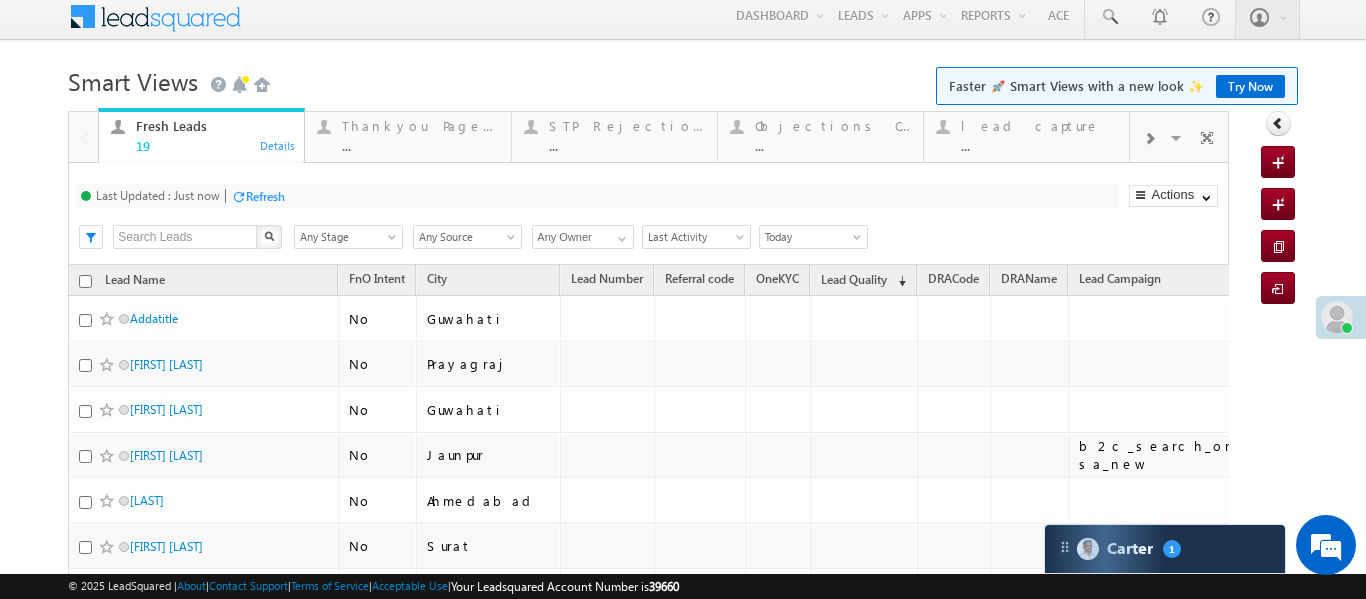 scroll, scrollTop: 0, scrollLeft: 0, axis: both 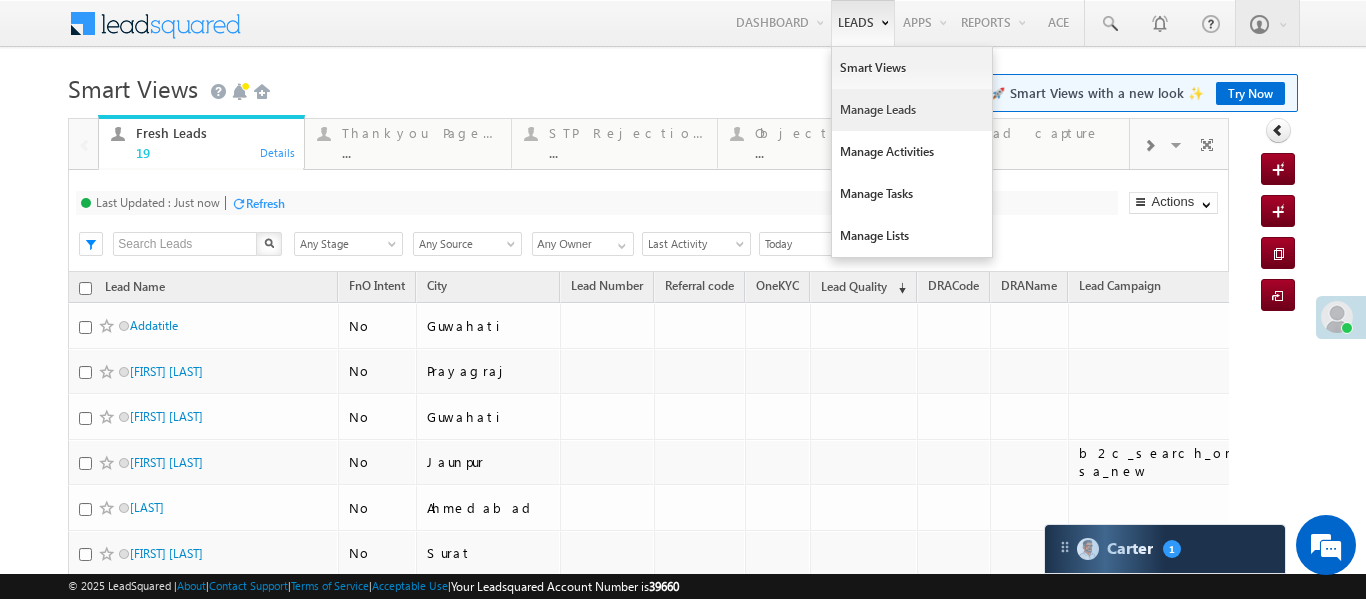 click on "Manage Leads" at bounding box center (912, 110) 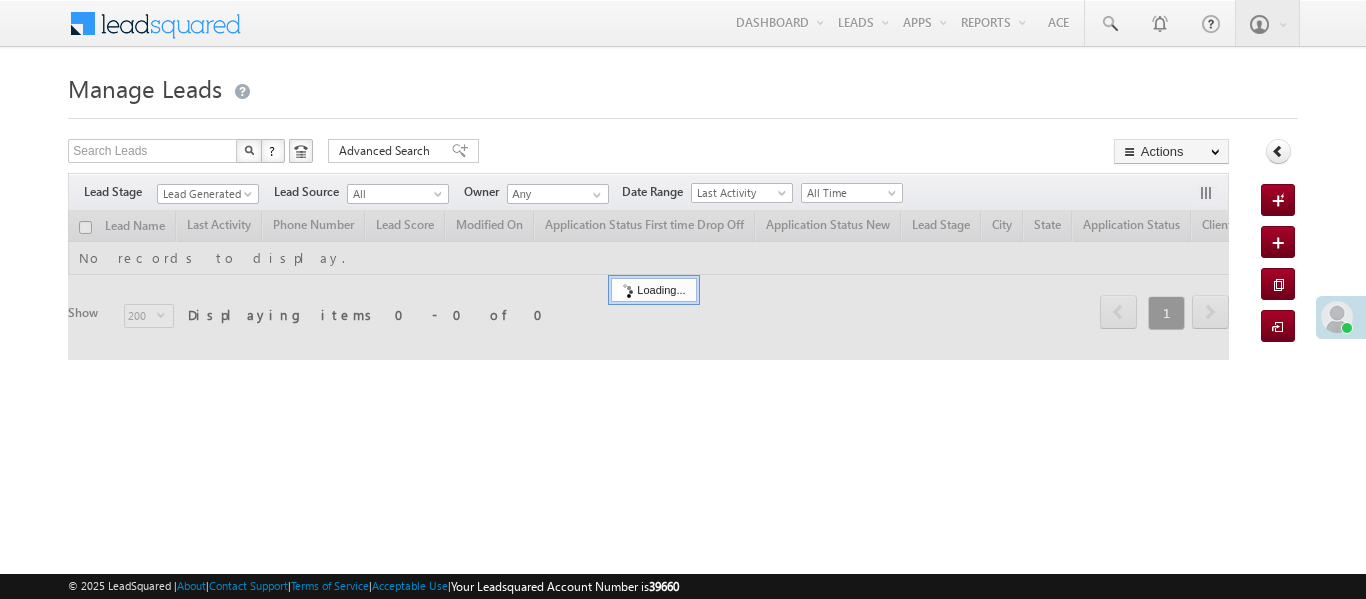 scroll, scrollTop: 0, scrollLeft: 0, axis: both 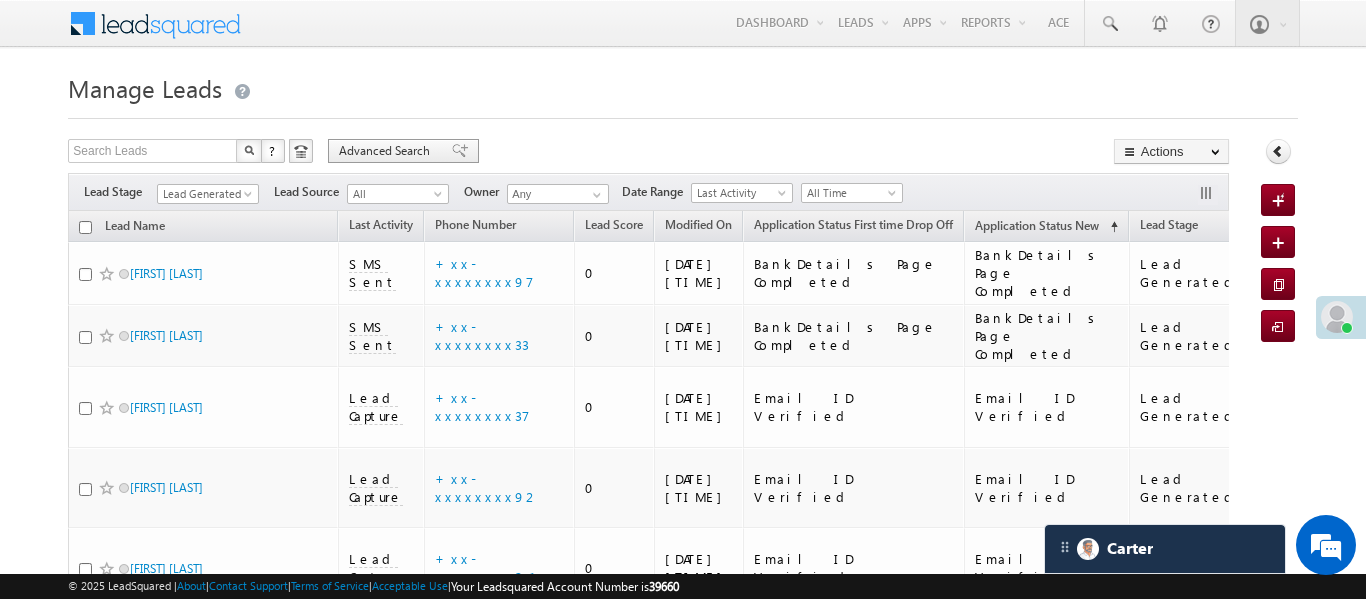 click on "Advanced Search" at bounding box center (387, 151) 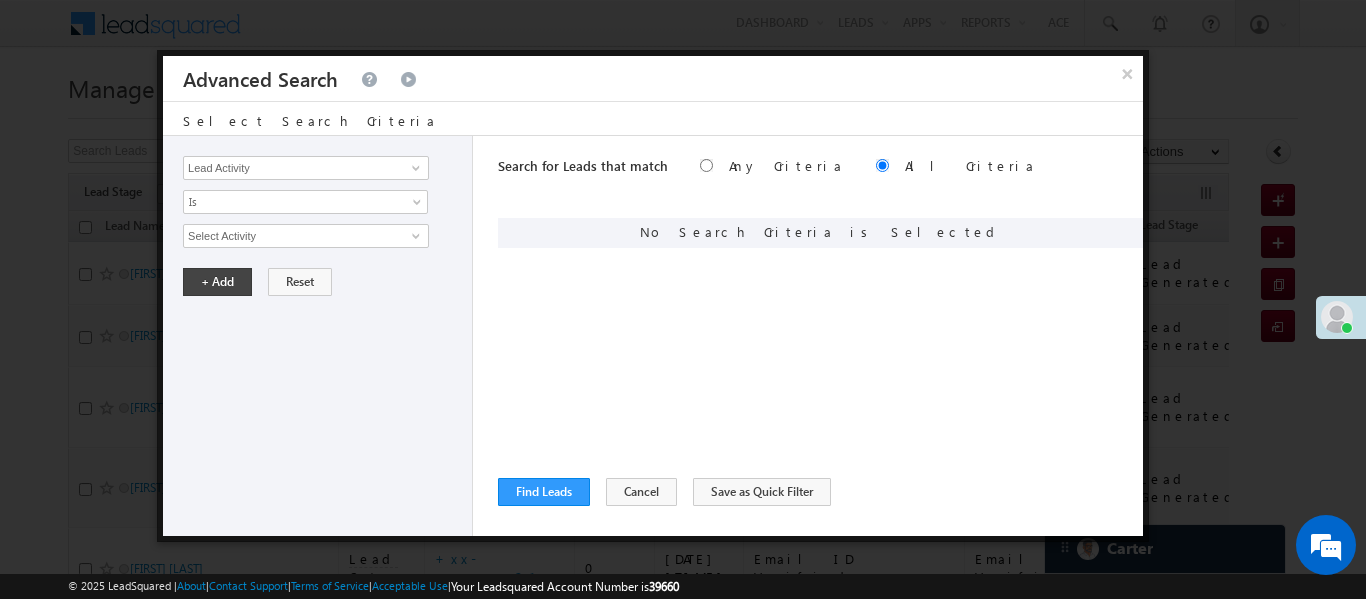 drag, startPoint x: 354, startPoint y: 151, endPoint x: 351, endPoint y: 167, distance: 16.27882 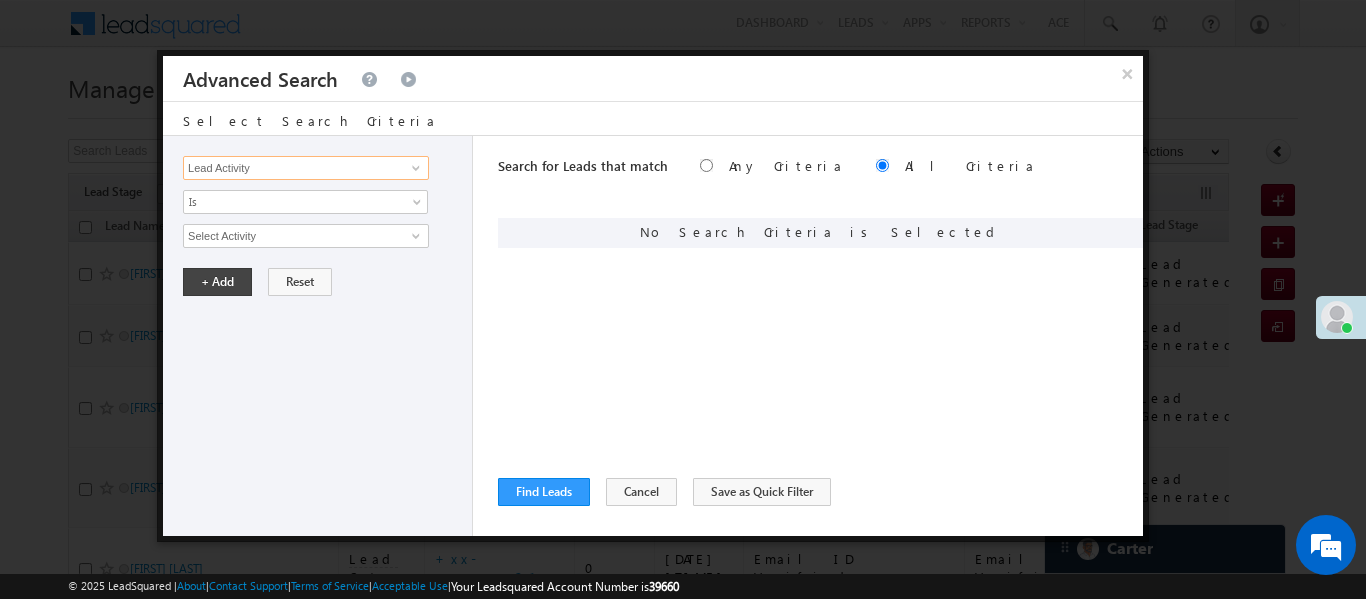 click on "Lead Activity" at bounding box center [306, 168] 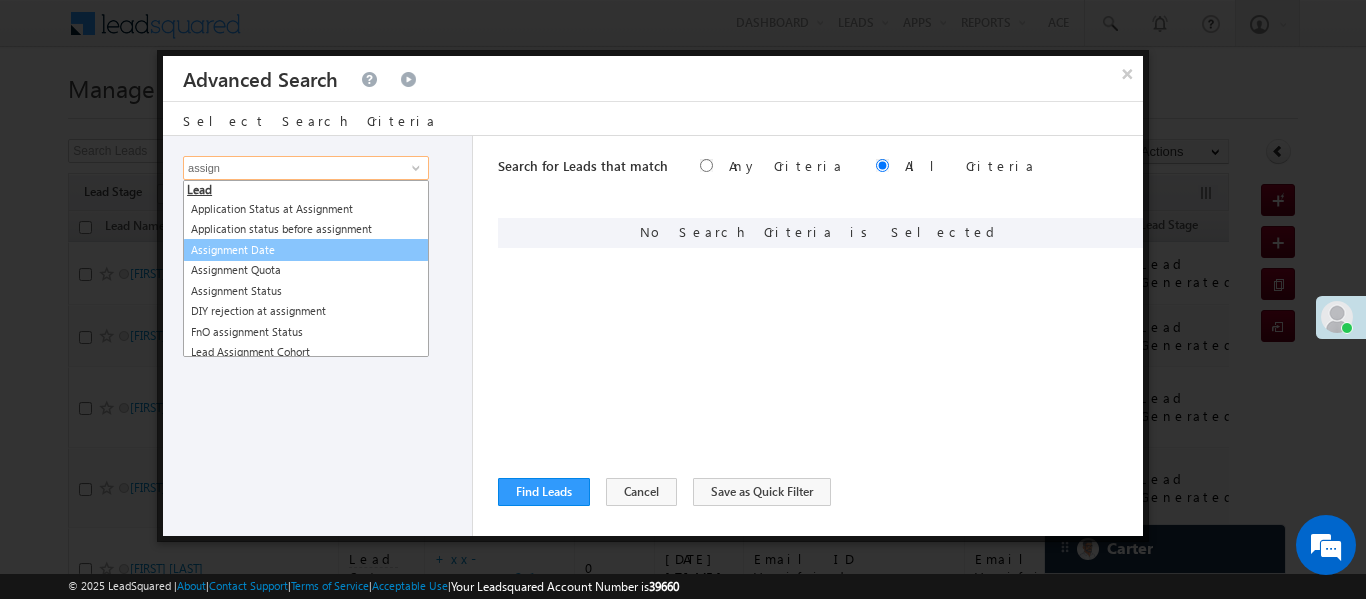 click on "Assignment Date" at bounding box center (306, 250) 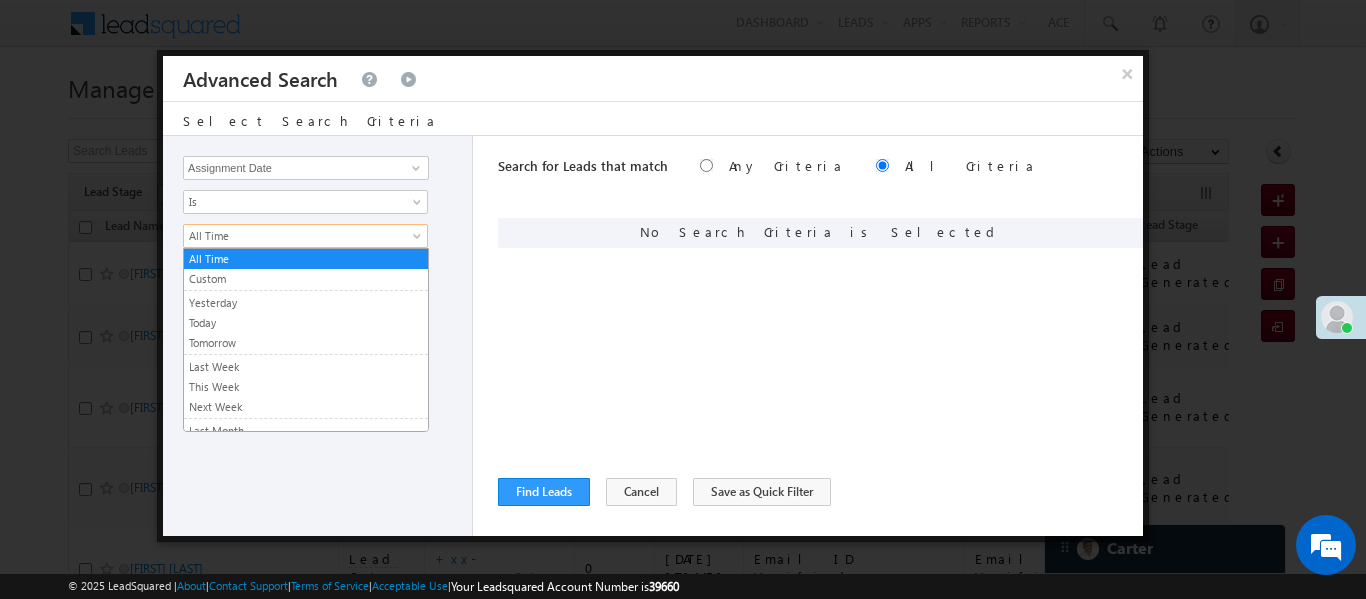 click on "All Time" at bounding box center [305, 236] 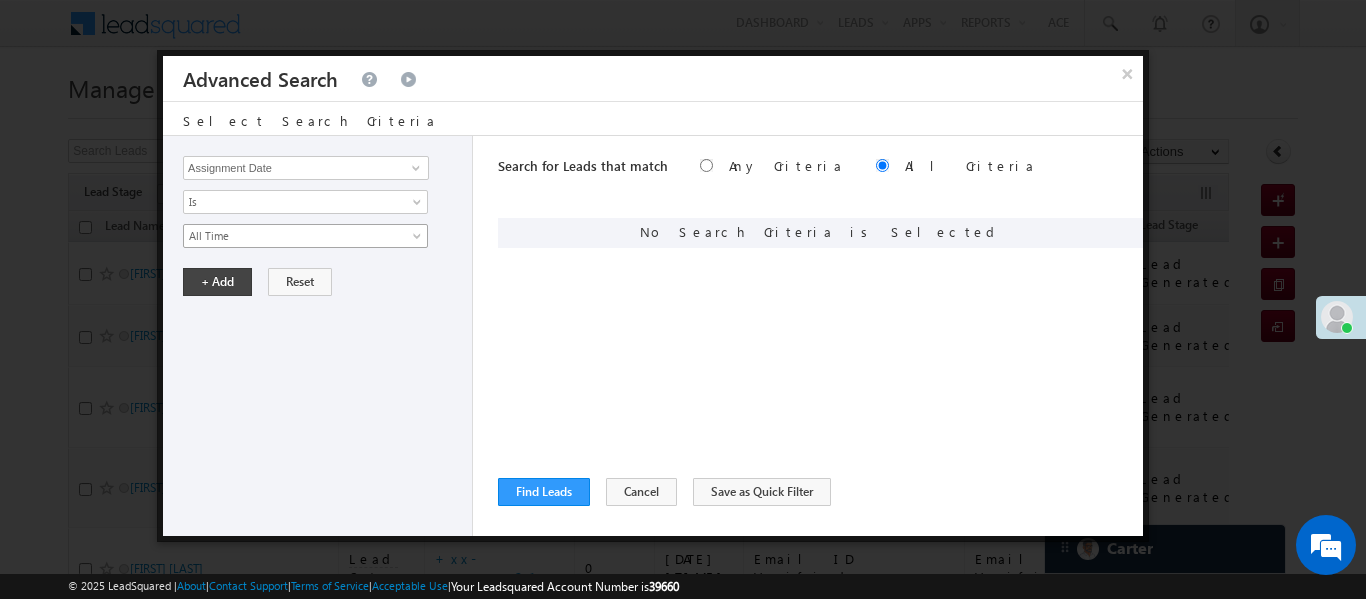 click on "All Time" at bounding box center (292, 236) 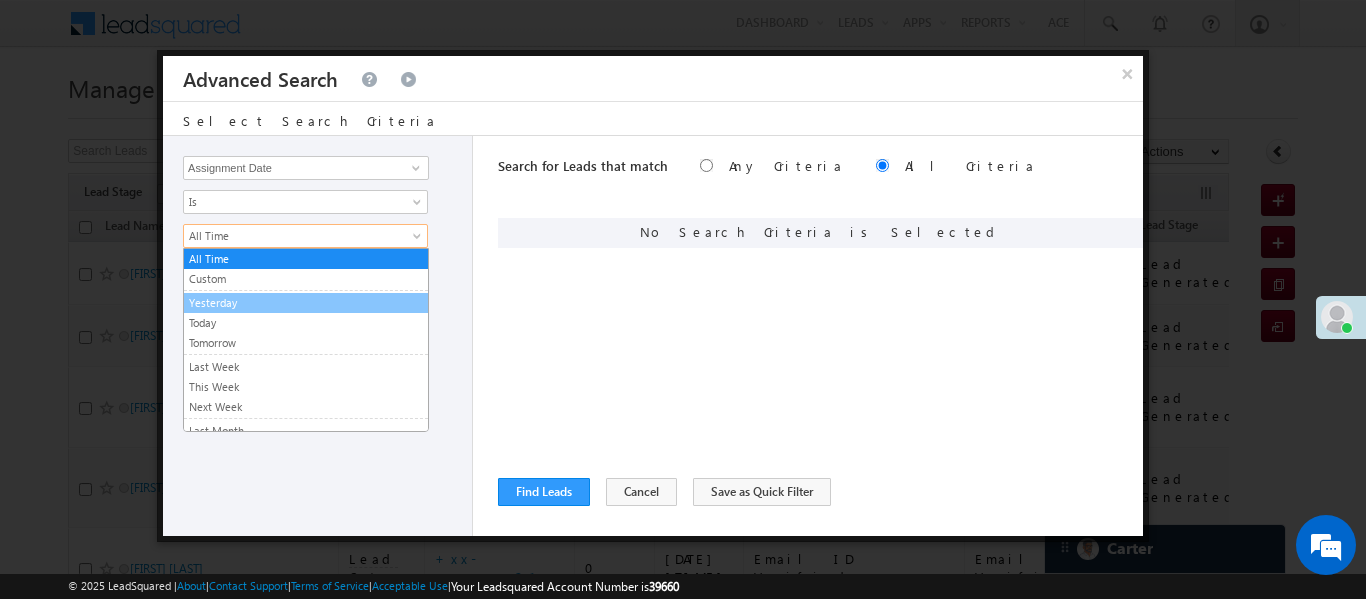 click on "Yesterday" at bounding box center [306, 303] 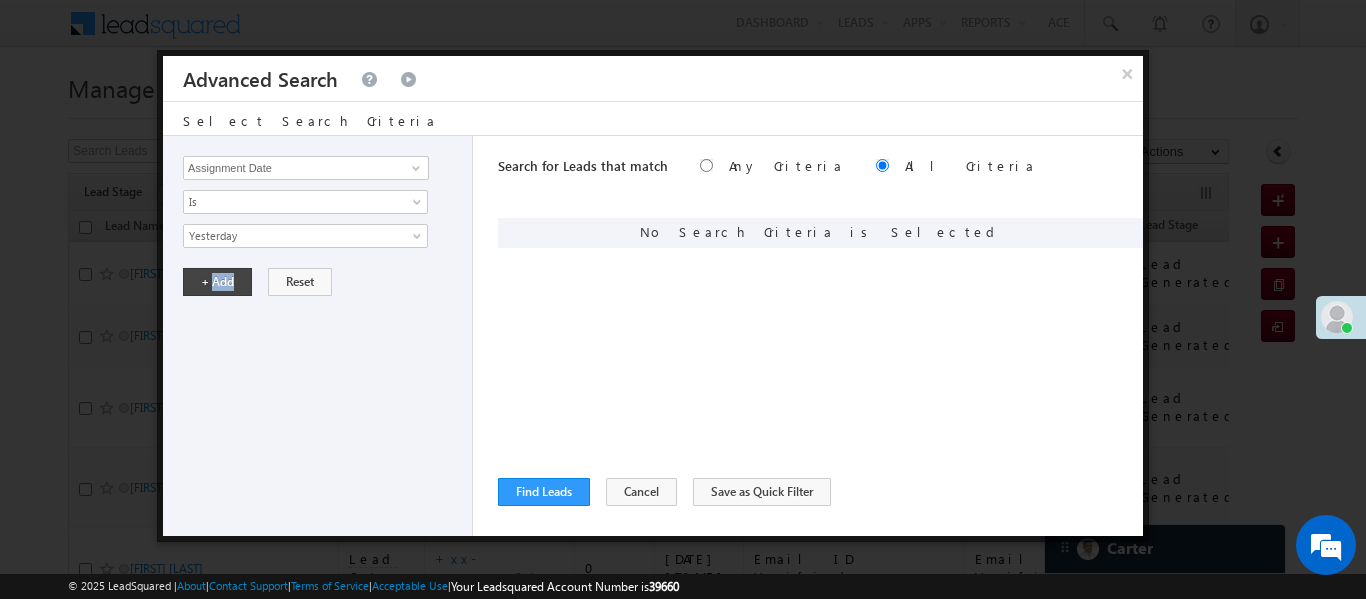 click on "Lead Activity Task Sales Group  Prospect Id  WA Last Message Timestamp 4th Day Disposition Aadhaar_MobileLinked Account Application Status Activation_Score Age Bucket AI_ML AngelCode App Download App Download Date App Status Compare Application Number Application Owner Application Source Application Status  Application Status at Assignment Application Status at Dropoff Application status before assignment  Application Status First time Drop Off  Application Status New Application Step Number Application Submission Flag Application Type Appsflyer Adset Area Manager Name Assignment Date Assignment Quota Assignment Status Attempt counter post coding  BO Branch Browser Call Back Counter Call back Date & Time Call Back Requested Created At Call Back Requested on  Call Back Requested Slot Call Duration Call Later Overall Counter Call Later_Insurance call back date Callid Campaign Call Counter Campaign Date Campaign flag for smart view Campaign Talktime counter Campaign Trade Date Is" at bounding box center (318, 336) 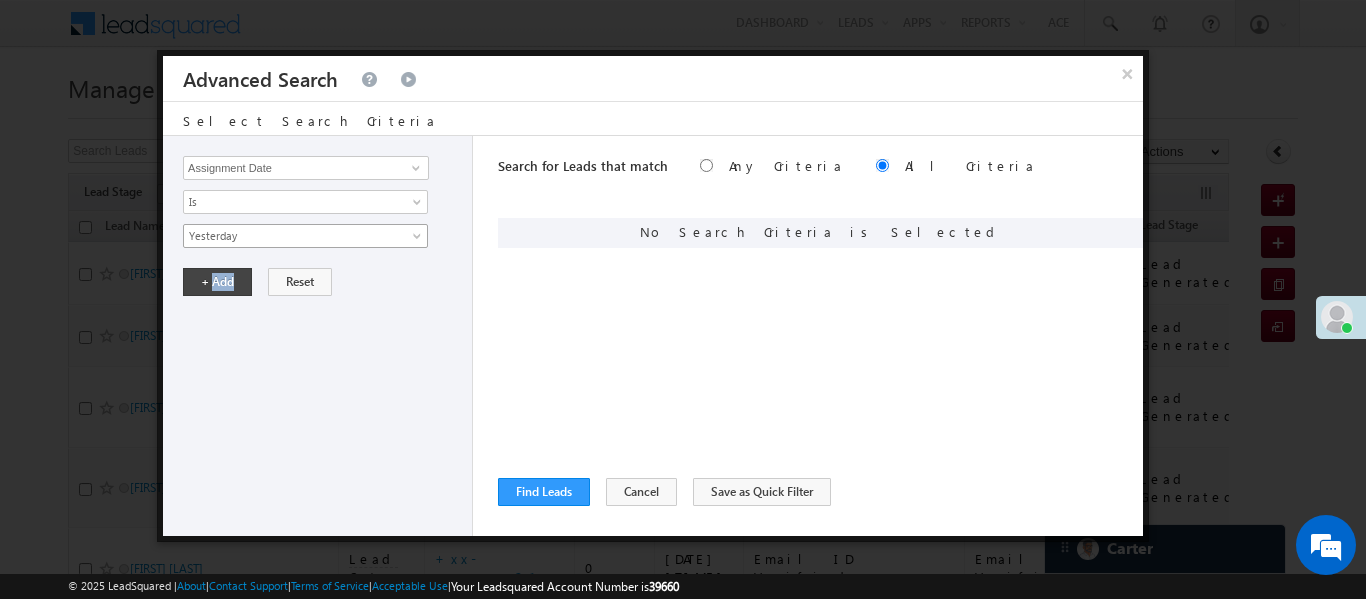 click on "Yesterday" at bounding box center [292, 236] 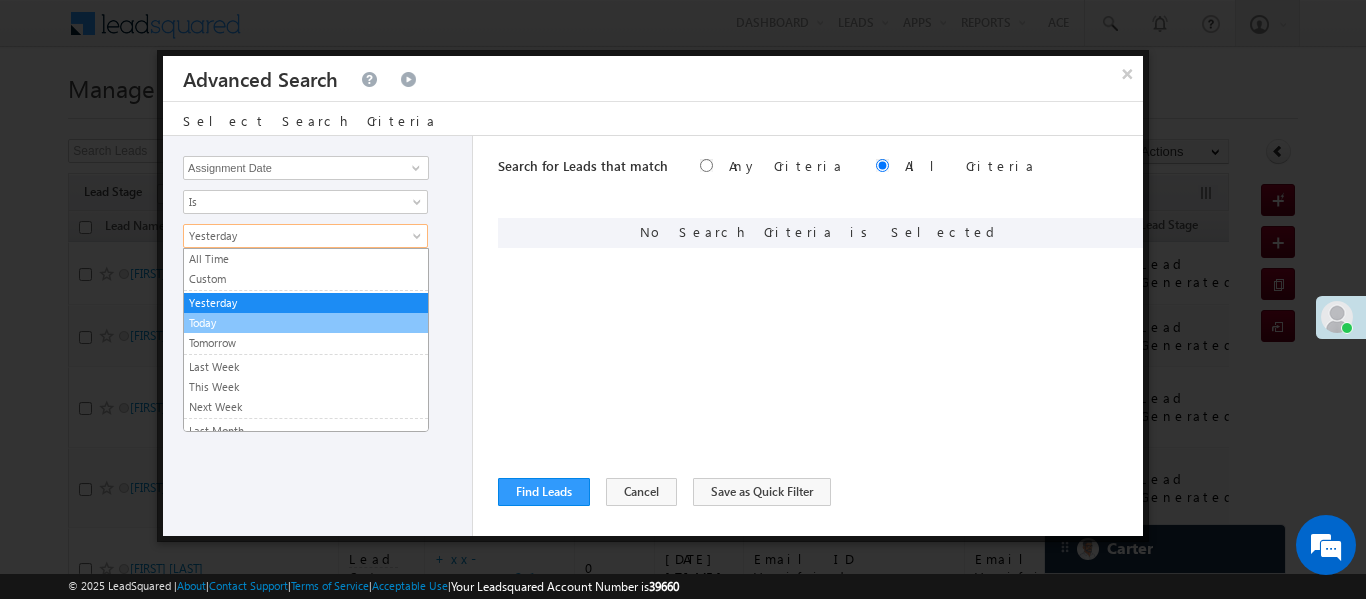 click on "Today" at bounding box center [306, 323] 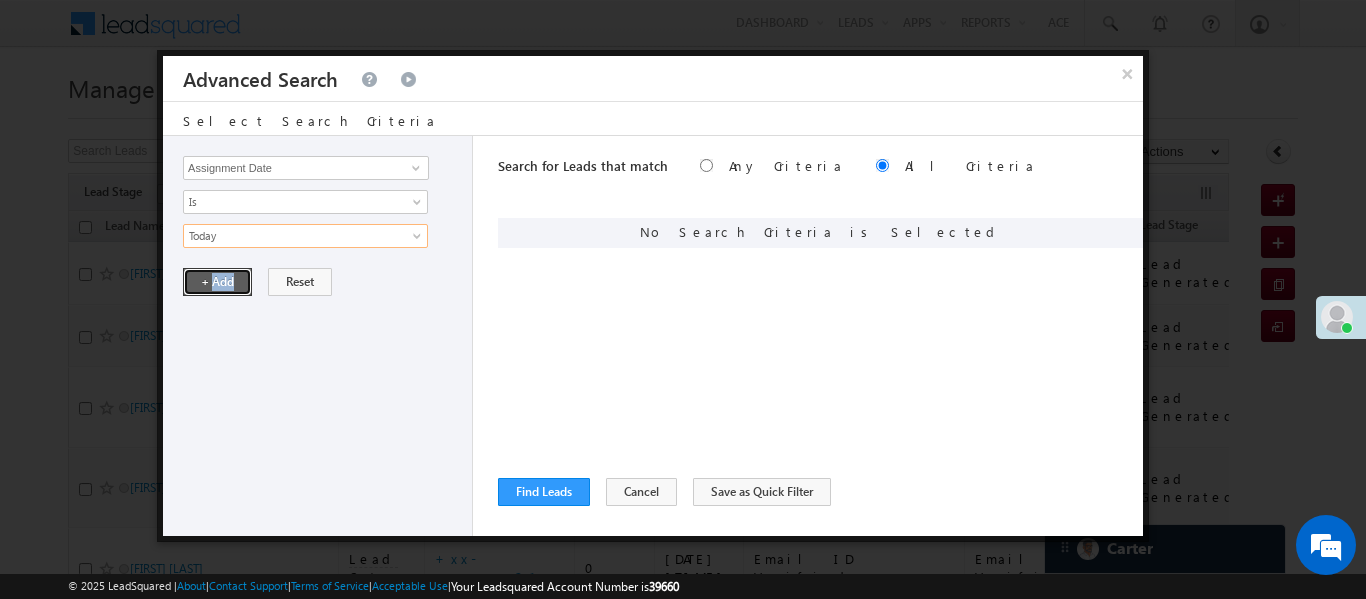 click on "+ Add" at bounding box center (217, 282) 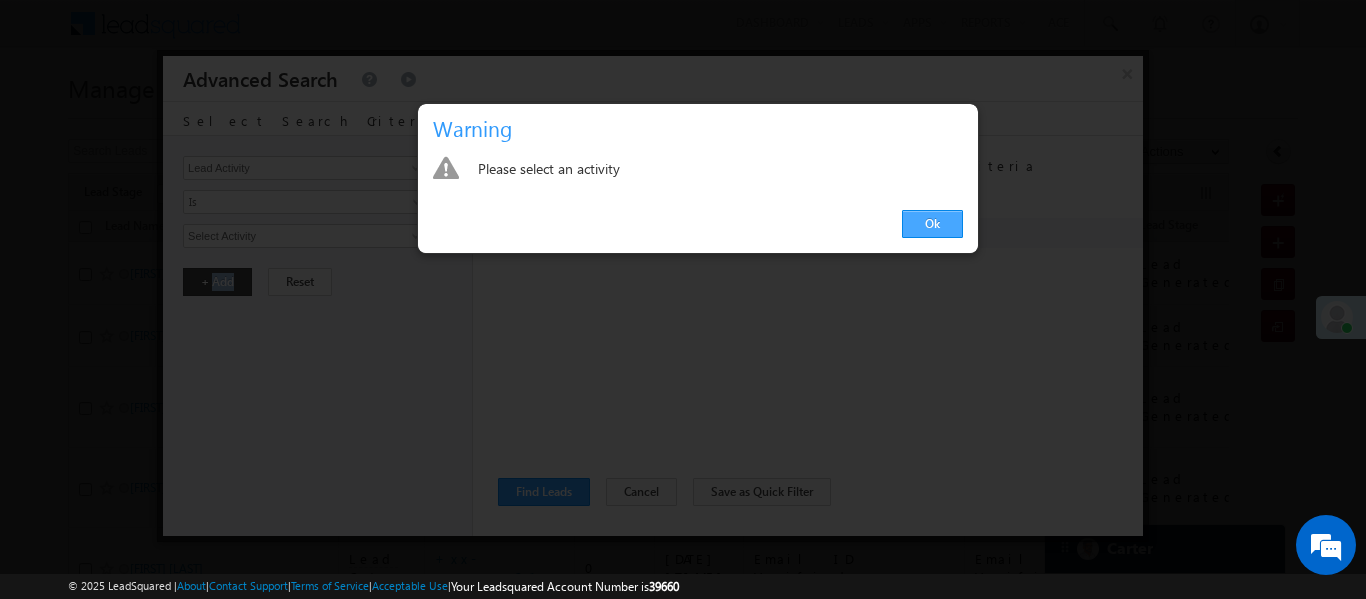 click on "Ok" at bounding box center [932, 224] 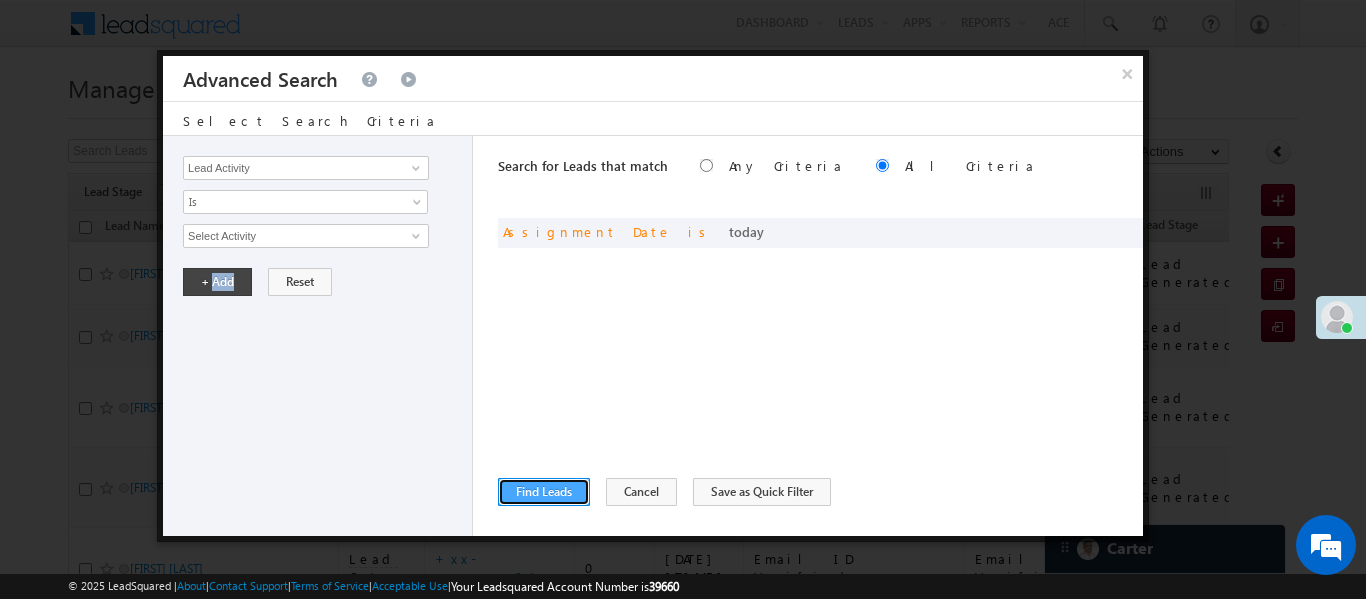 click on "Find Leads" at bounding box center (544, 492) 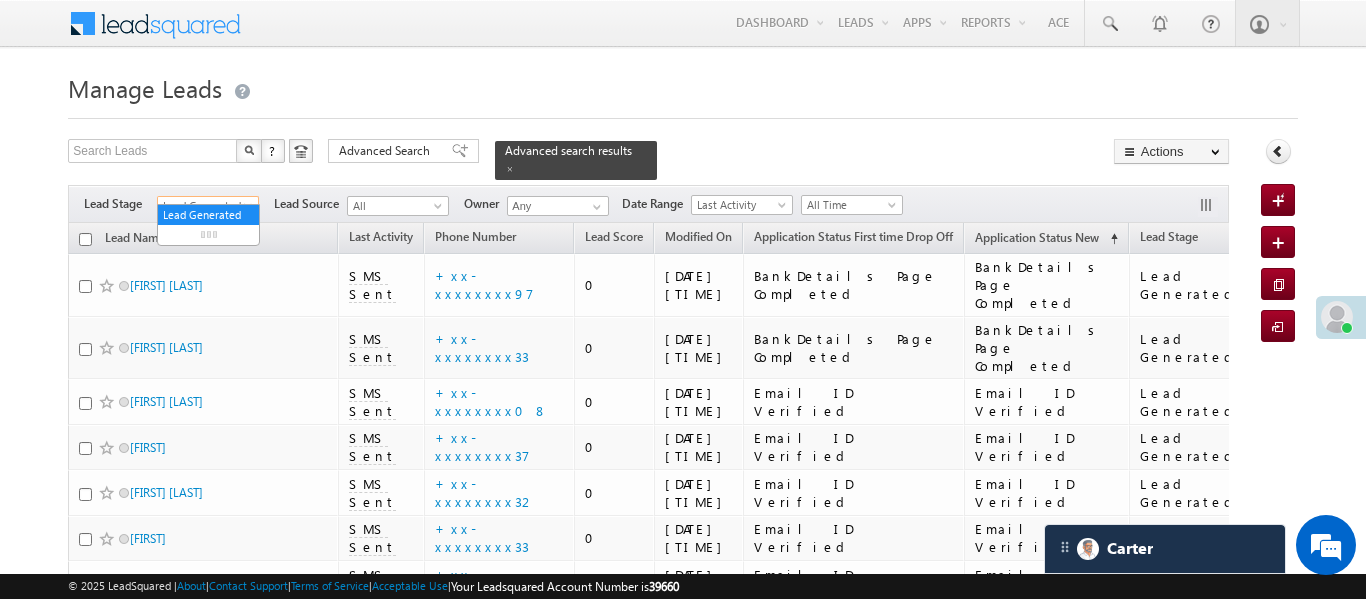 click on "Lead Generated" at bounding box center [205, 206] 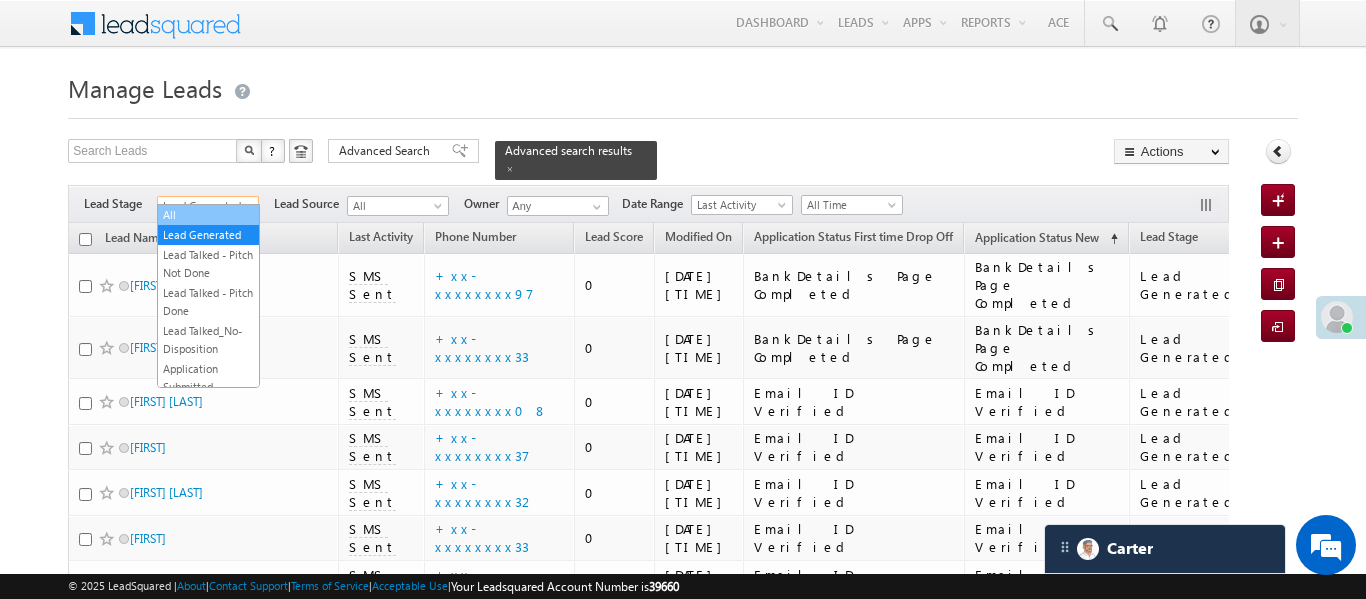 click on "All" at bounding box center [208, 215] 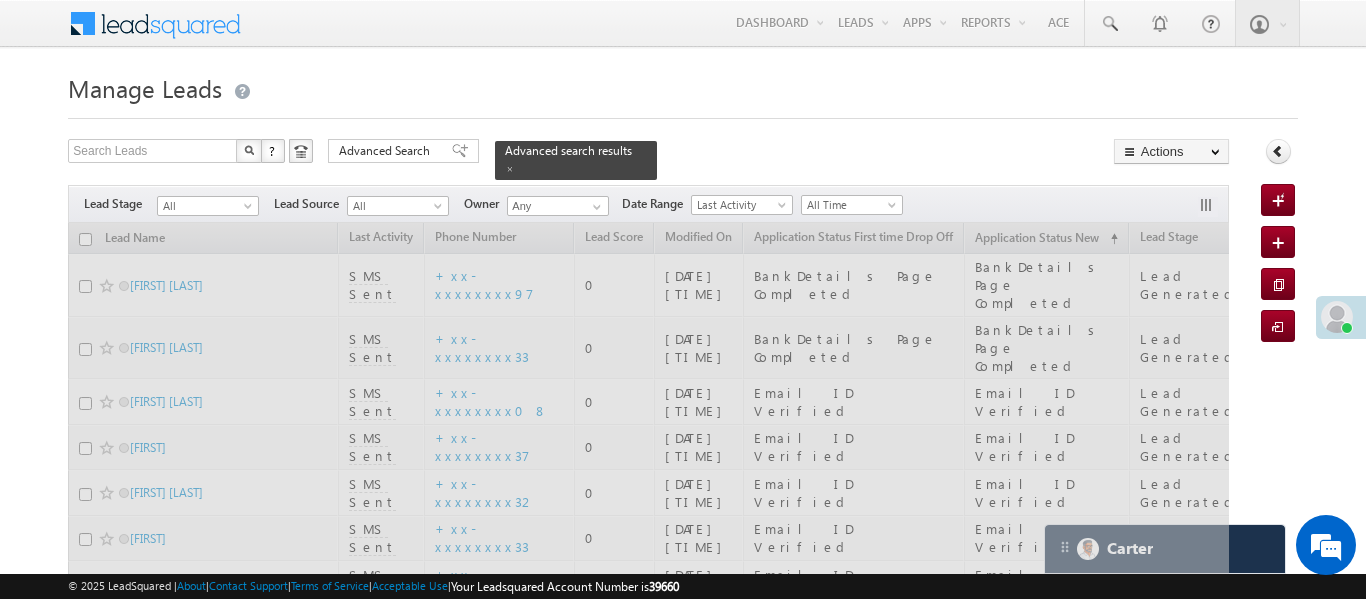 click at bounding box center [648, 742] 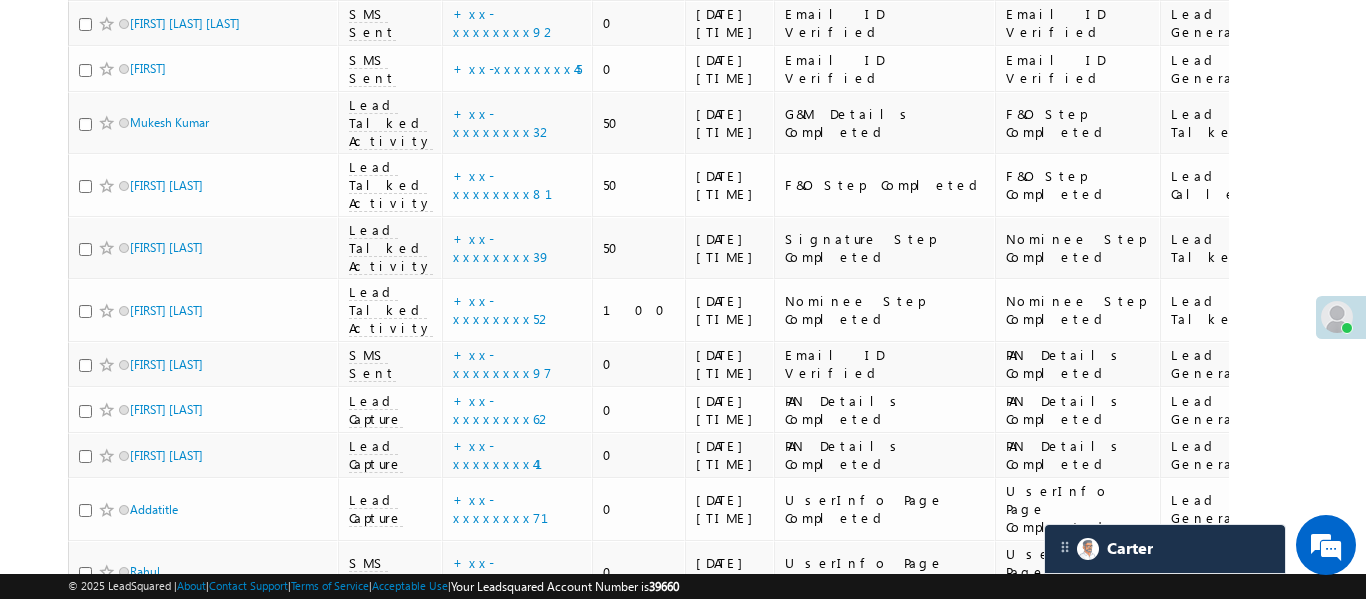 scroll, scrollTop: 809, scrollLeft: 0, axis: vertical 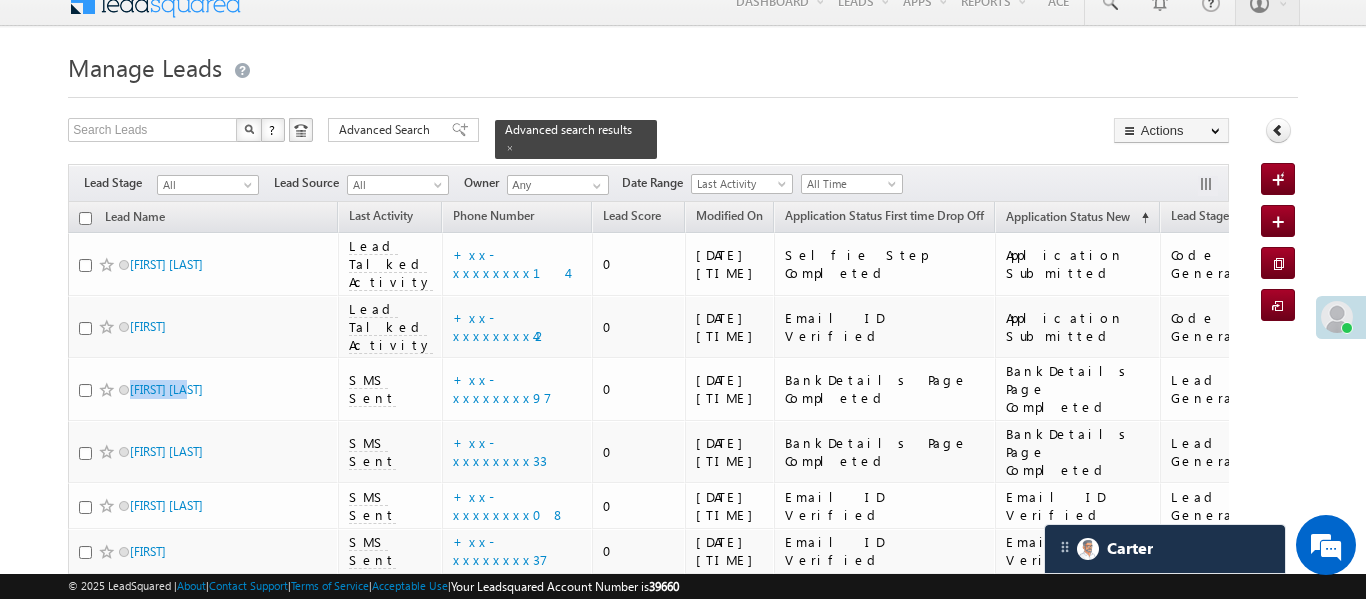 click on "Manage Leads" at bounding box center [682, 65] 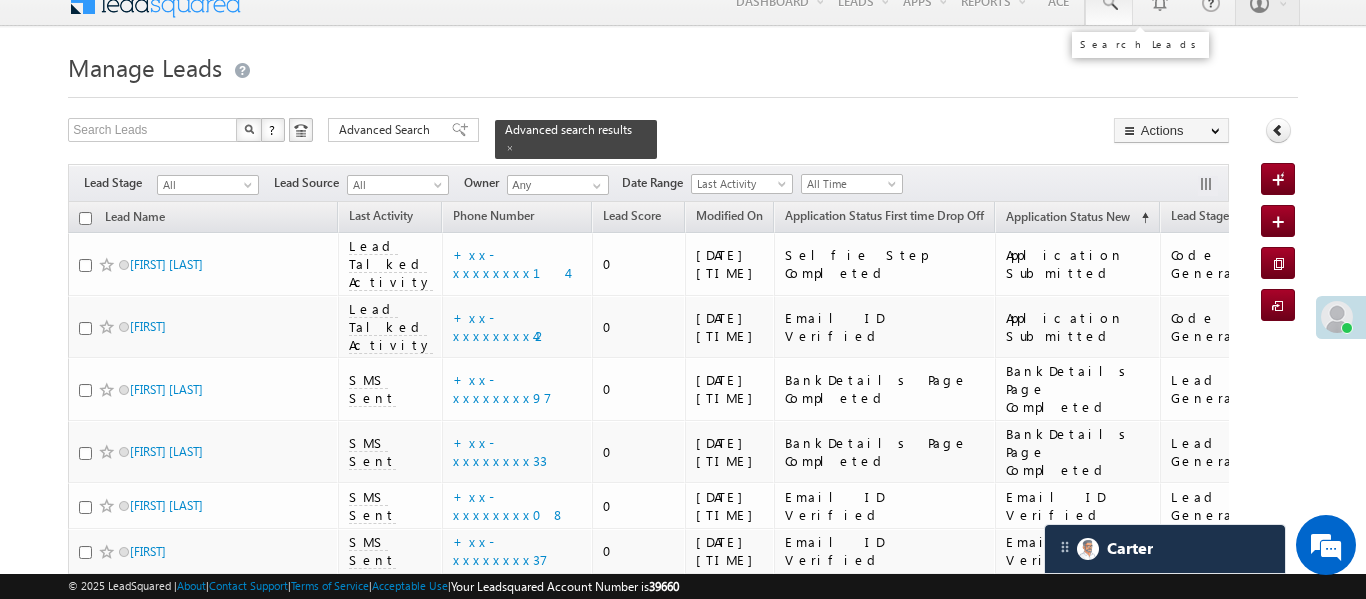 click at bounding box center (1109, 2) 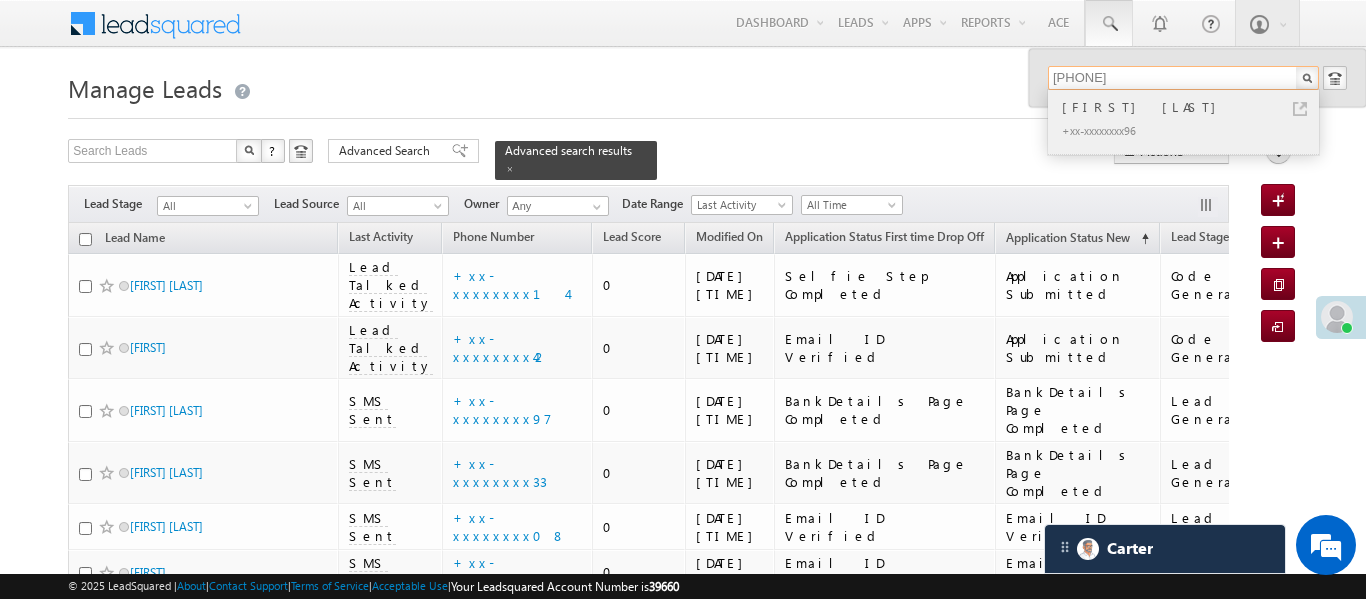 type on "8817821596" 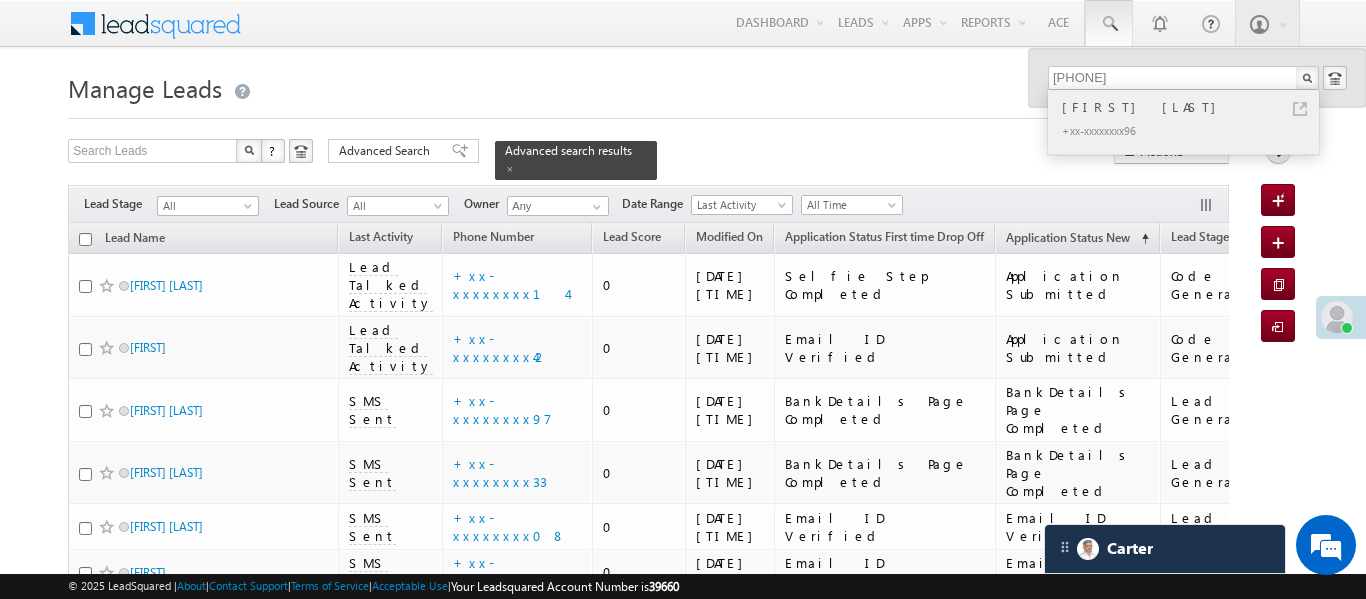 click on "Amit Markanday" at bounding box center (1192, 107) 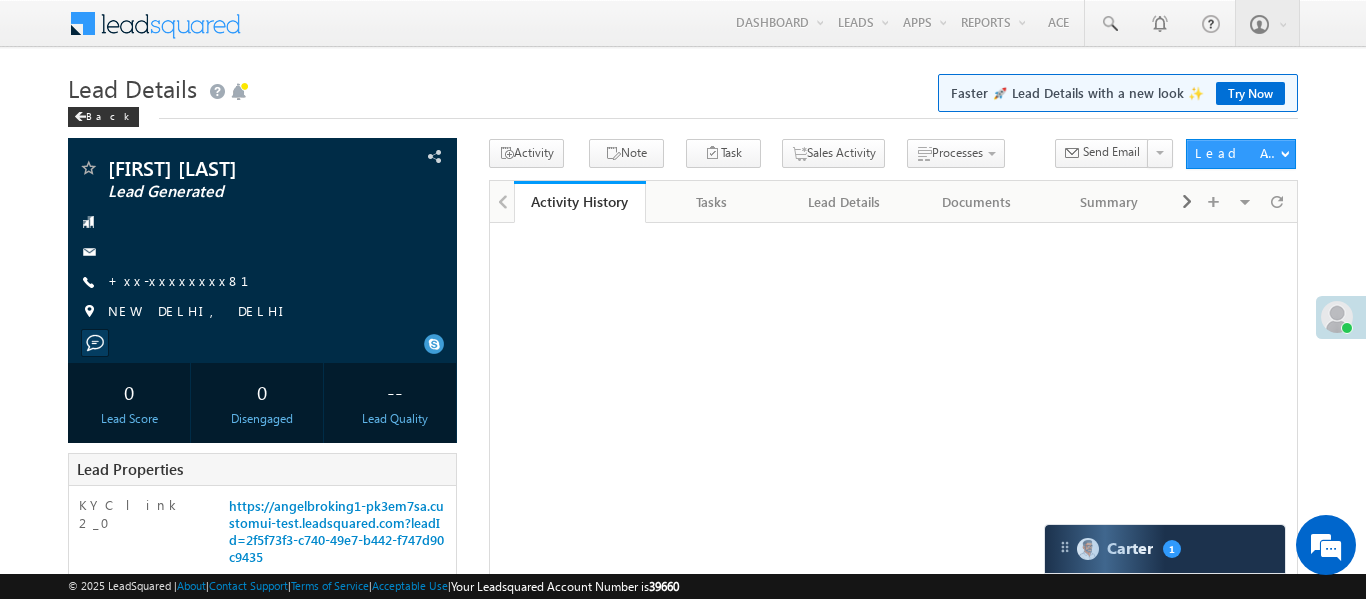 scroll, scrollTop: 0, scrollLeft: 0, axis: both 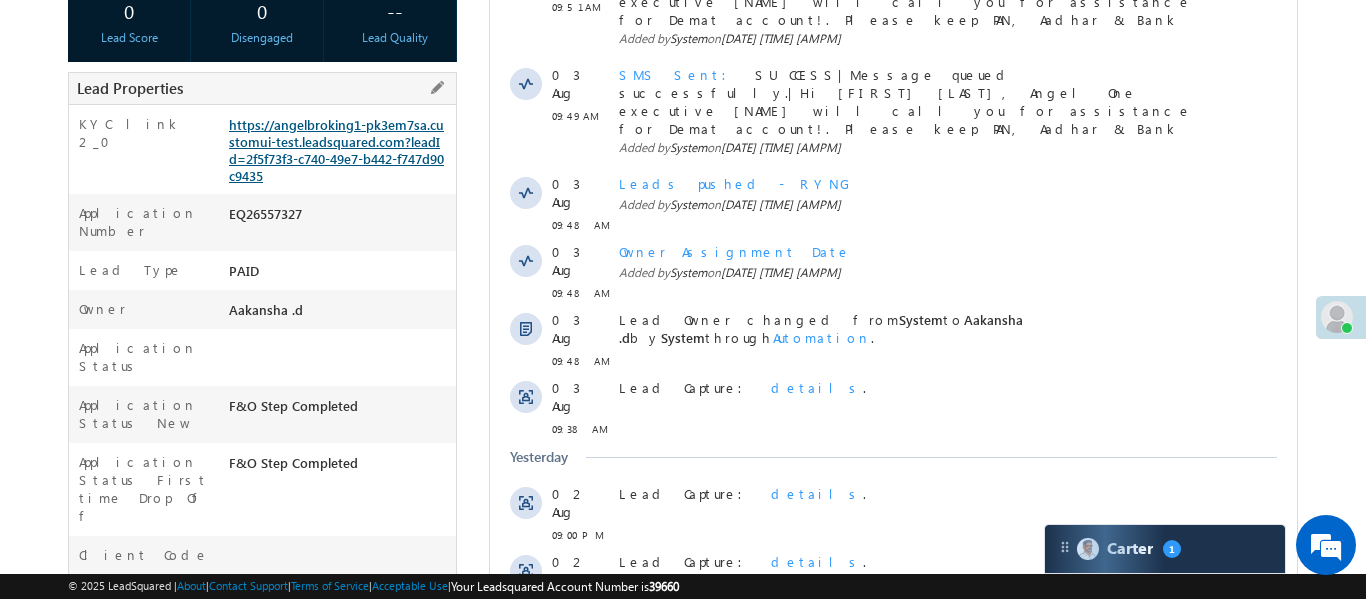 click on "https://angelbroking1-pk3em7sa.customui-test.leadsquared.com?leadId=2f5f73f3-c740-49e7-b442-f747d90c9435" at bounding box center (336, 150) 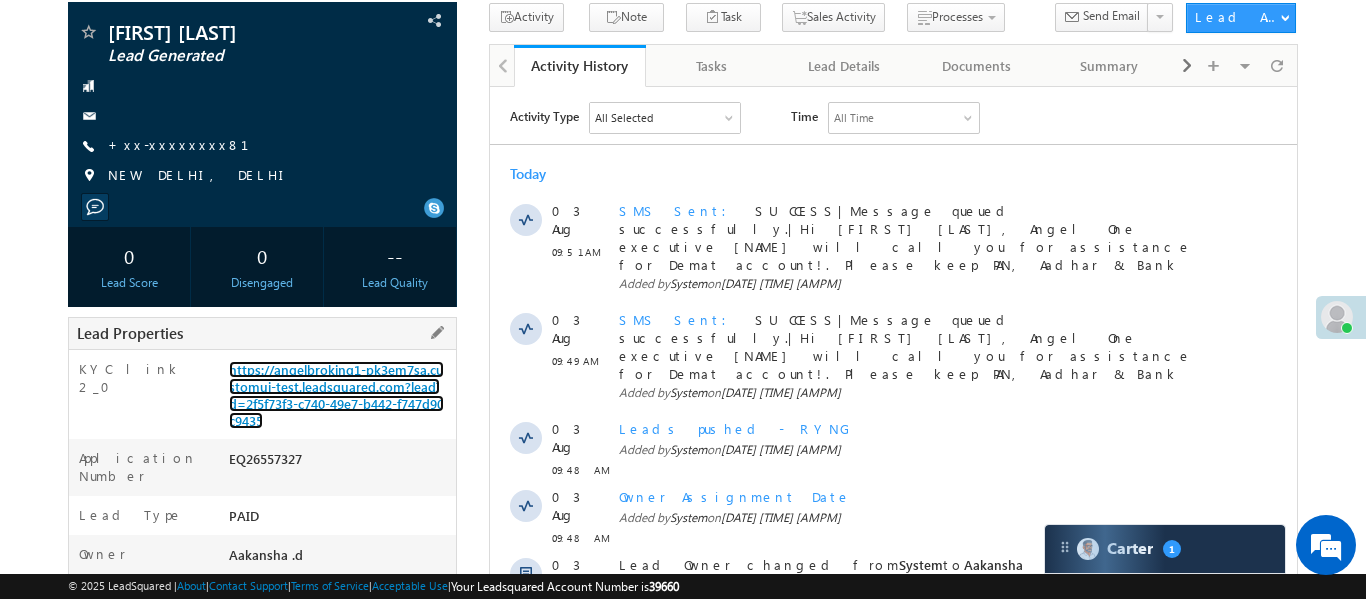 scroll, scrollTop: 0, scrollLeft: 0, axis: both 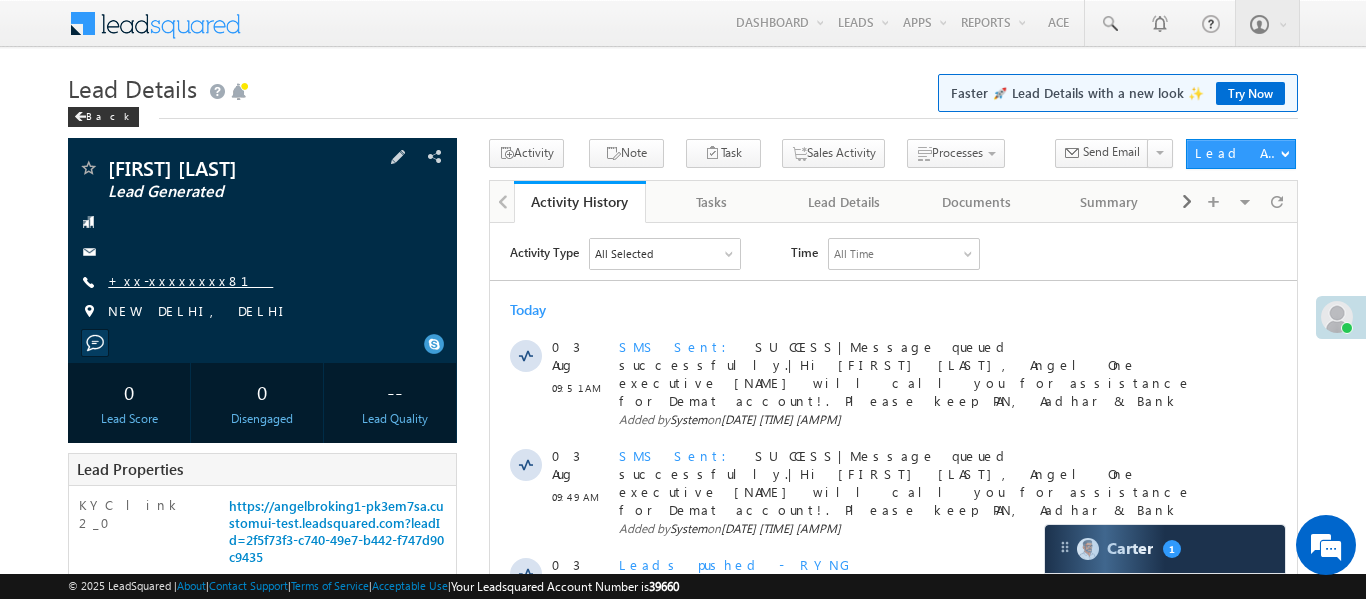 click on "+xx-xxxxxxxx81" at bounding box center (190, 280) 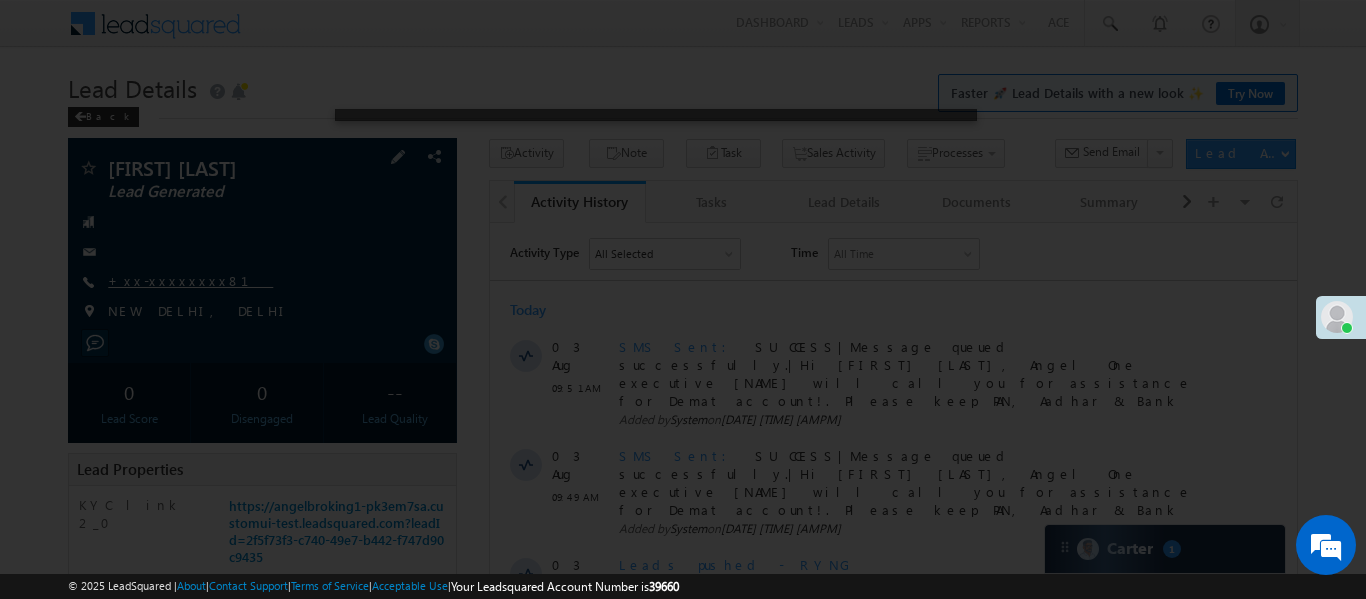 click at bounding box center (683, 299) 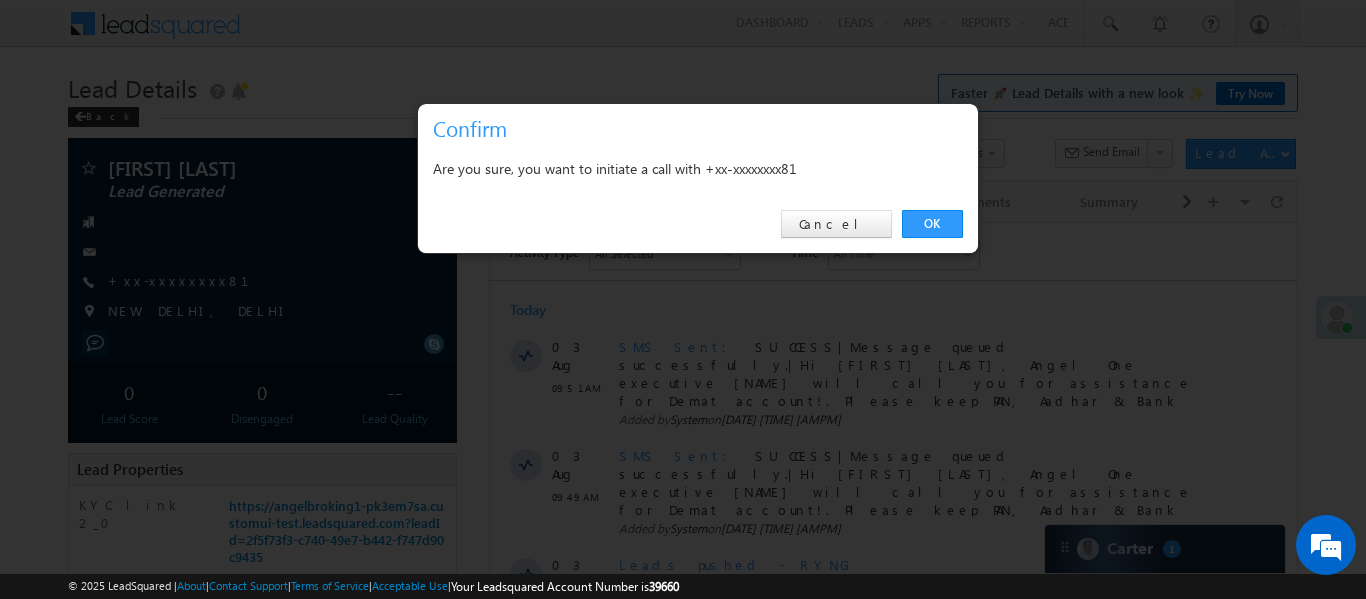 click on "OK Cancel" at bounding box center [698, 224] 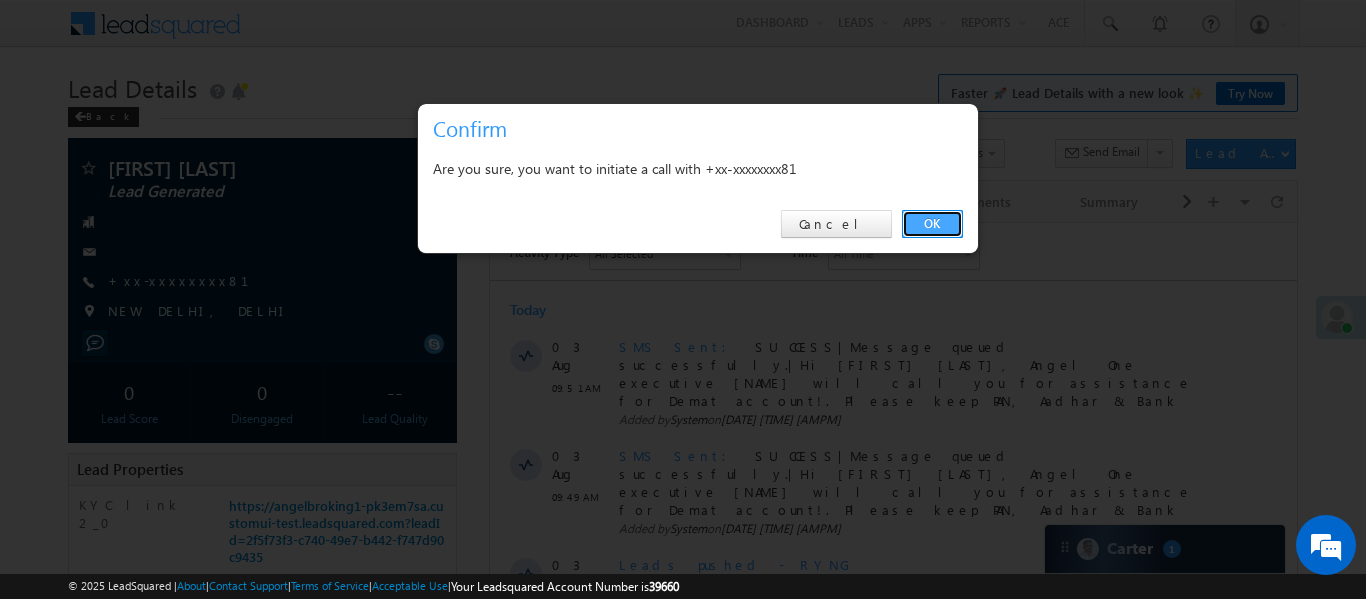click on "OK" at bounding box center [932, 224] 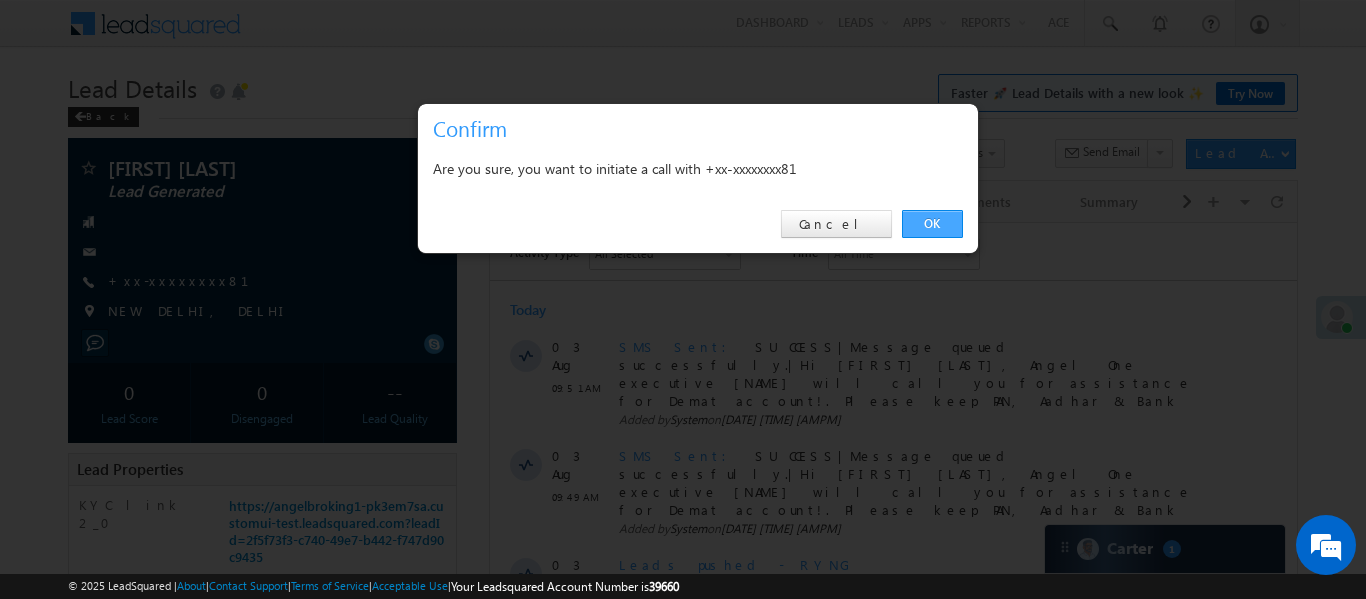 click on "Documents" at bounding box center [976, 202] 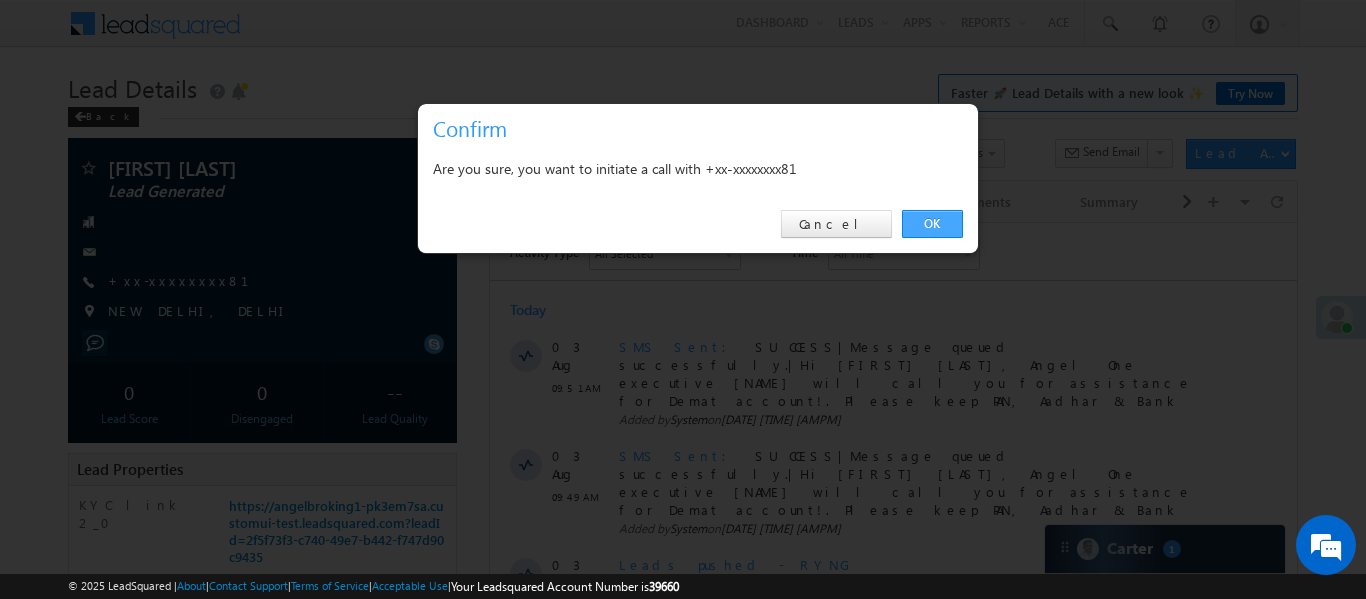 click on "Documents" at bounding box center (977, 202) 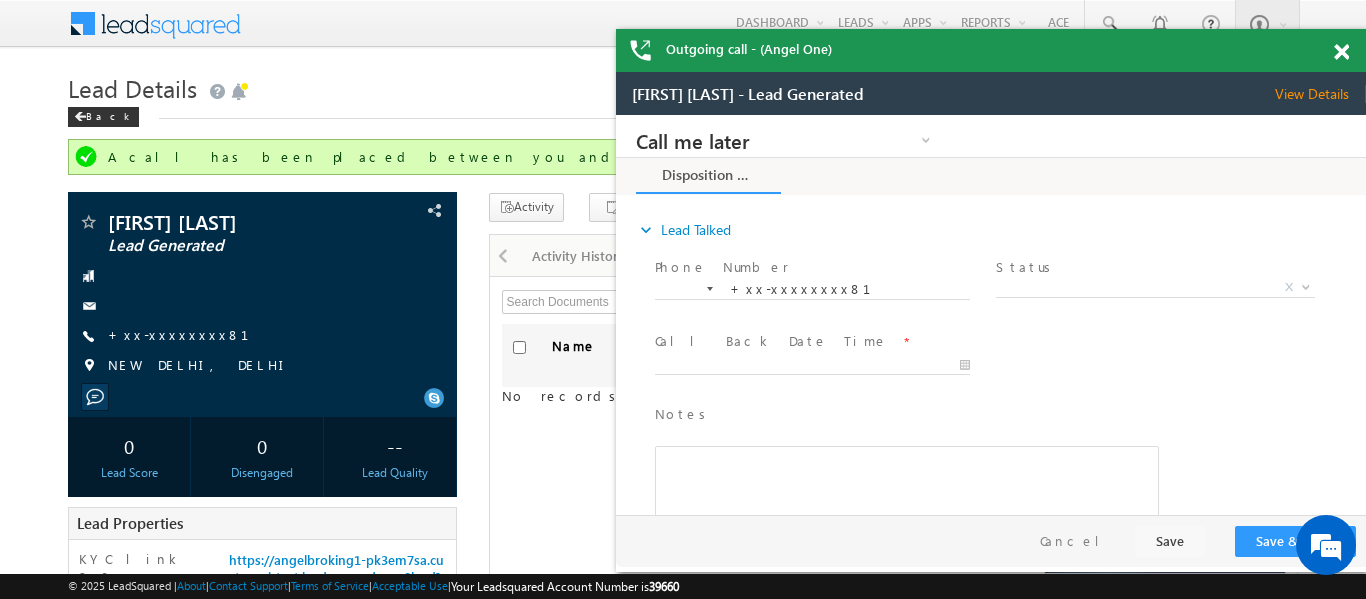 scroll, scrollTop: 0, scrollLeft: 0, axis: both 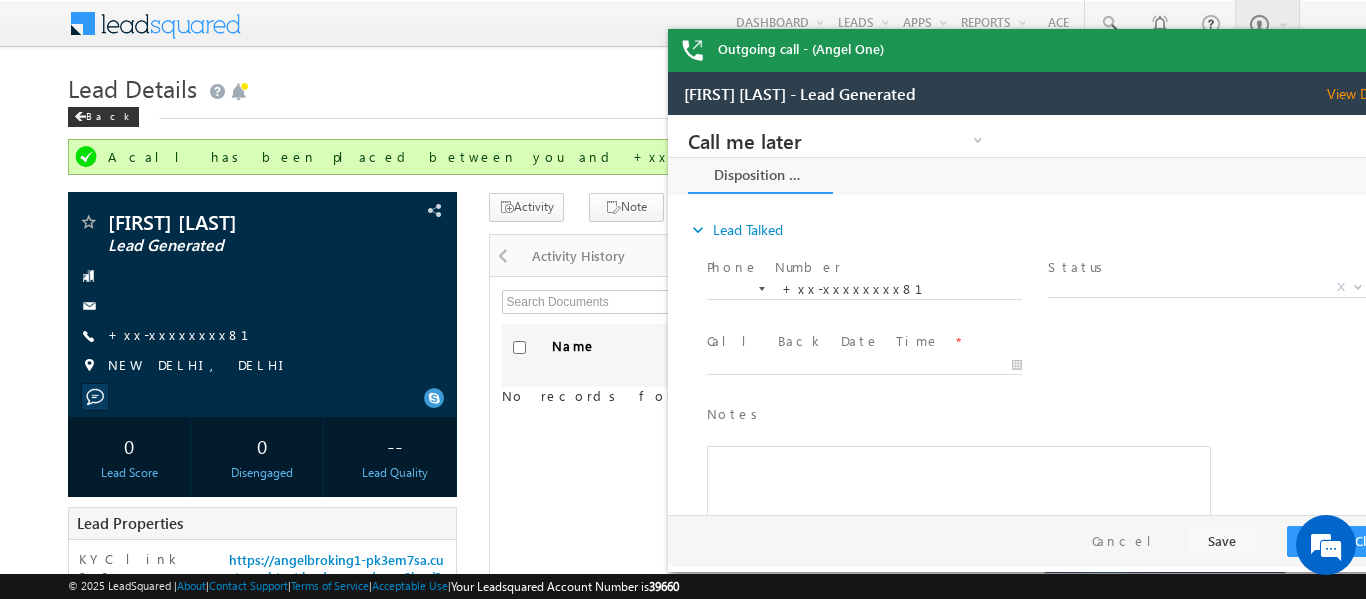 click on "Outgoing call -  (Angel One)" at bounding box center (1043, 50) 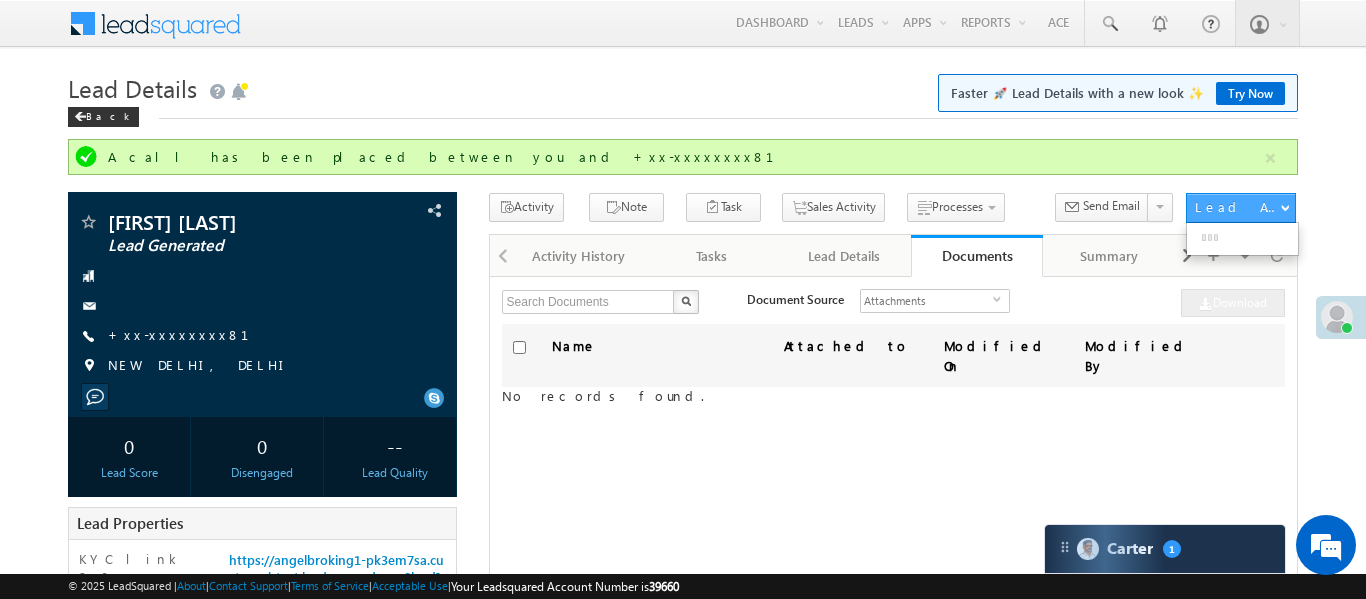 click at bounding box center [1270, 158] 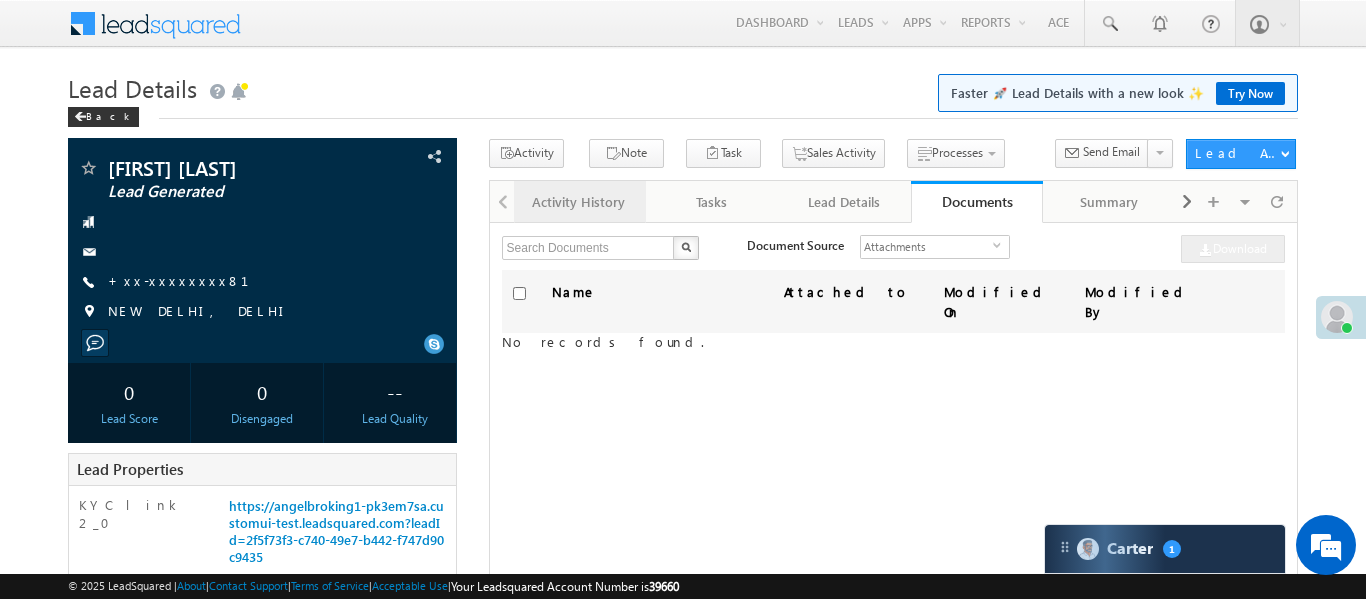 click on "Activity History" at bounding box center [579, 202] 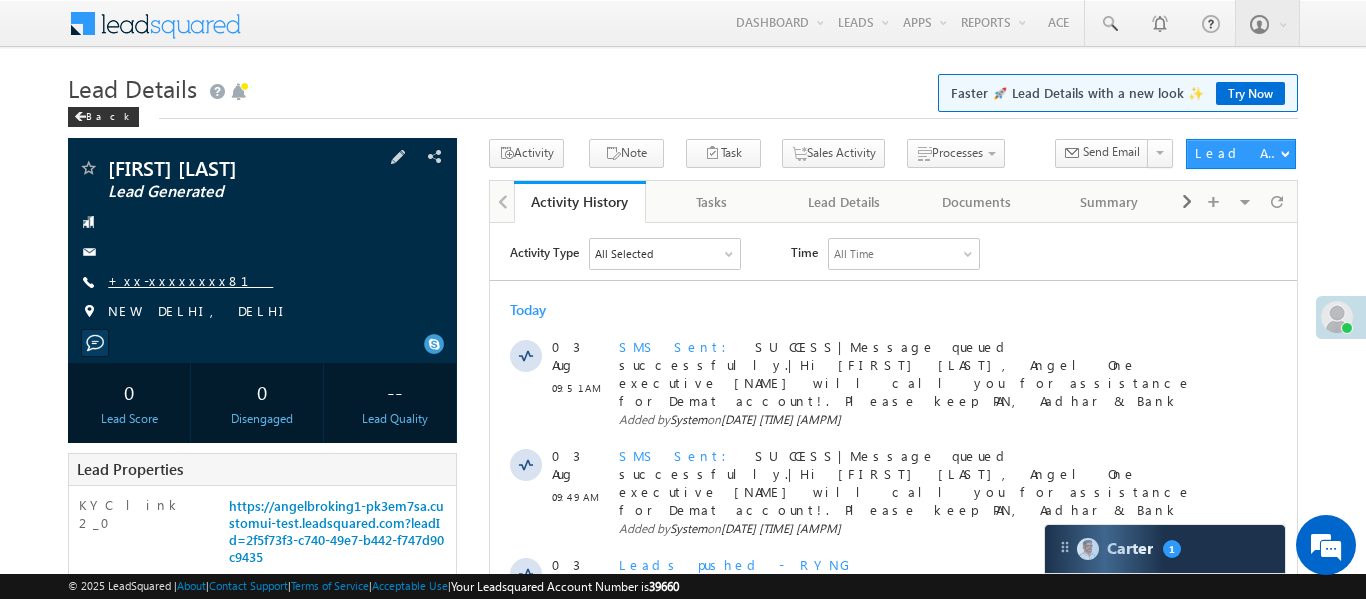 click on "+xx-xxxxxxxx81" at bounding box center [190, 280] 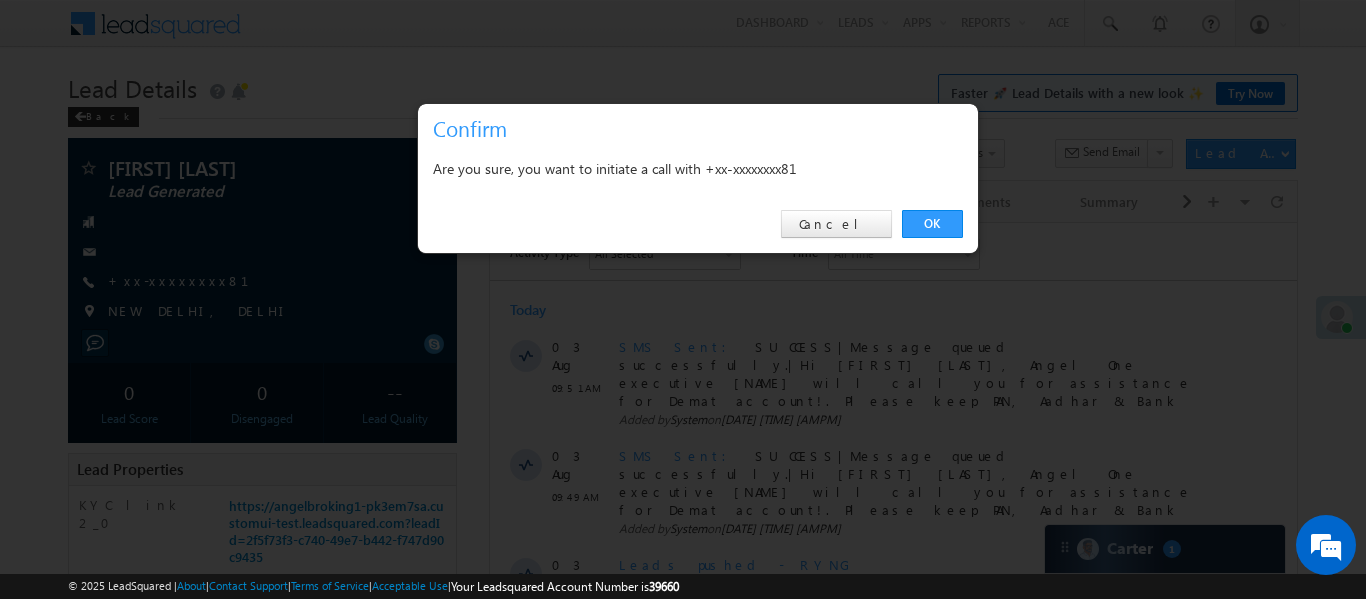 click on "OK Cancel" at bounding box center (698, 224) 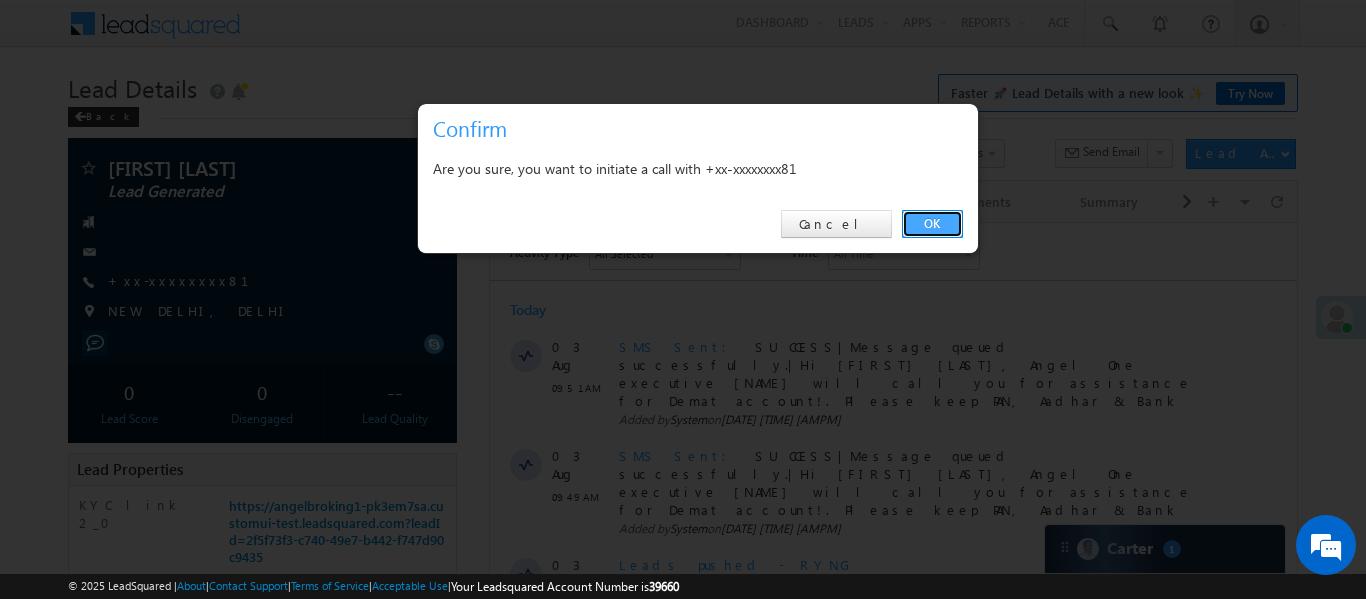 click on "OK" at bounding box center (932, 224) 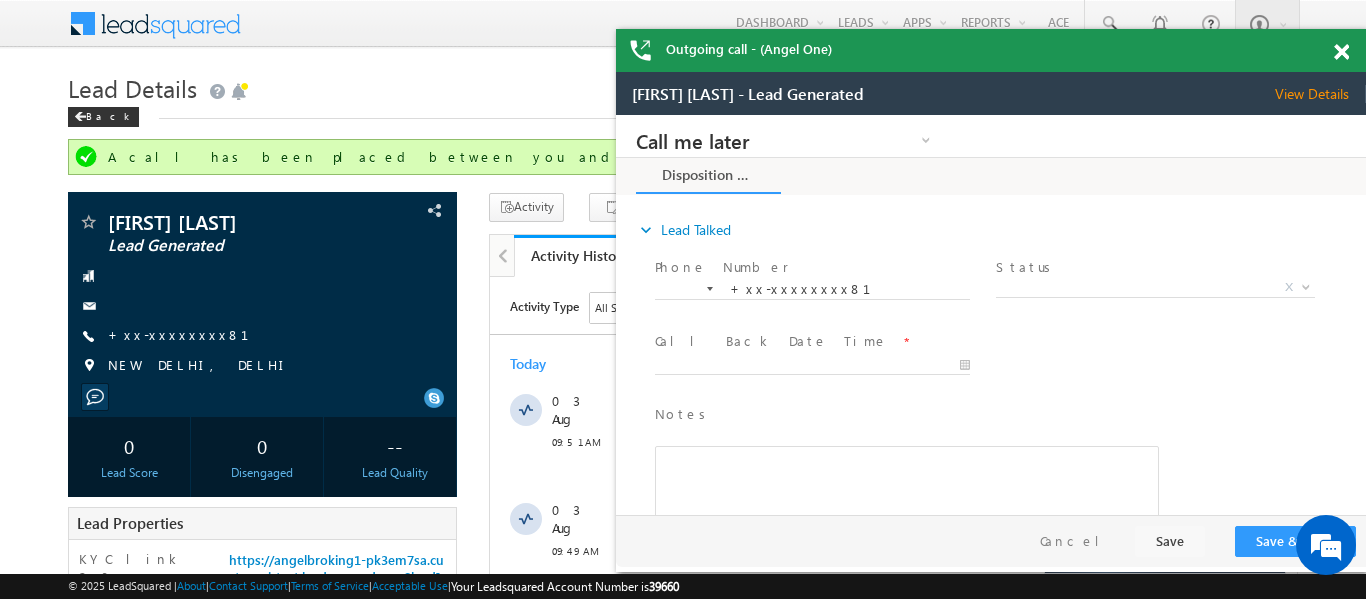 scroll, scrollTop: 0, scrollLeft: 0, axis: both 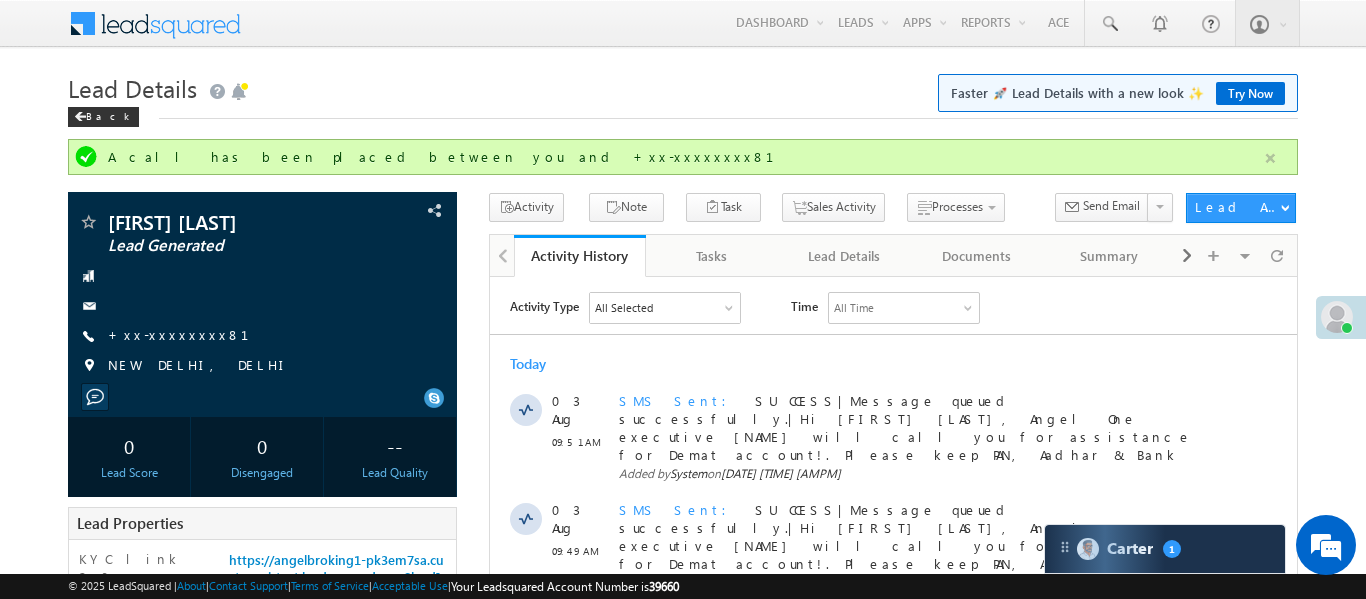 click at bounding box center (1270, 158) 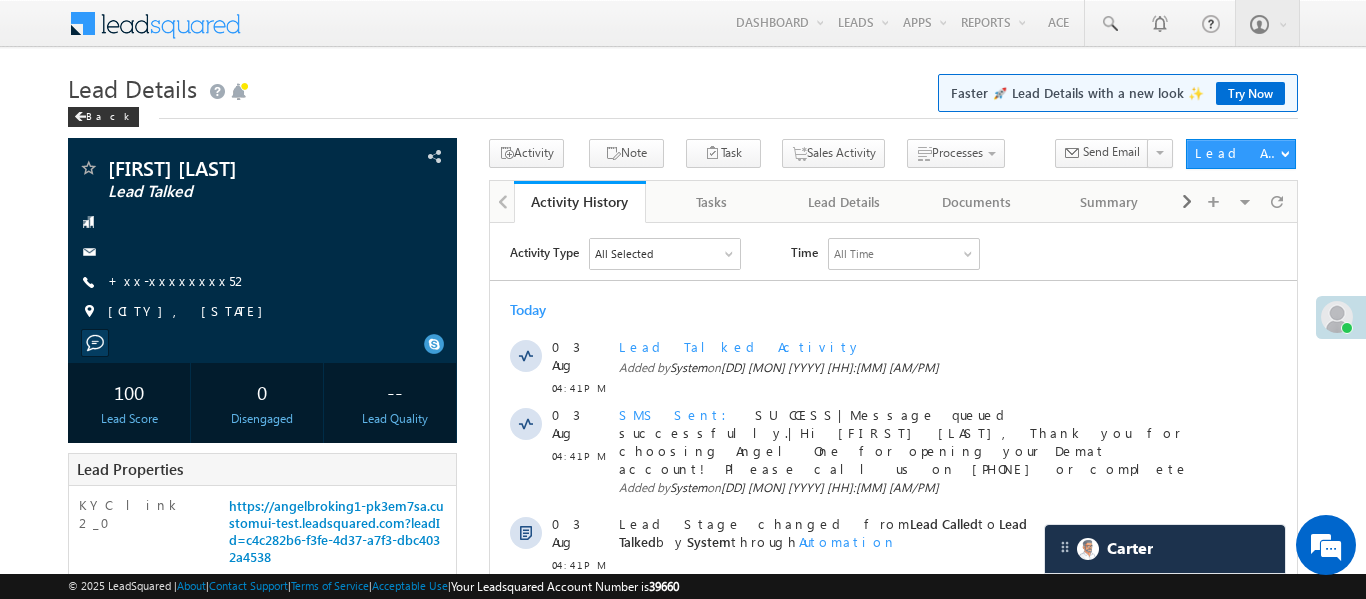 scroll, scrollTop: 0, scrollLeft: 0, axis: both 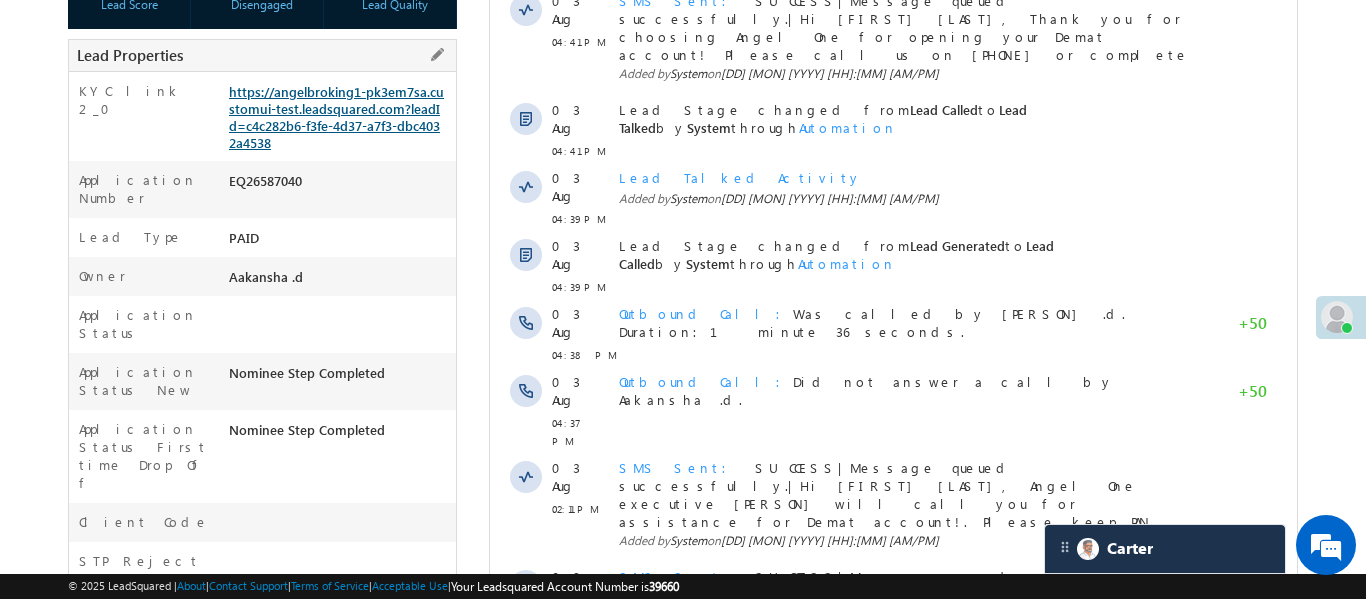 click on "https://angelbroking1-pk3em7sa.customui-test.leadsquared.com?leadId=c4c282b6-f3fe-4d37-a7f3-dbc4032a4538" at bounding box center [336, 117] 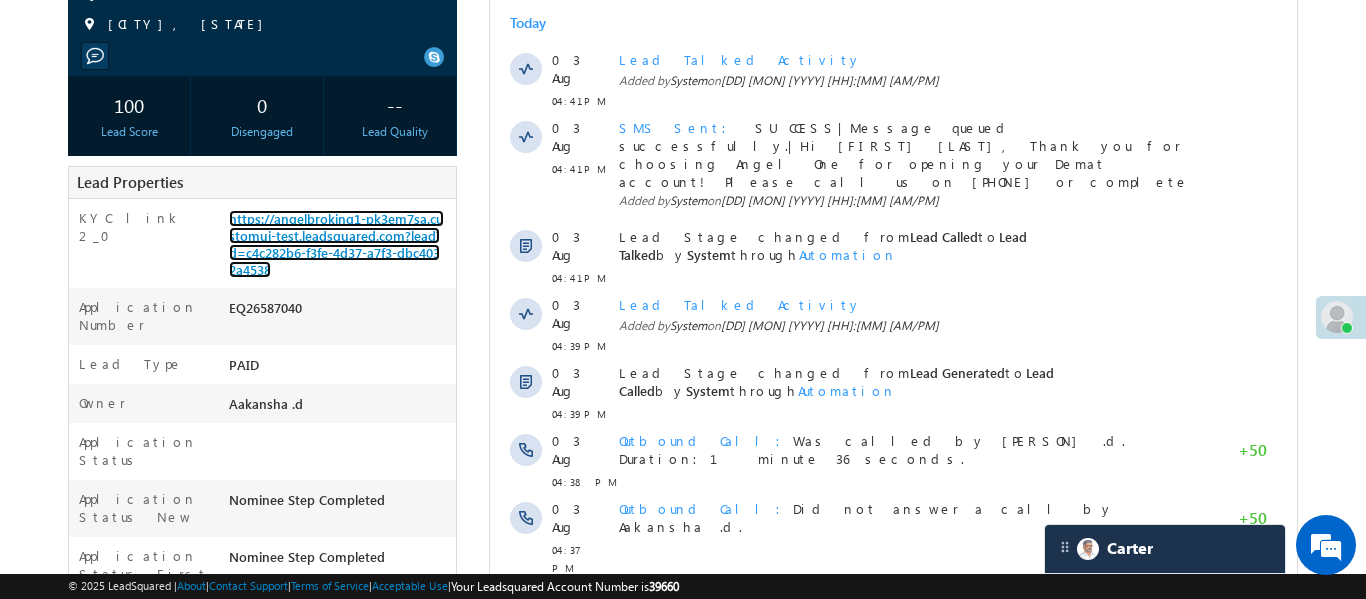 scroll, scrollTop: 102, scrollLeft: 0, axis: vertical 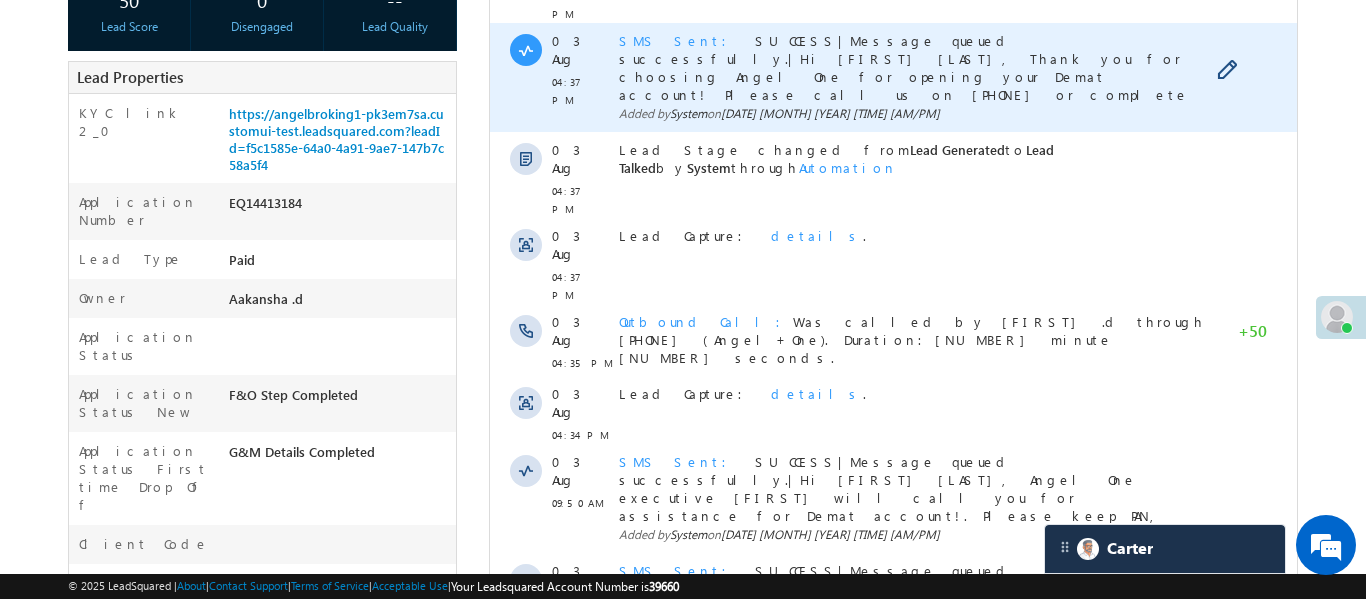 click on "SMS Sent
SUCCESS|Message queued successfully.|Hi  Mukesh Kumar, Thank you for choosing Angel One for opening your Demat account! Please call us on 07949106828 or complete your journey here   https://a.aonelink.in/ANGOne/S1JO1CJ
Added by  System  on  03 Aug 2025 04:37 PM" at bounding box center (913, 77) 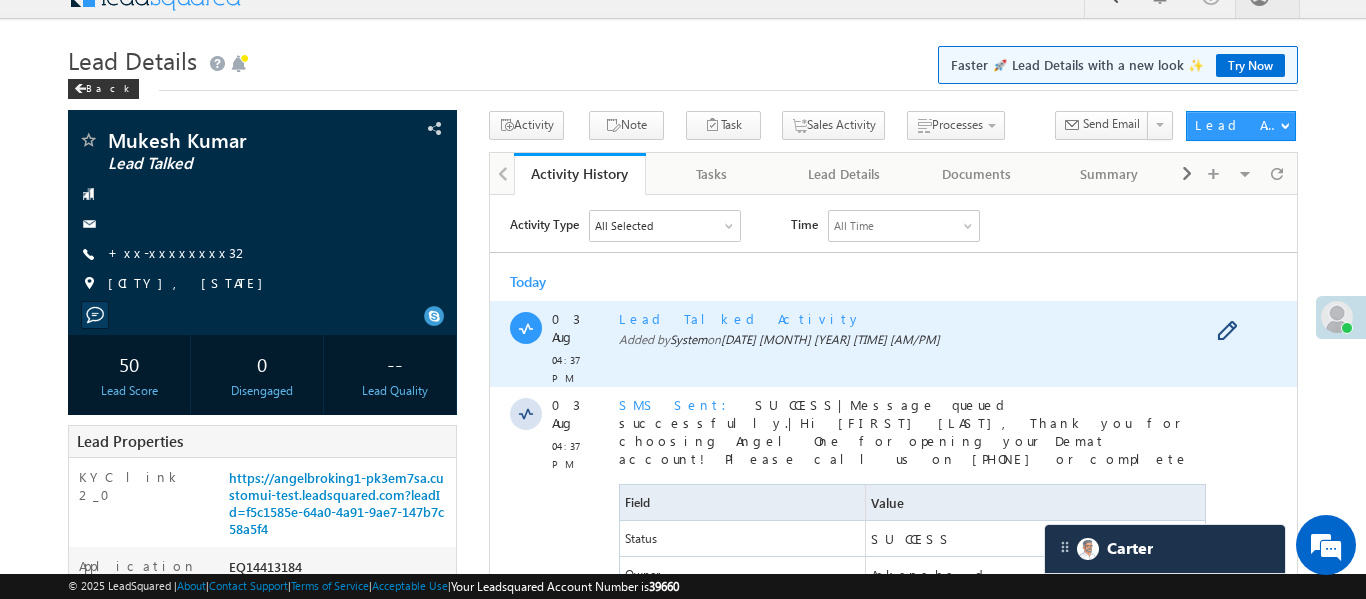 scroll, scrollTop: 24, scrollLeft: 0, axis: vertical 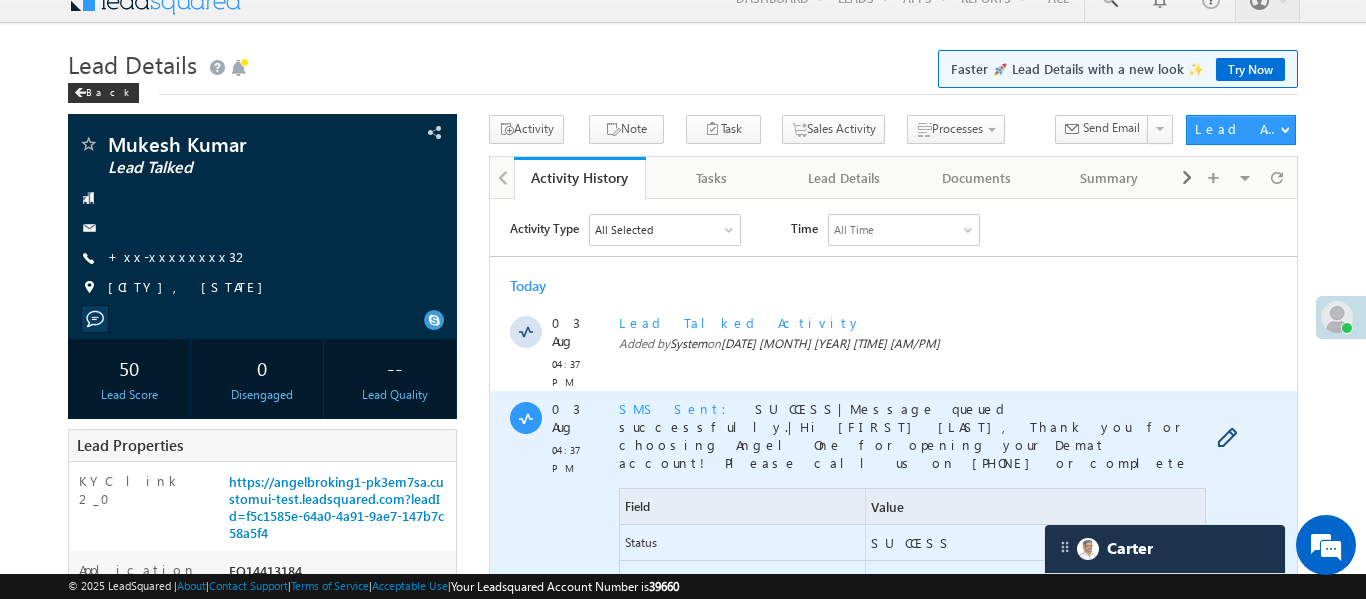 click on "SMS Sent" at bounding box center [678, 407] 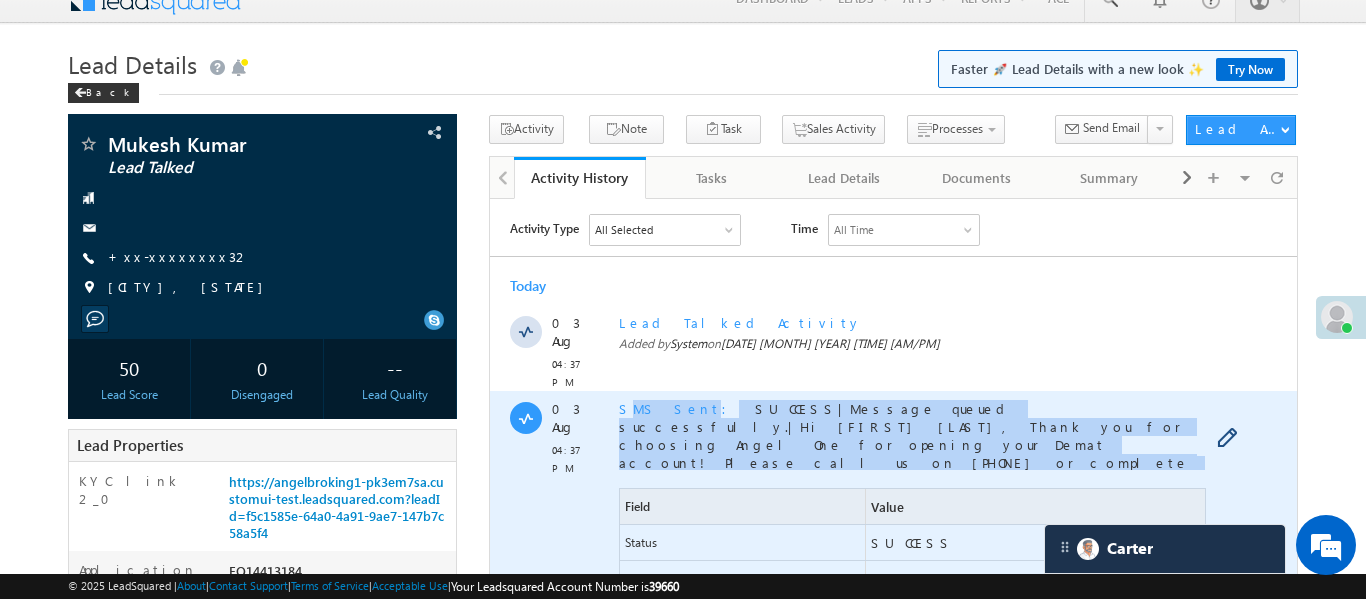click on "SMS Sent" at bounding box center [678, 407] 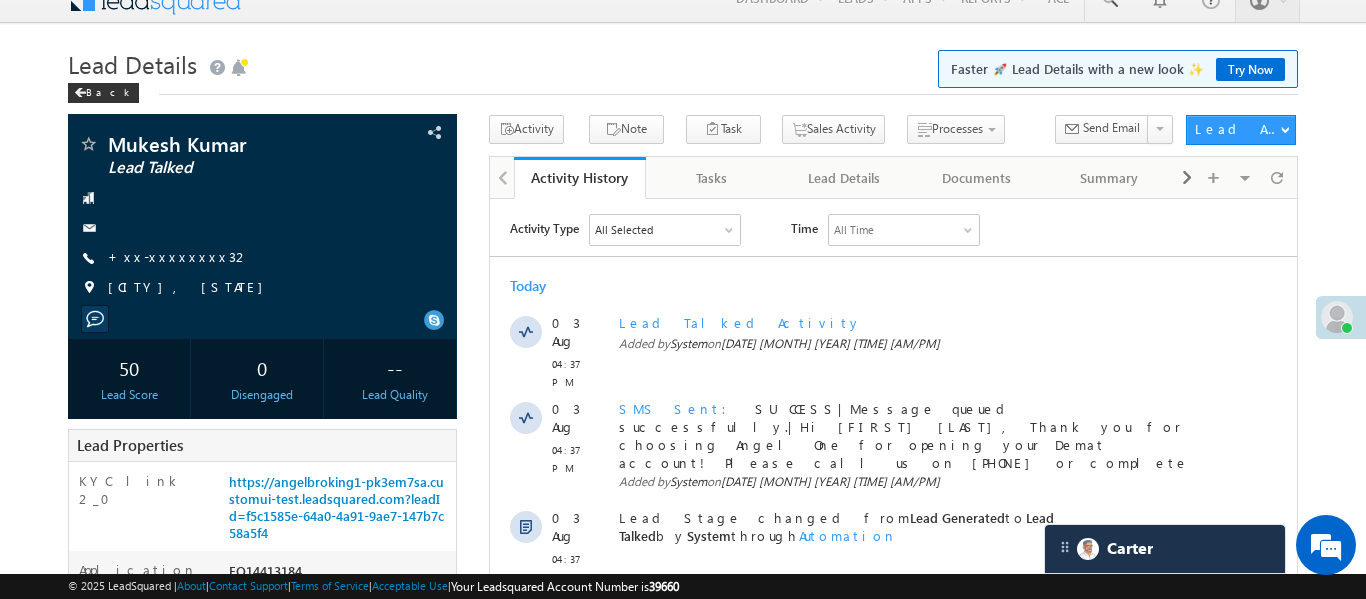 click on "Today" at bounding box center [892, 285] 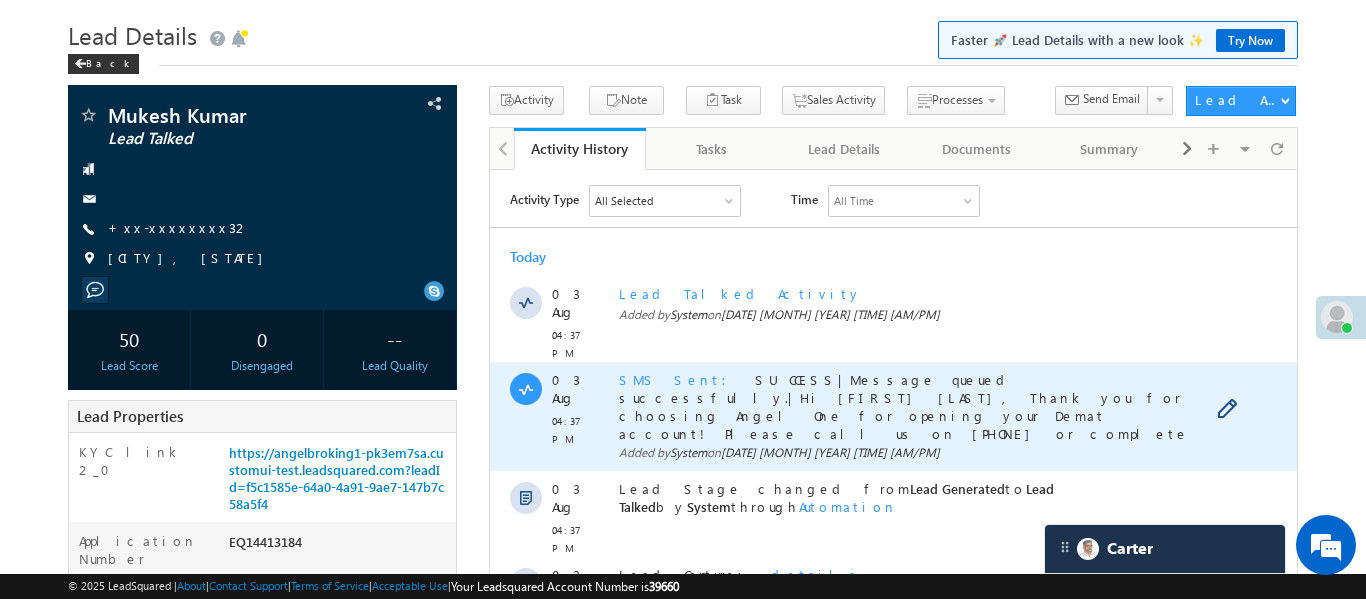 scroll, scrollTop: 165, scrollLeft: 0, axis: vertical 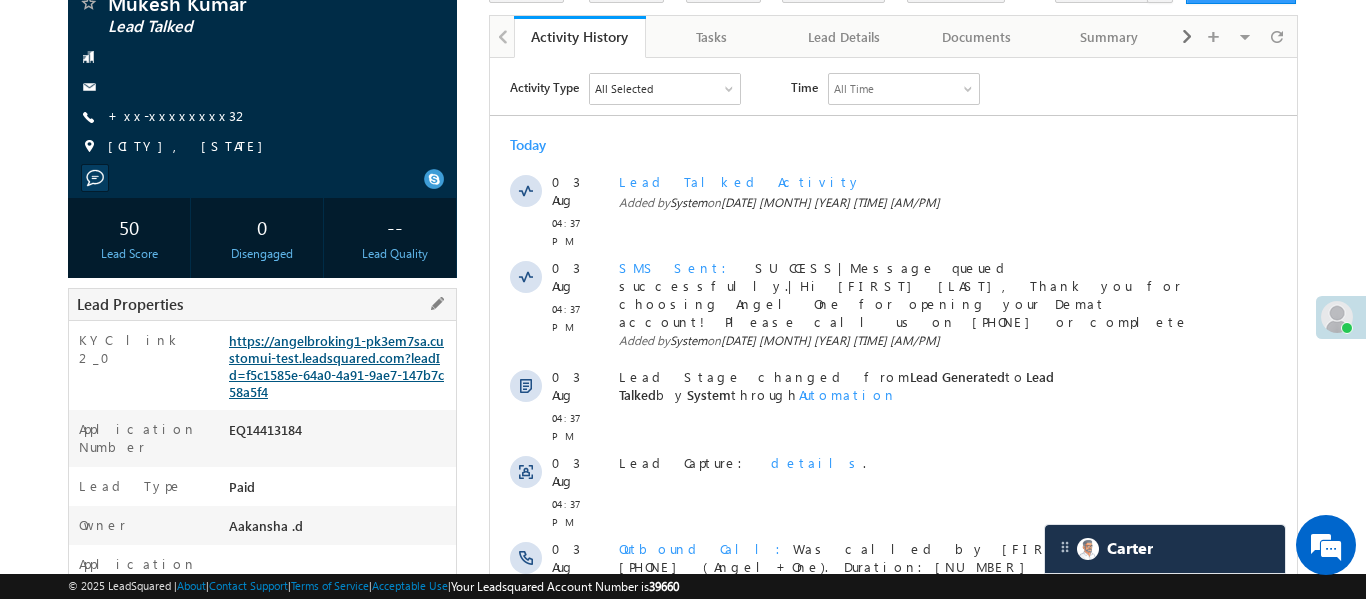 click on "https://angelbroking1-pk3em7sa.customui-test.leadsquared.com?leadId=f5c1585e-64a0-4a91-9ae7-147b7c58a5f4" at bounding box center [336, 366] 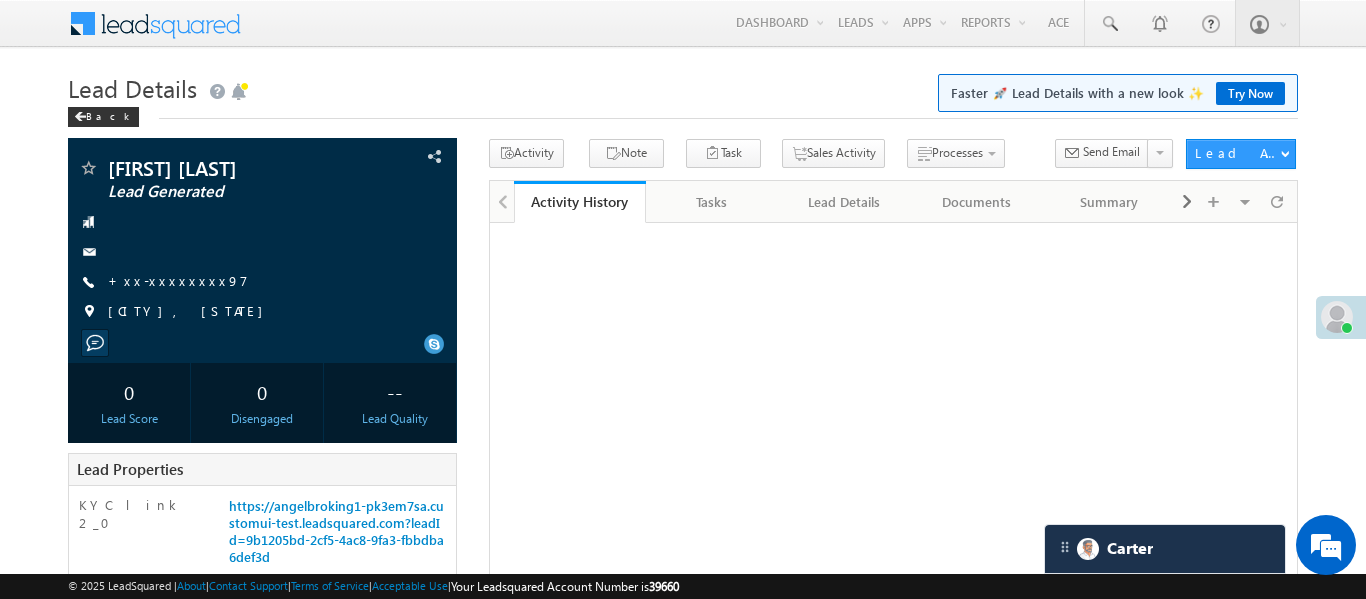 scroll, scrollTop: 0, scrollLeft: 0, axis: both 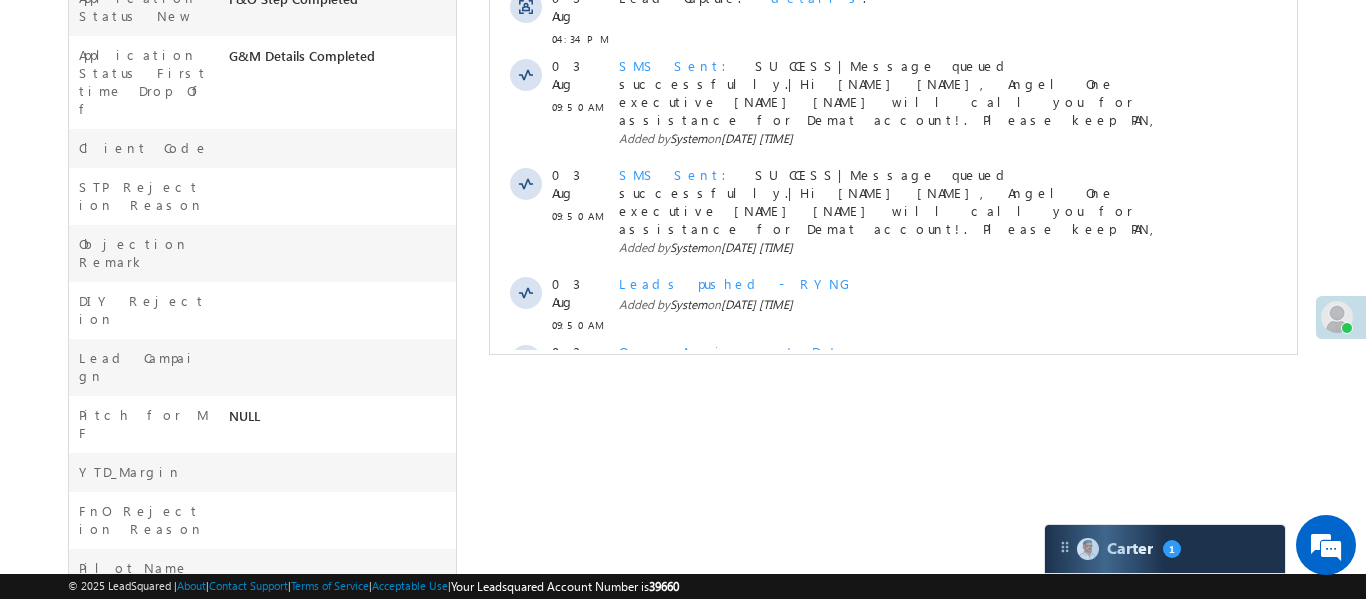 click on "Activity Type
All Selected
Select All Sales Activities 1 Sales Activity Email Activities 18 Email Bounced Email Link Clicked Email Marked Spam Email Opened Inbound Lead through Email Mailing preference link clicked Negative Response to Email Neutral Response to Email Positive Response to Email Resubscribed Subscribed To Newsletter Subscribed To Promotional Emails Unsubscribe Link Clicked Unsubscribed Unsubscribed From Newsletter Unsubscribed From Promotional Emails View in browser link Clicked Email Sent Web Activities 5 Conversion Button Clicked Converted to Lead Form Submitted on Website Page Visited on Website Tracking URL Clicked Lead Capture Activities 1 Lead Capture Phone Call Activities 2 Inbound Phone Call Activity Outbound Phone Call Activity Other Activities 175 3 Hours Redistribution Account Inactive Date Add_Alternate_Number Agreed for Payment App Downloaded jk" at bounding box center (892, -47) 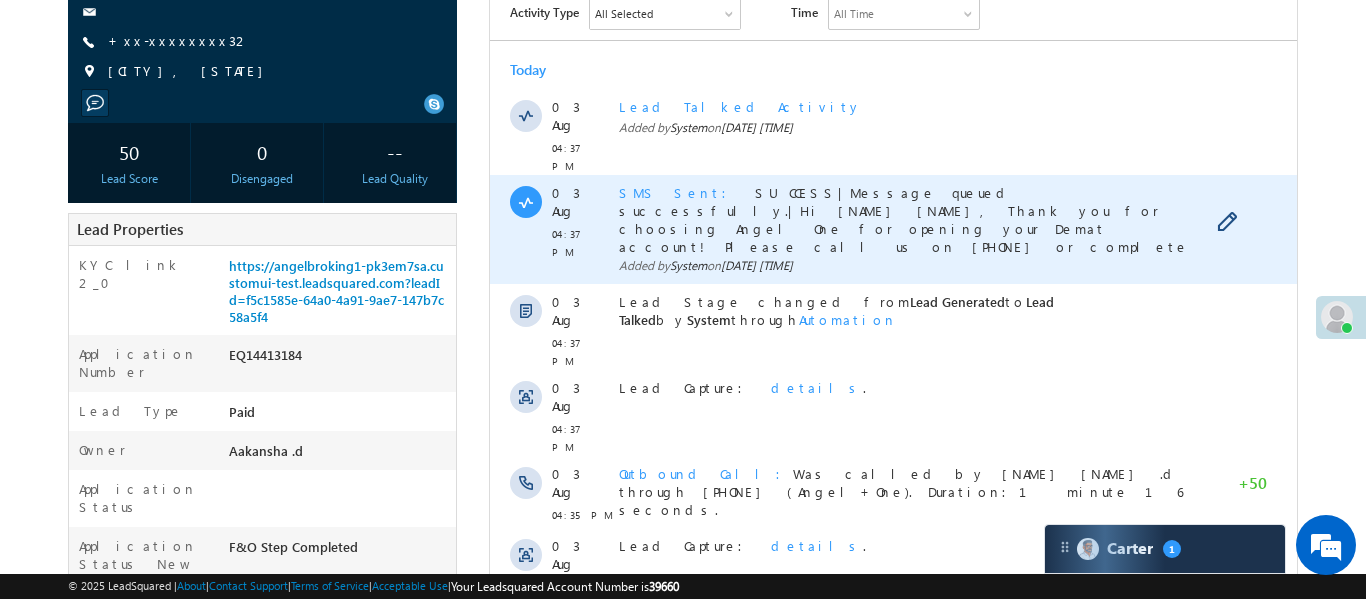scroll, scrollTop: 0, scrollLeft: 0, axis: both 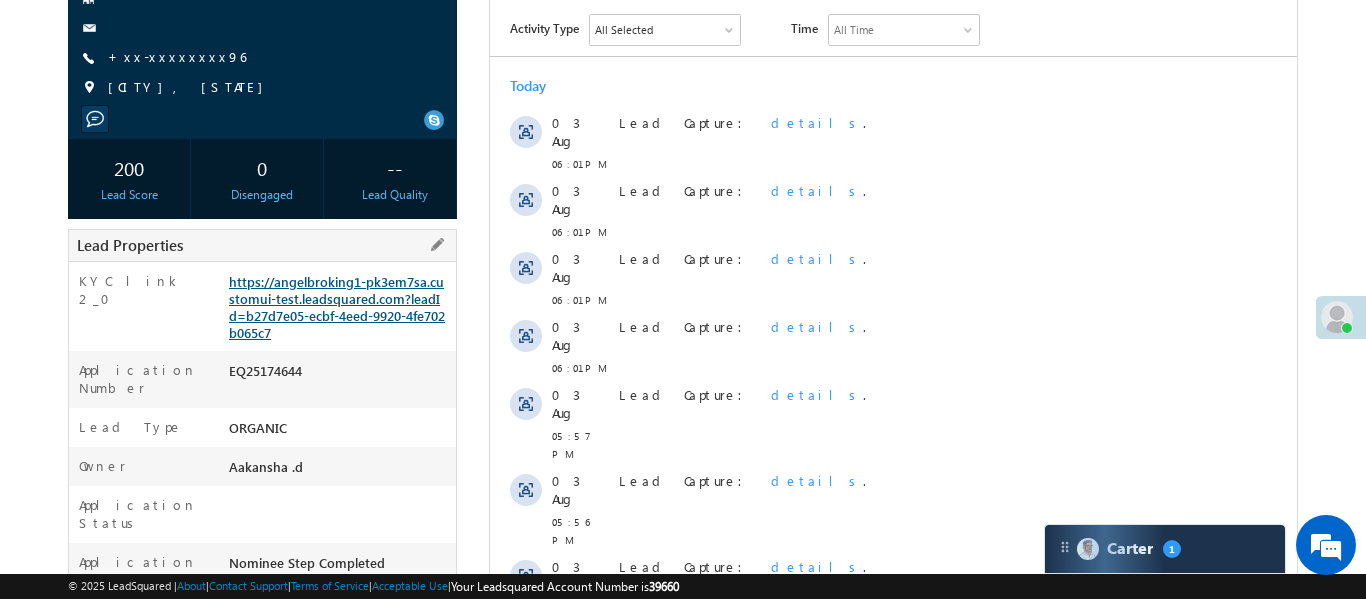 click on "https://angelbroking1-pk3em7sa.customui-test.leadsquared.com?leadId=b27d7e05-ecbf-4eed-9920-4fe702b065c7" at bounding box center [337, 307] 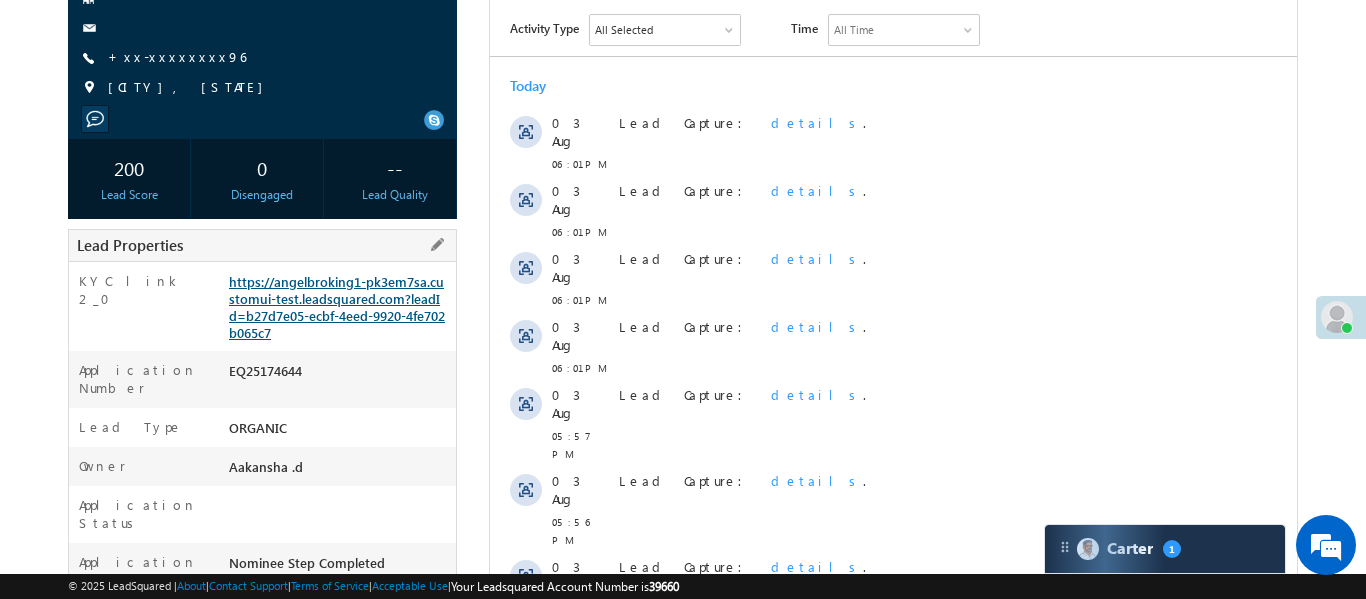 scroll, scrollTop: 0, scrollLeft: 0, axis: both 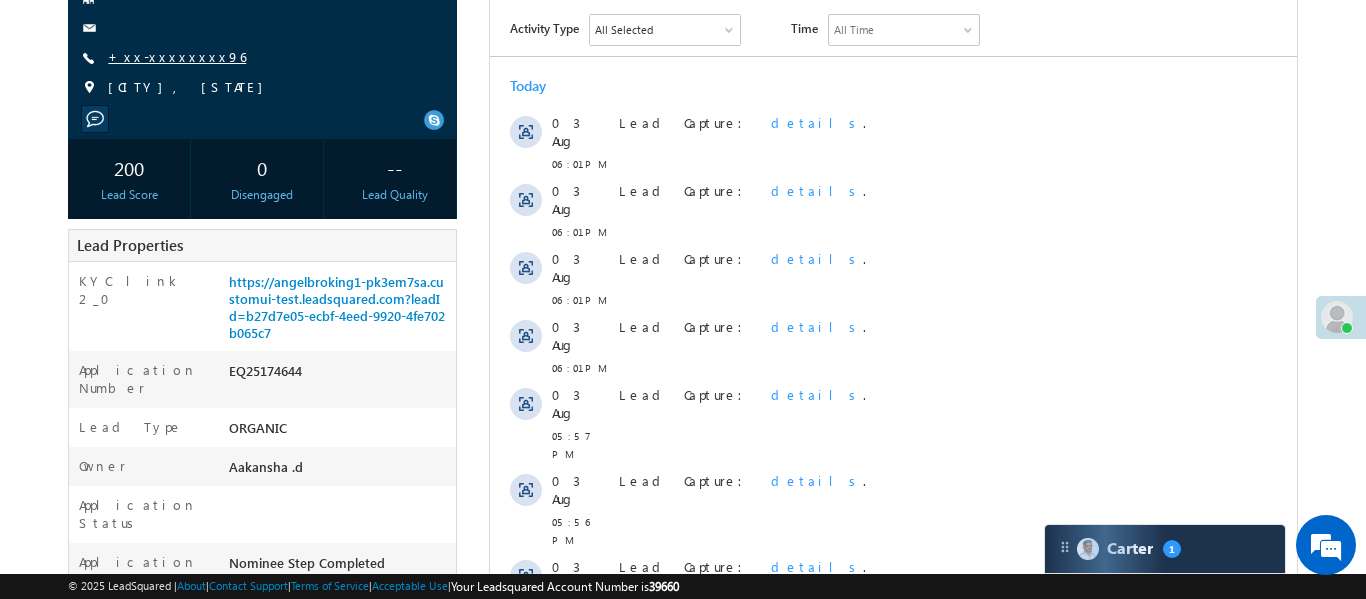 click on "+xx-xxxxxxxx96" at bounding box center [177, 56] 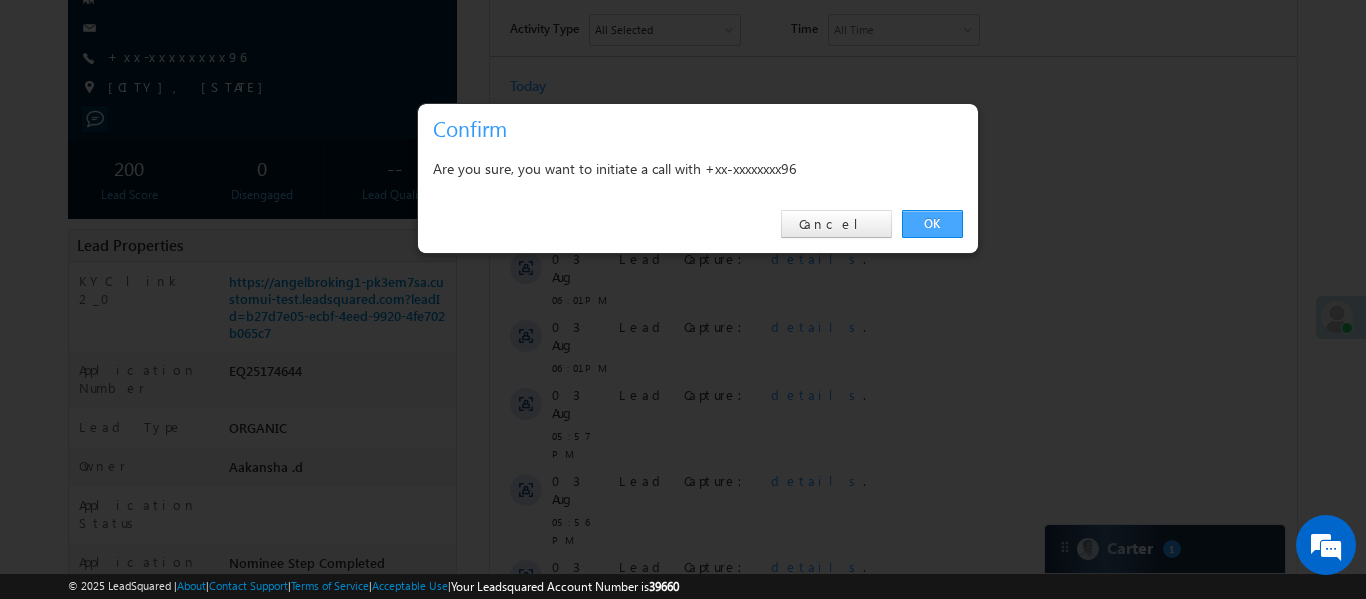 click on "OK" at bounding box center (932, 224) 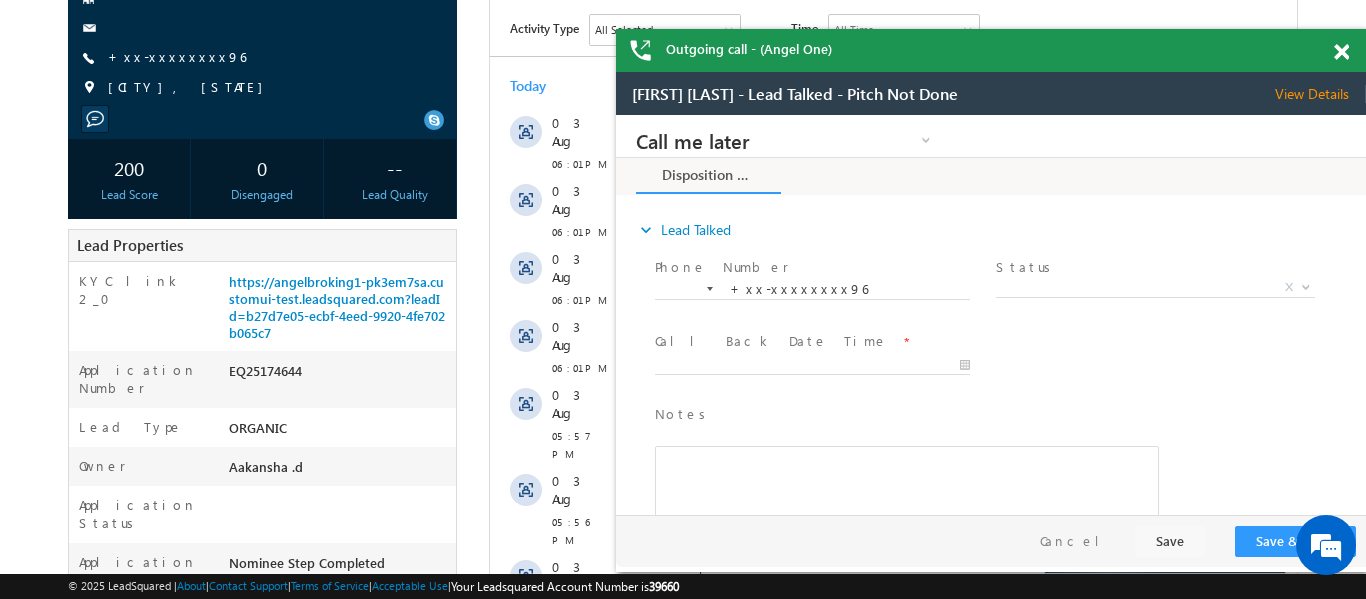scroll, scrollTop: 0, scrollLeft: 0, axis: both 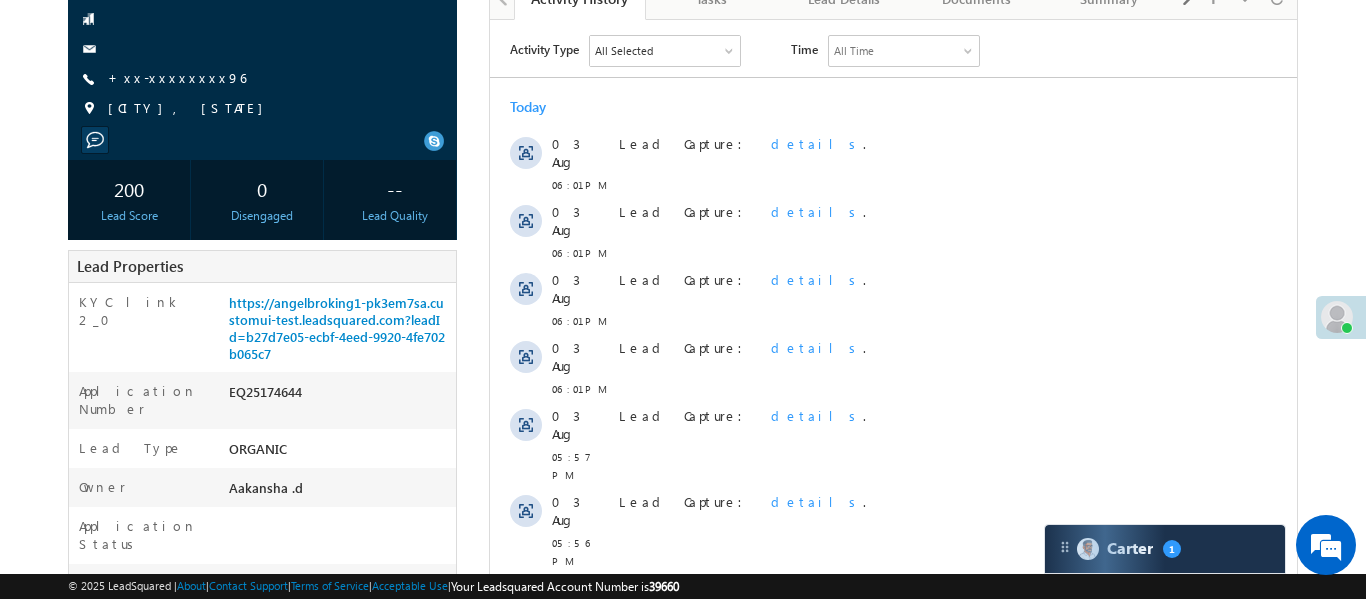 drag, startPoint x: 191, startPoint y: 77, endPoint x: 297, endPoint y: 178, distance: 146.4138 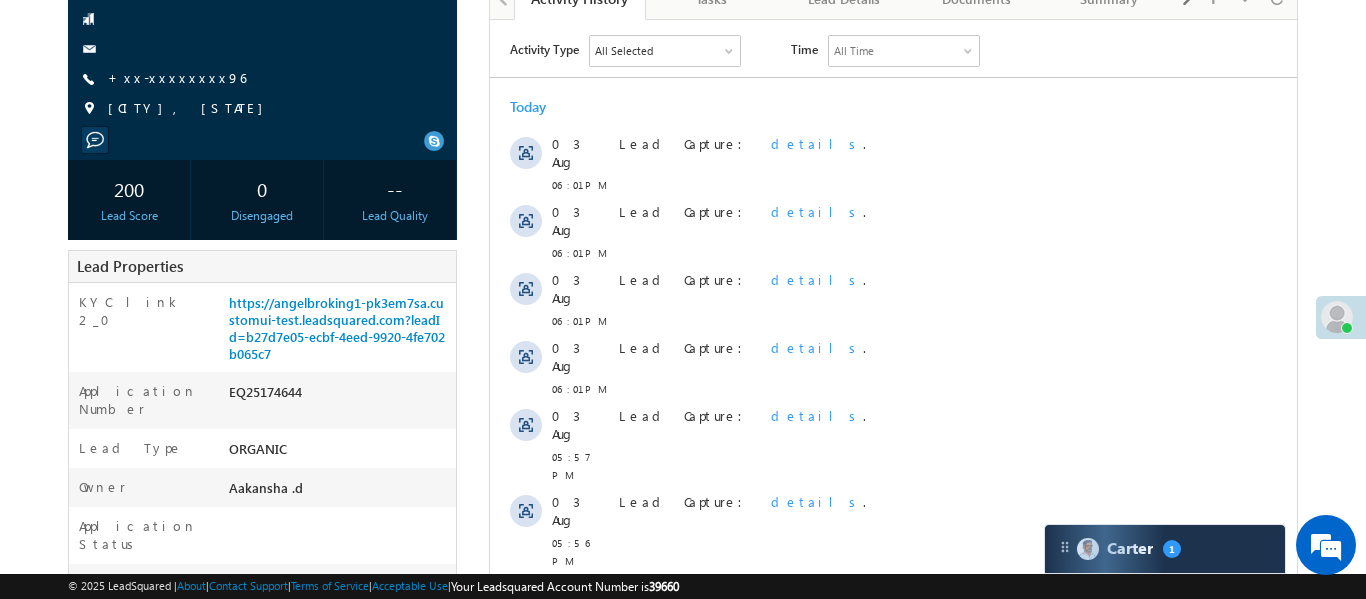scroll, scrollTop: 0, scrollLeft: 0, axis: both 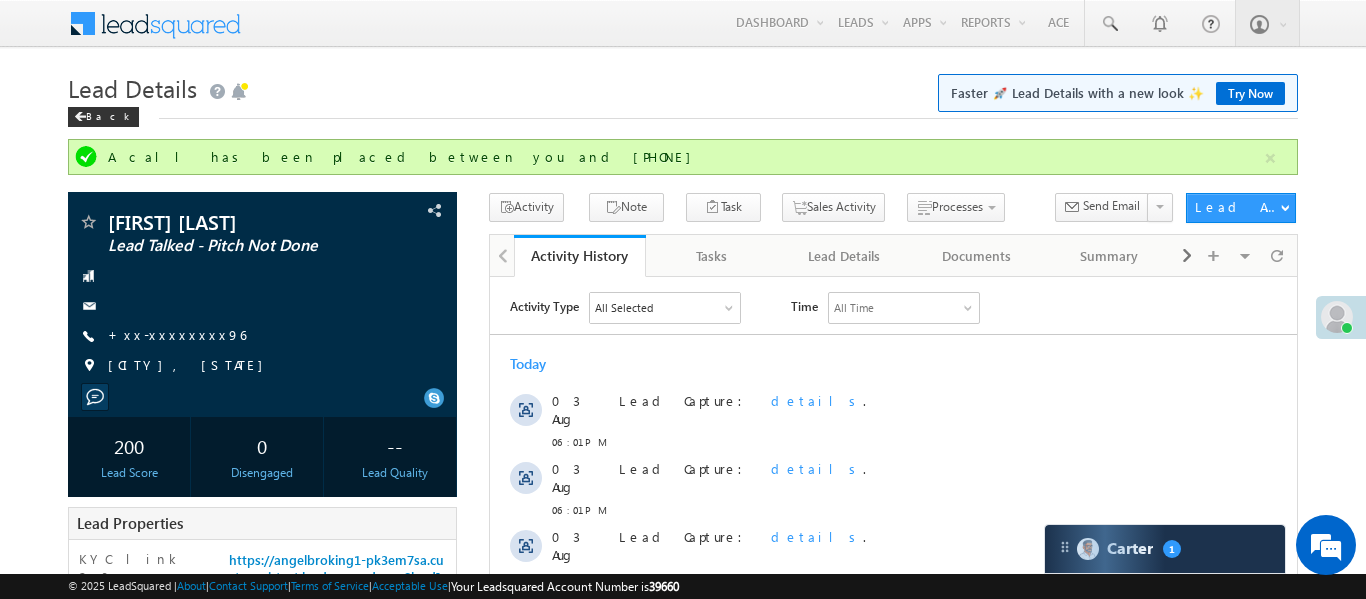 click on "Lead Details" at bounding box center [132, 88] 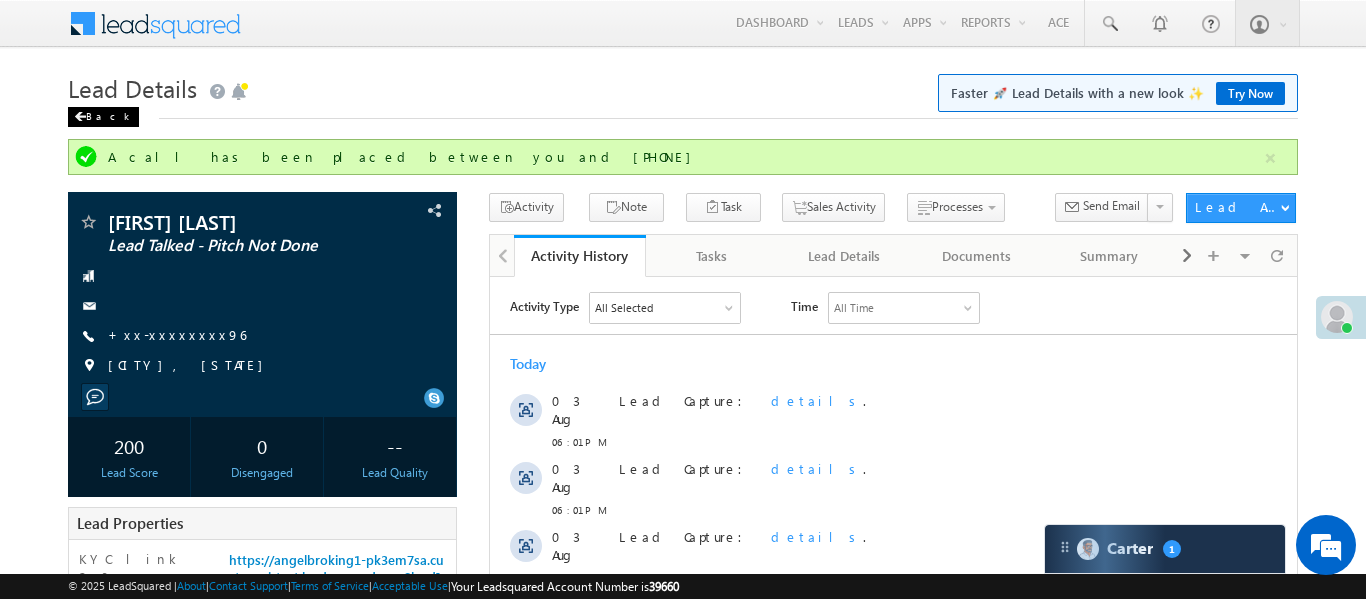 click on "Back" at bounding box center [103, 117] 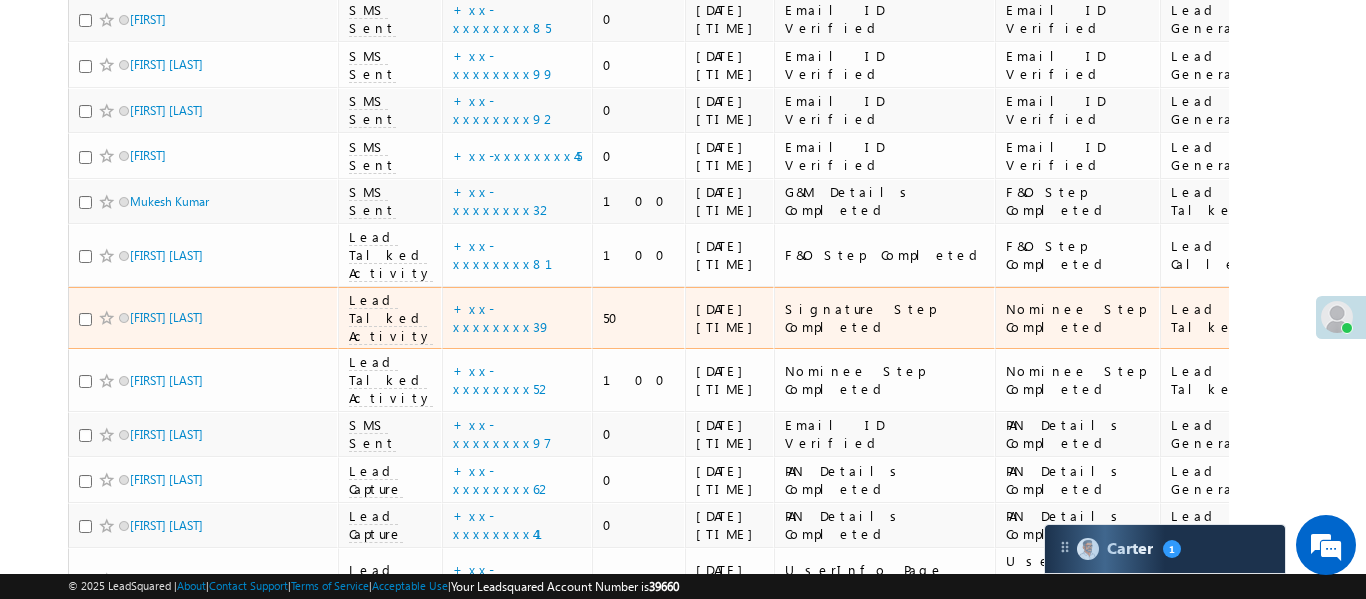 scroll, scrollTop: 641, scrollLeft: 0, axis: vertical 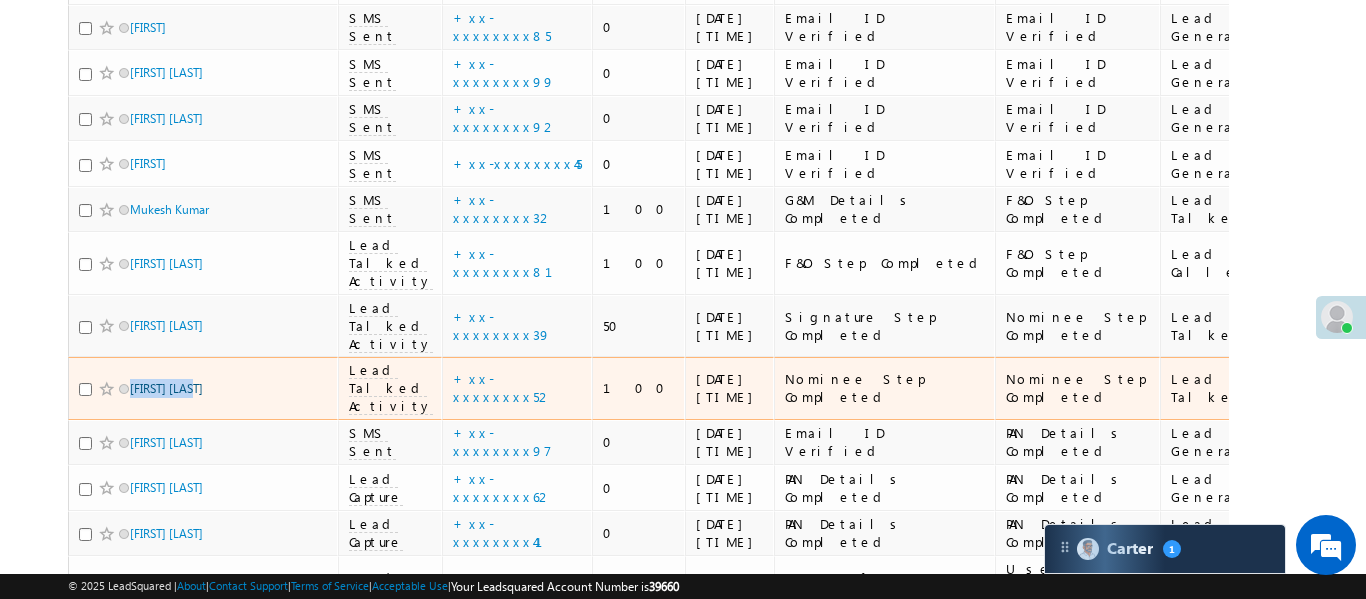 click on "Suryakant Tatiya" at bounding box center (204, 330) 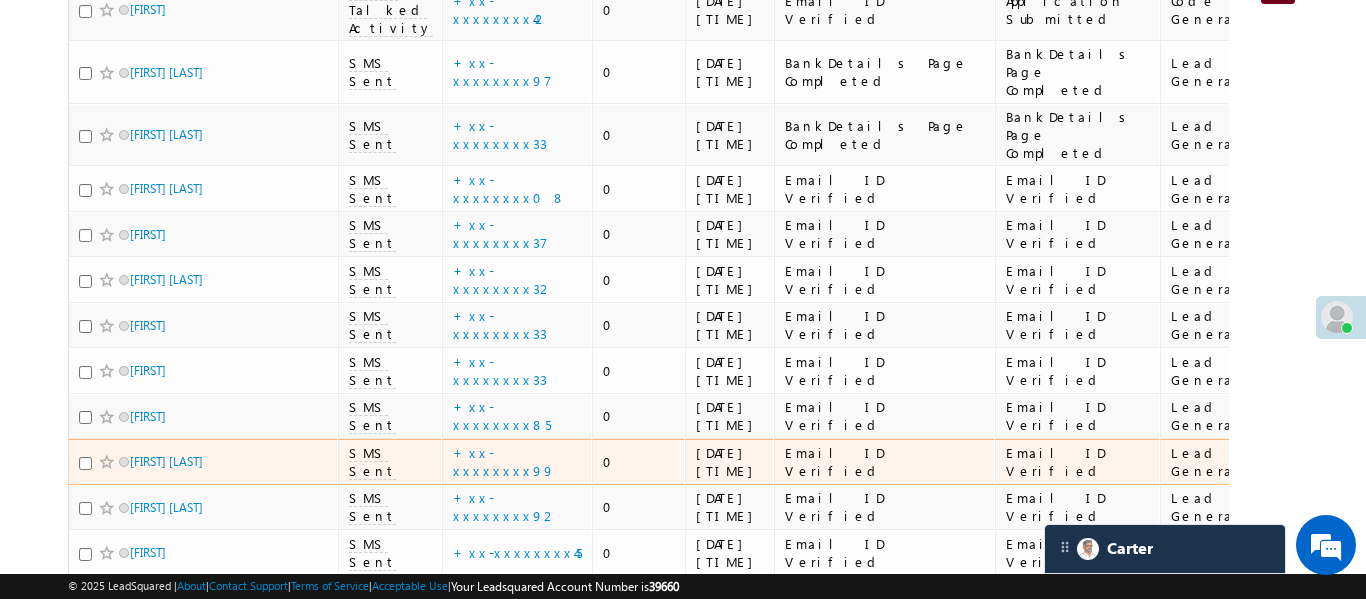 scroll, scrollTop: 904, scrollLeft: 0, axis: vertical 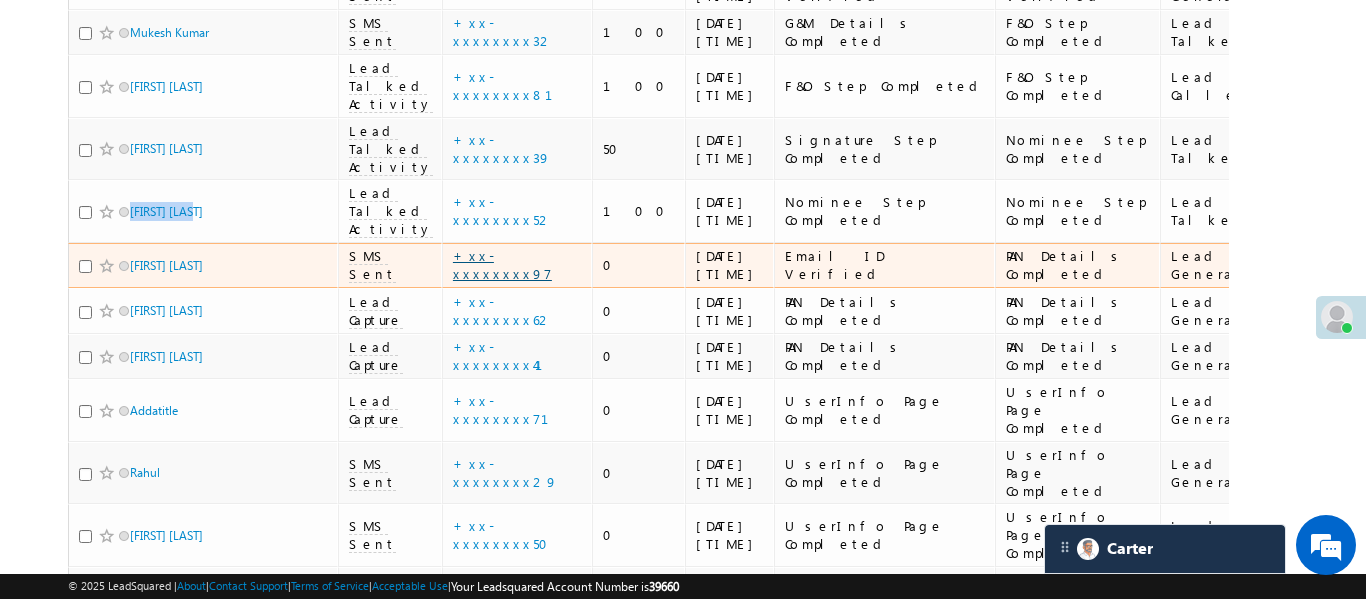 click on "+xx-xxxxxxxx97" at bounding box center [502, 264] 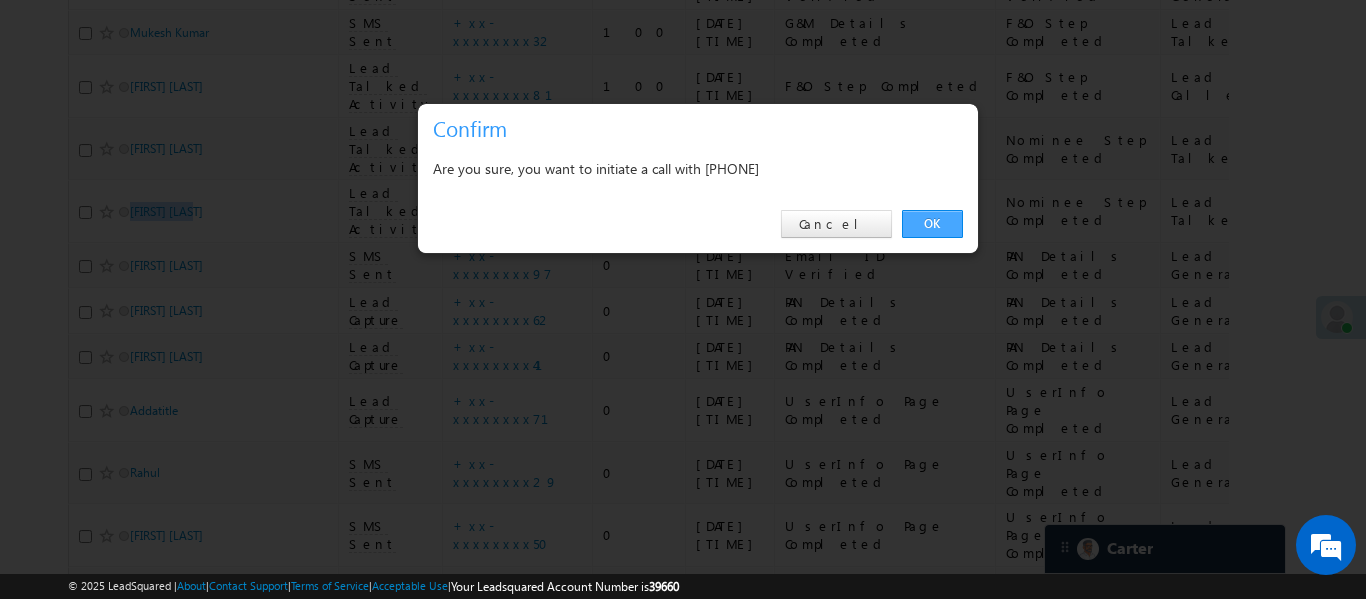 click on "OK" at bounding box center (932, 224) 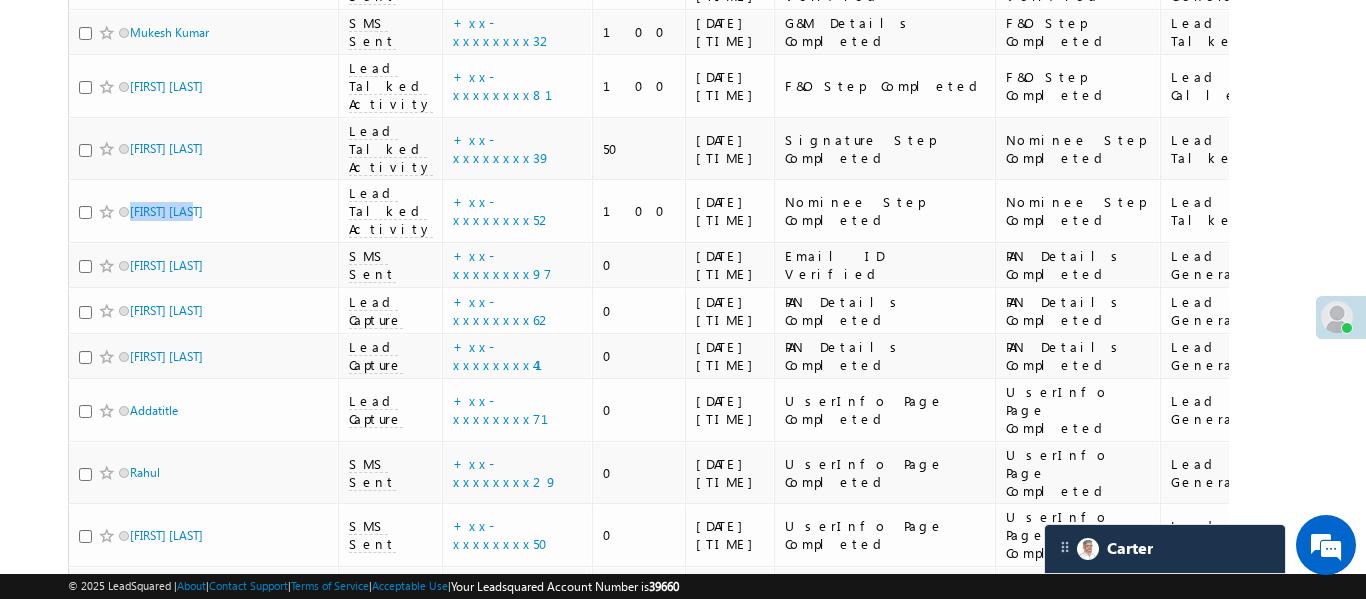 scroll, scrollTop: 958, scrollLeft: 0, axis: vertical 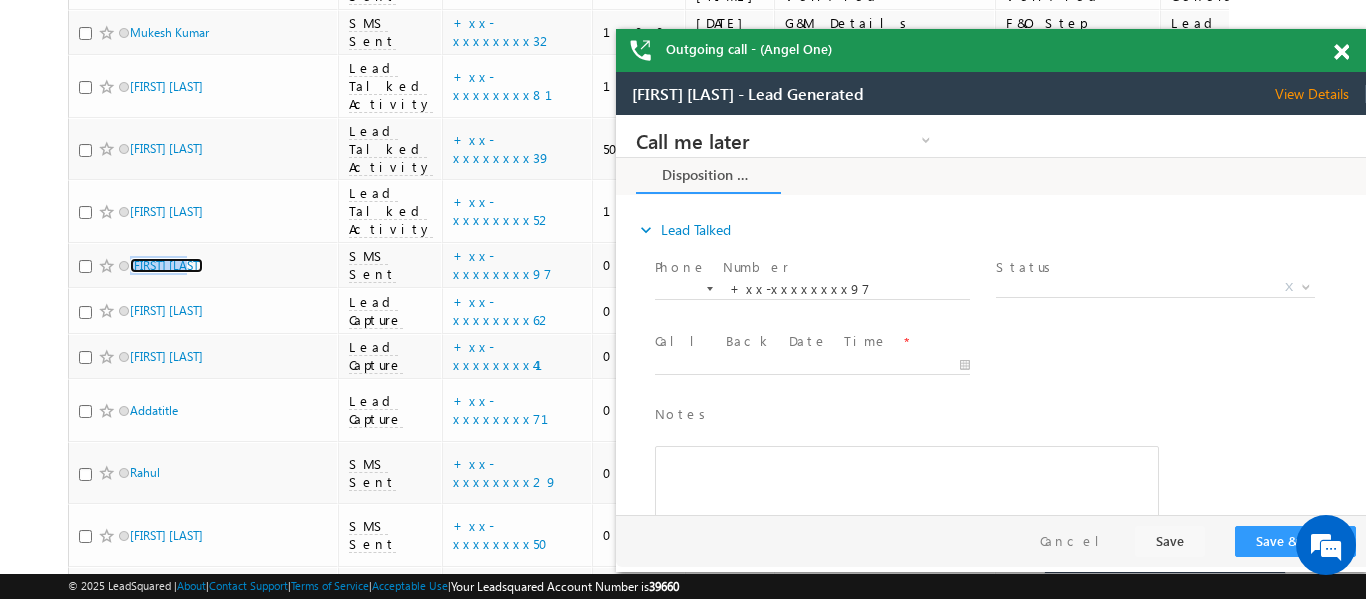 click at bounding box center (1341, 52) 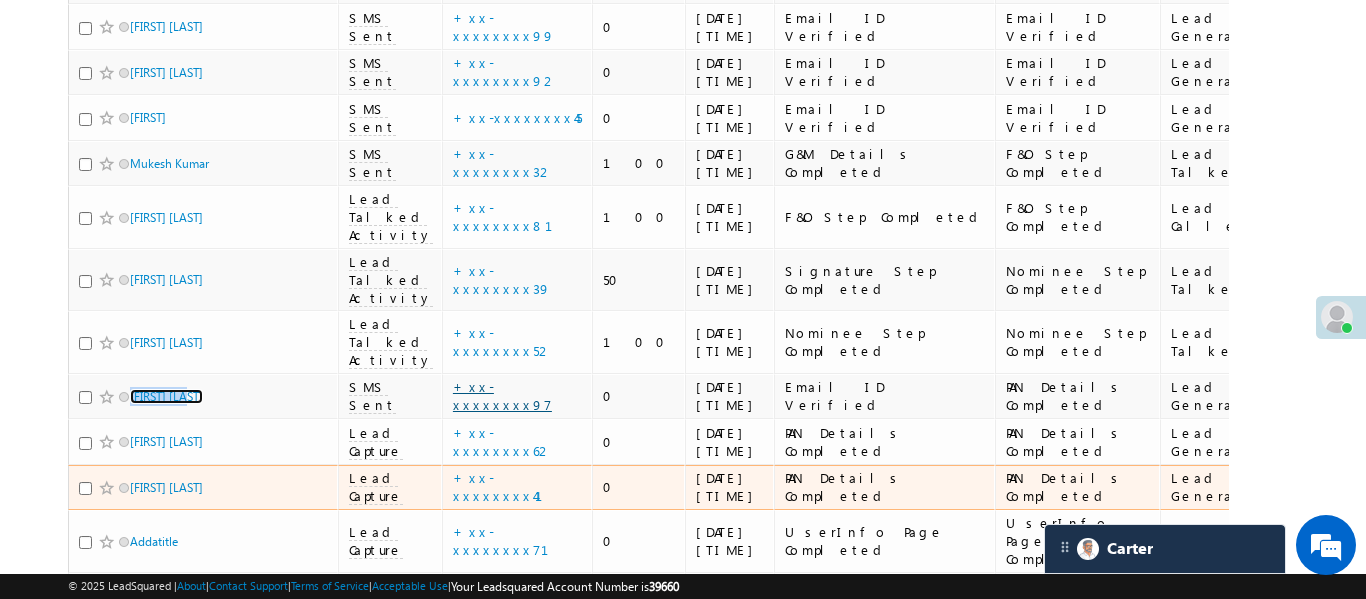 scroll, scrollTop: 820, scrollLeft: 0, axis: vertical 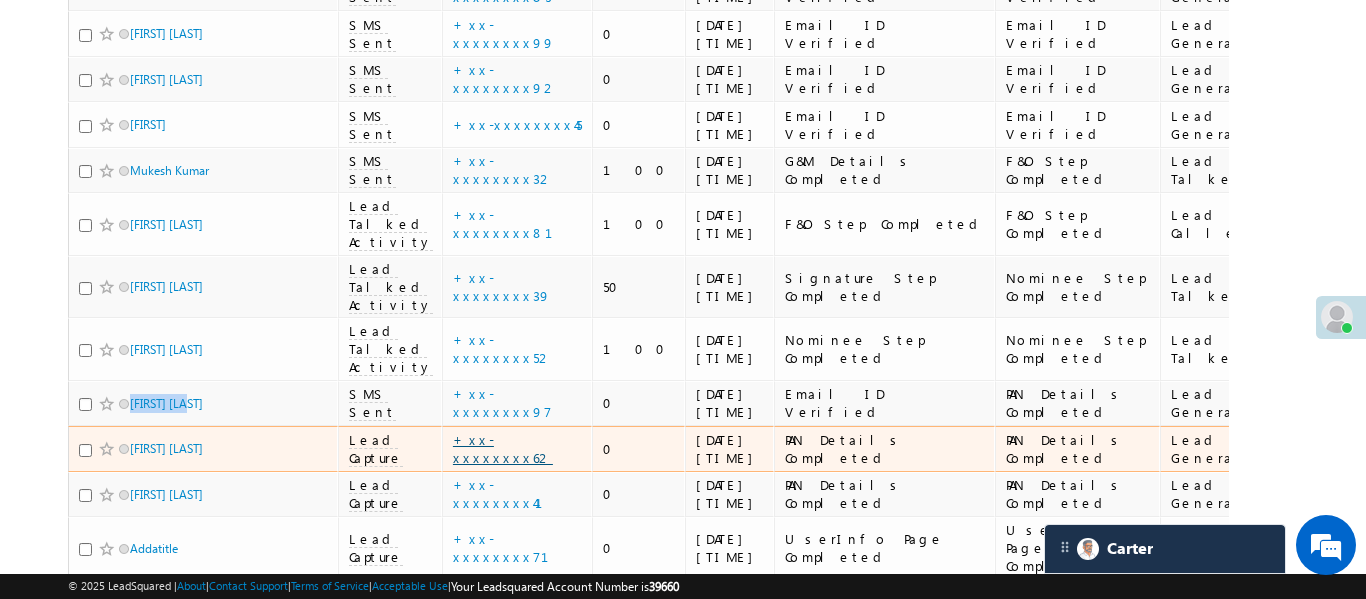 click on "+xx-xxxxxxxx62" at bounding box center [503, 448] 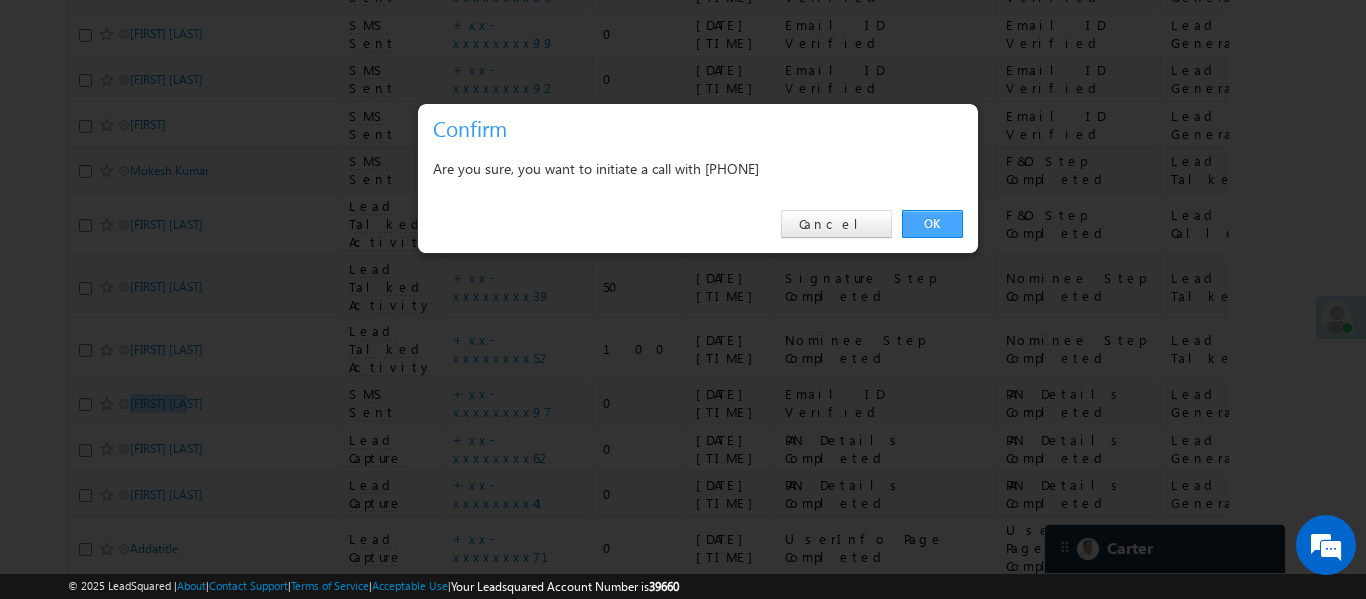 click on "OK" at bounding box center [932, 224] 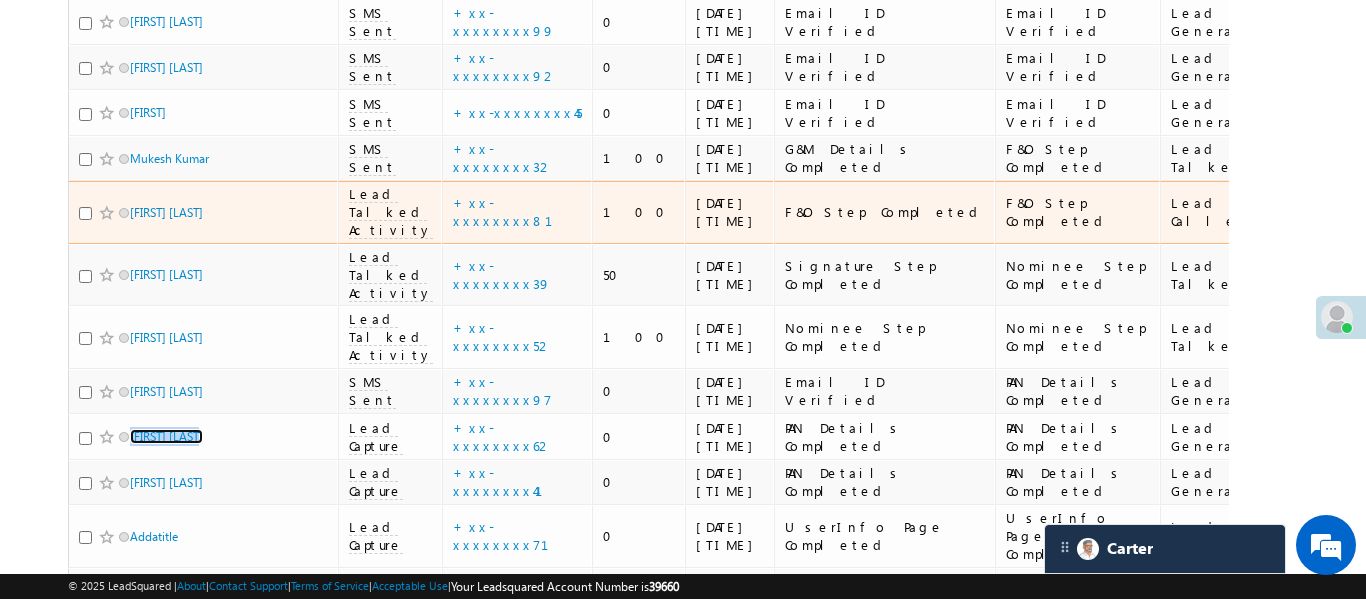 scroll, scrollTop: 841, scrollLeft: 0, axis: vertical 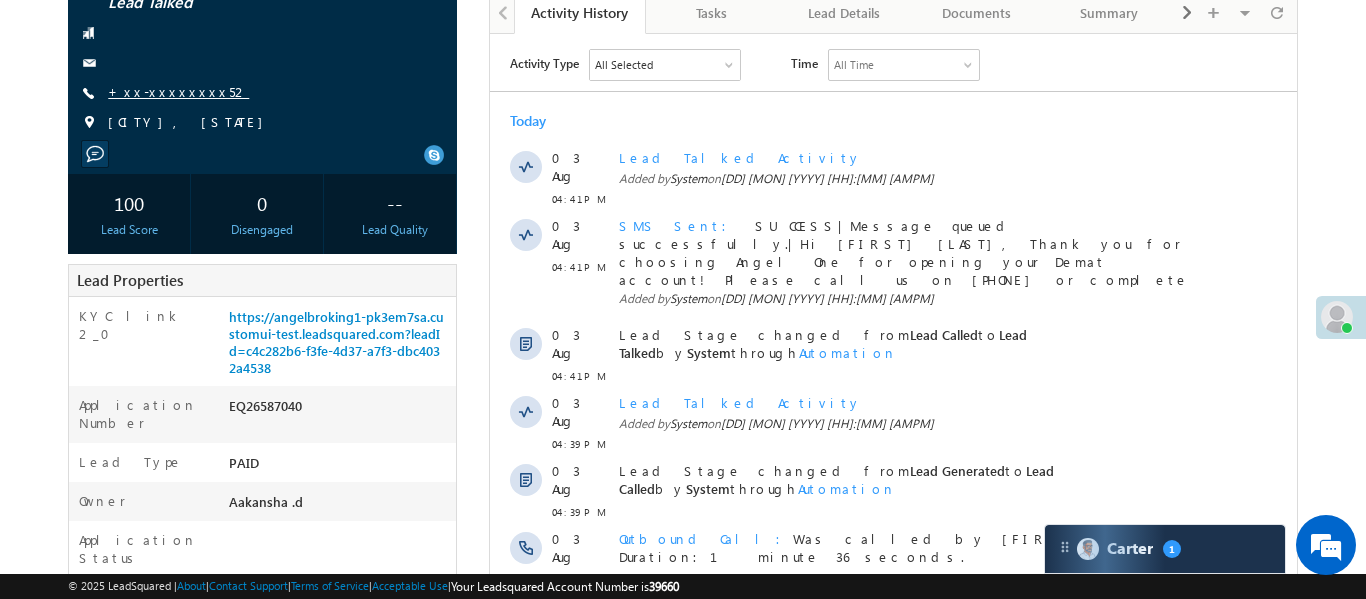 click on "+xx-xxxxxxxx52" at bounding box center (178, 91) 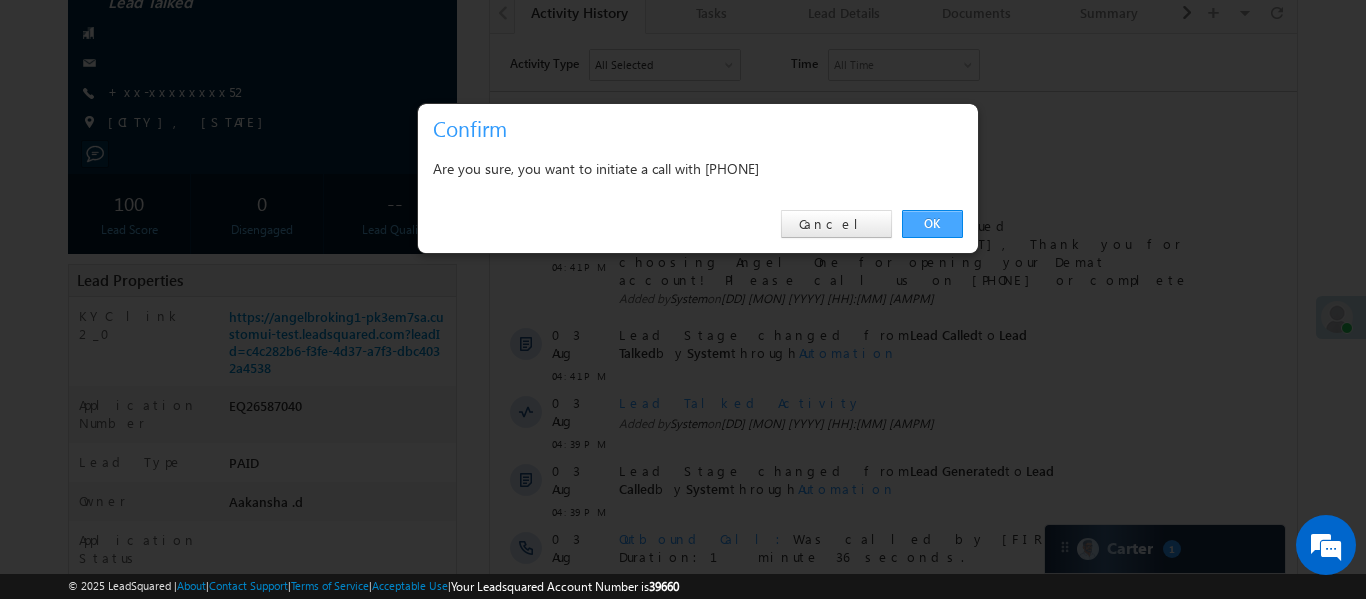 click on "OK" at bounding box center [932, 224] 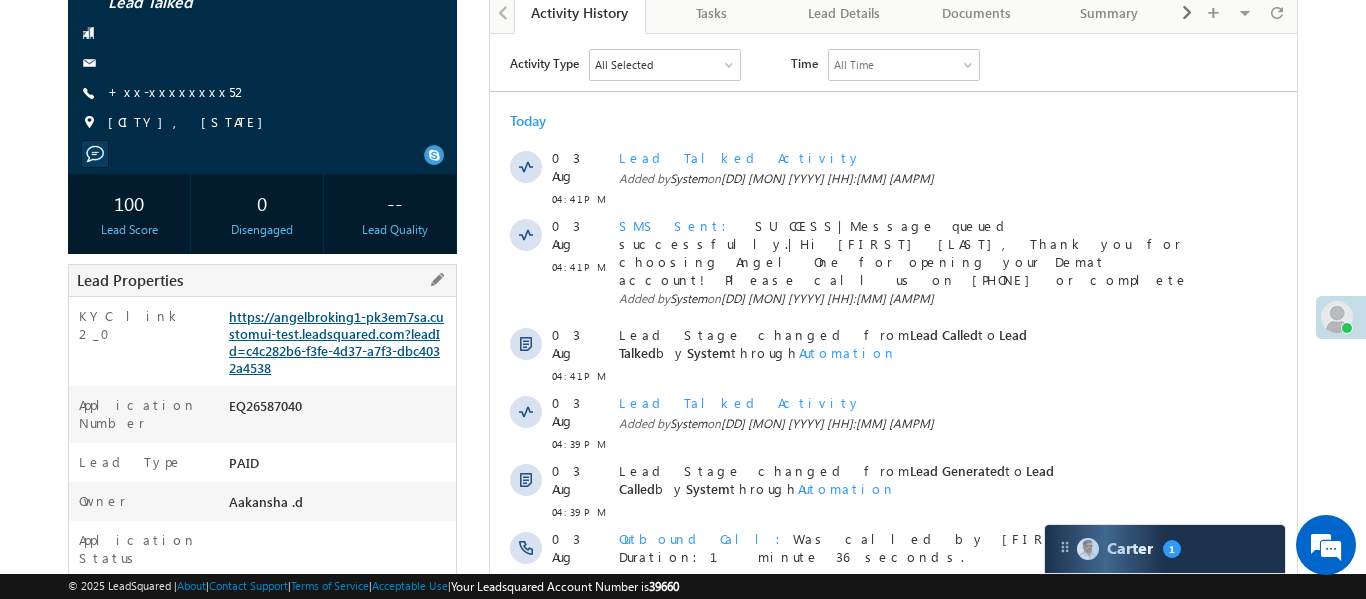 click on "https://angelbroking1-pk3em7sa.customui-test.leadsquared.com?leadId=c4c282b6-f3fe-4d37-a7f3-dbc4032a4538" at bounding box center [336, 342] 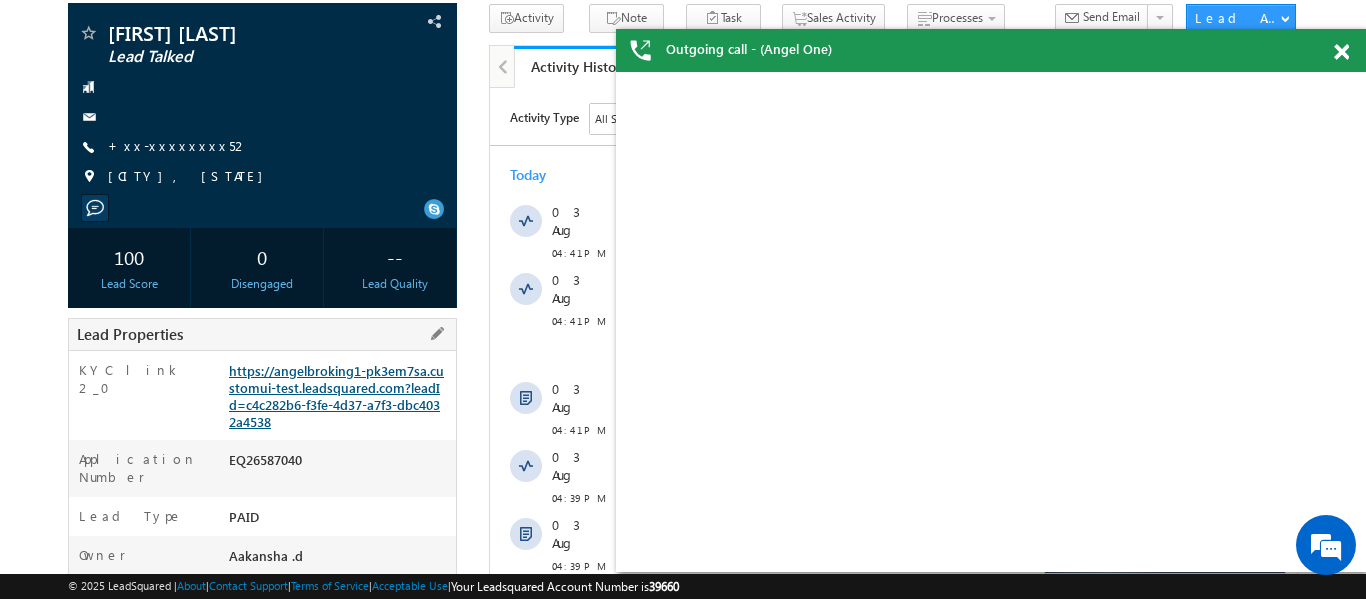 scroll, scrollTop: 243, scrollLeft: 0, axis: vertical 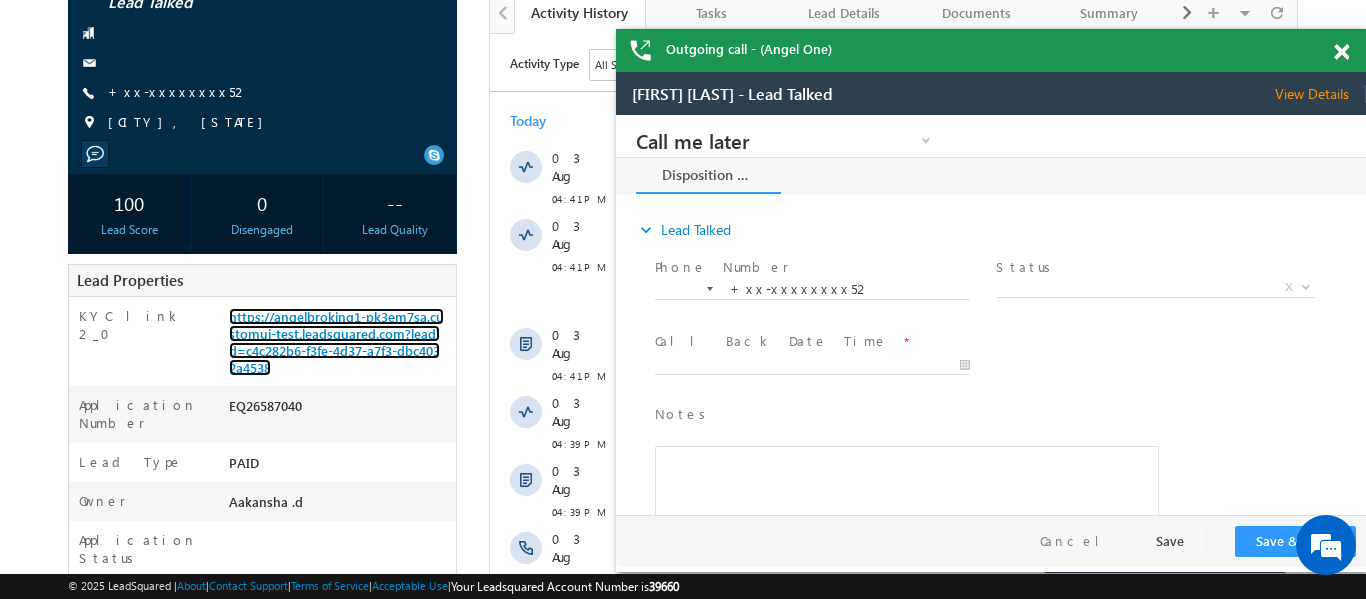 click at bounding box center (1341, 52) 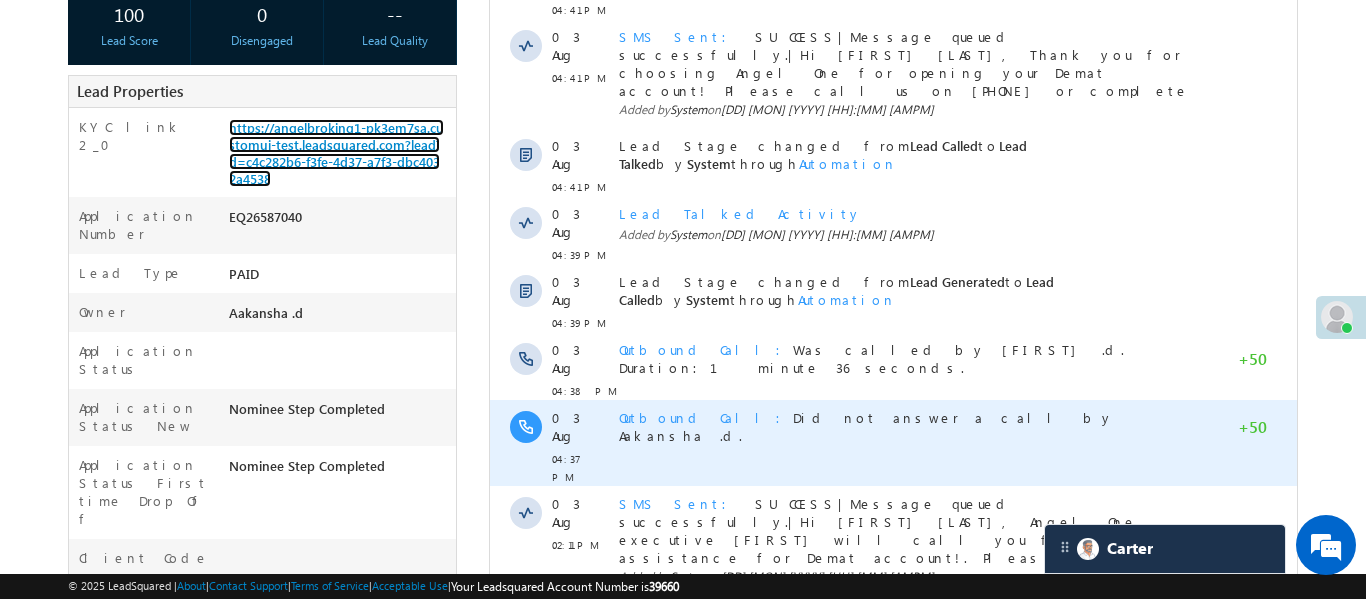 scroll, scrollTop: 453, scrollLeft: 0, axis: vertical 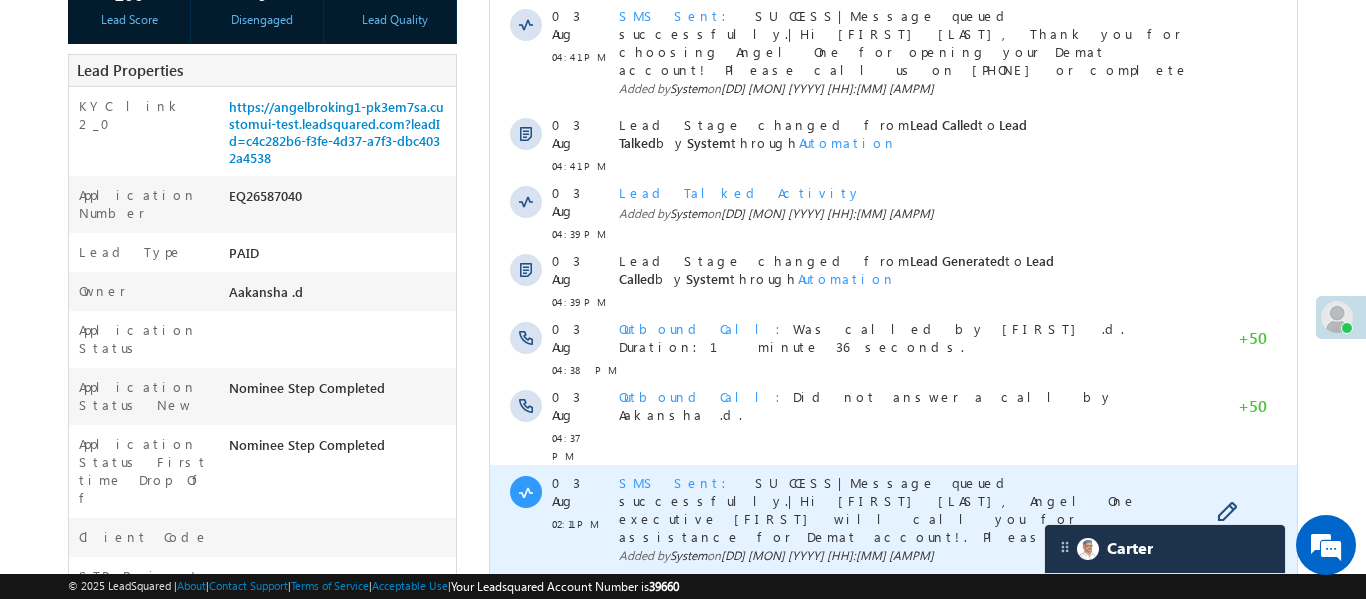 click on "SMS Sent" at bounding box center [678, 482] 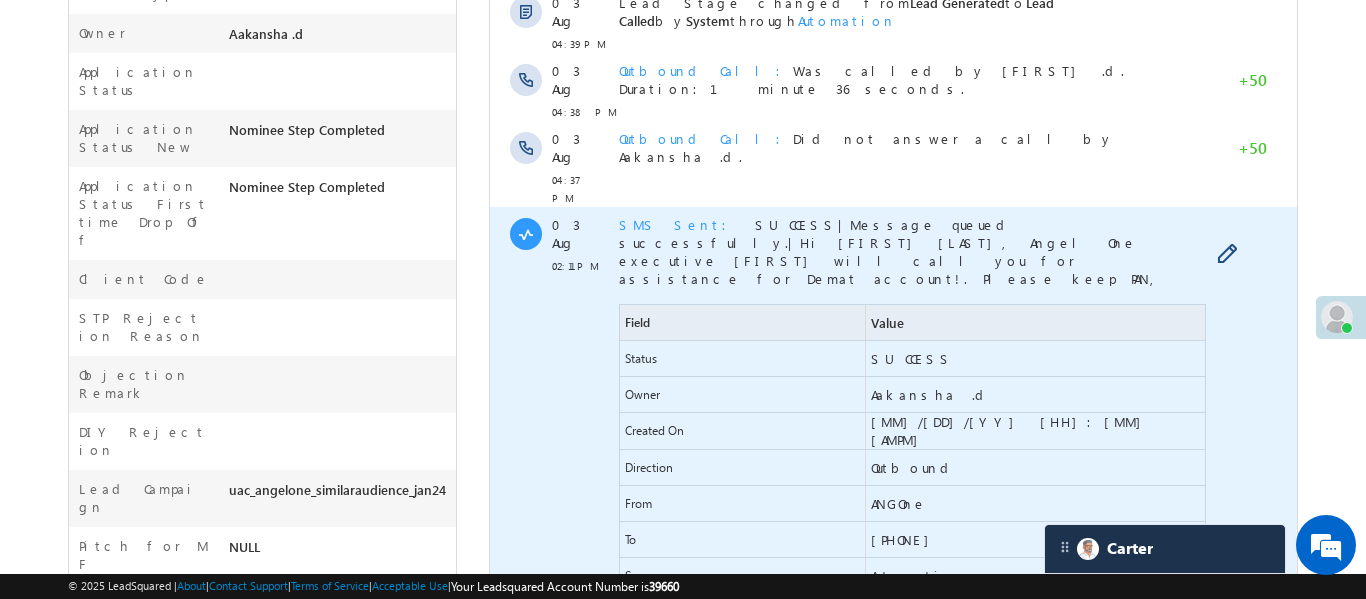scroll, scrollTop: 704, scrollLeft: 0, axis: vertical 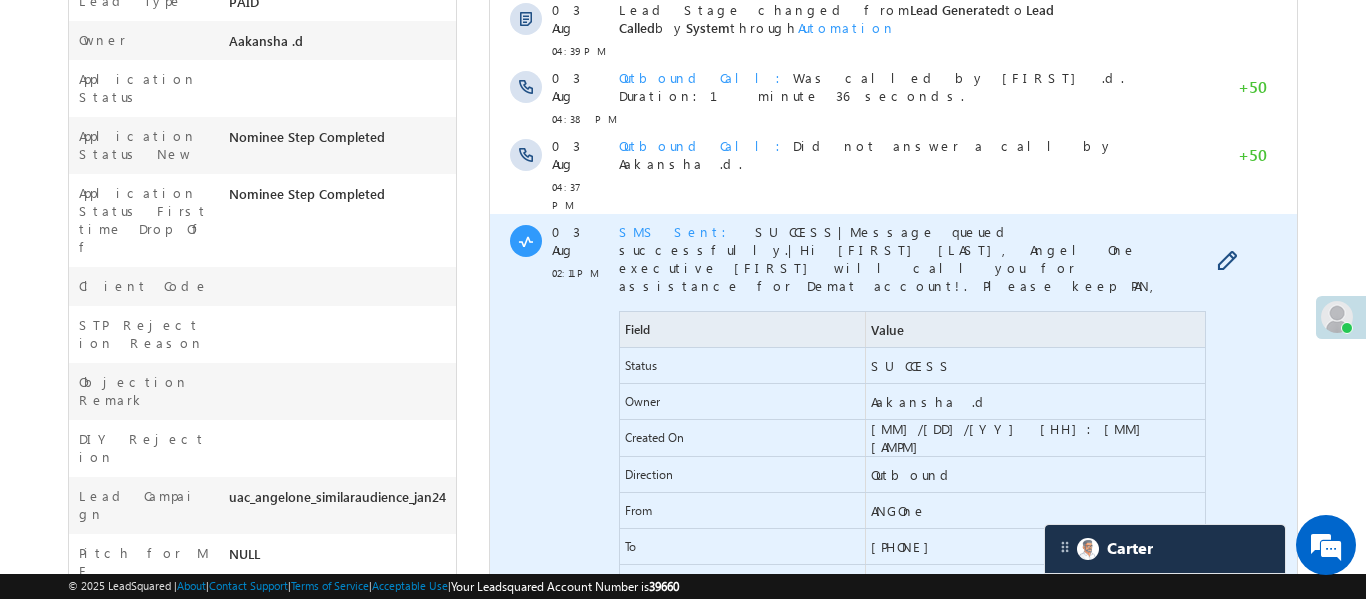 click on "SMS Sent" at bounding box center [678, 231] 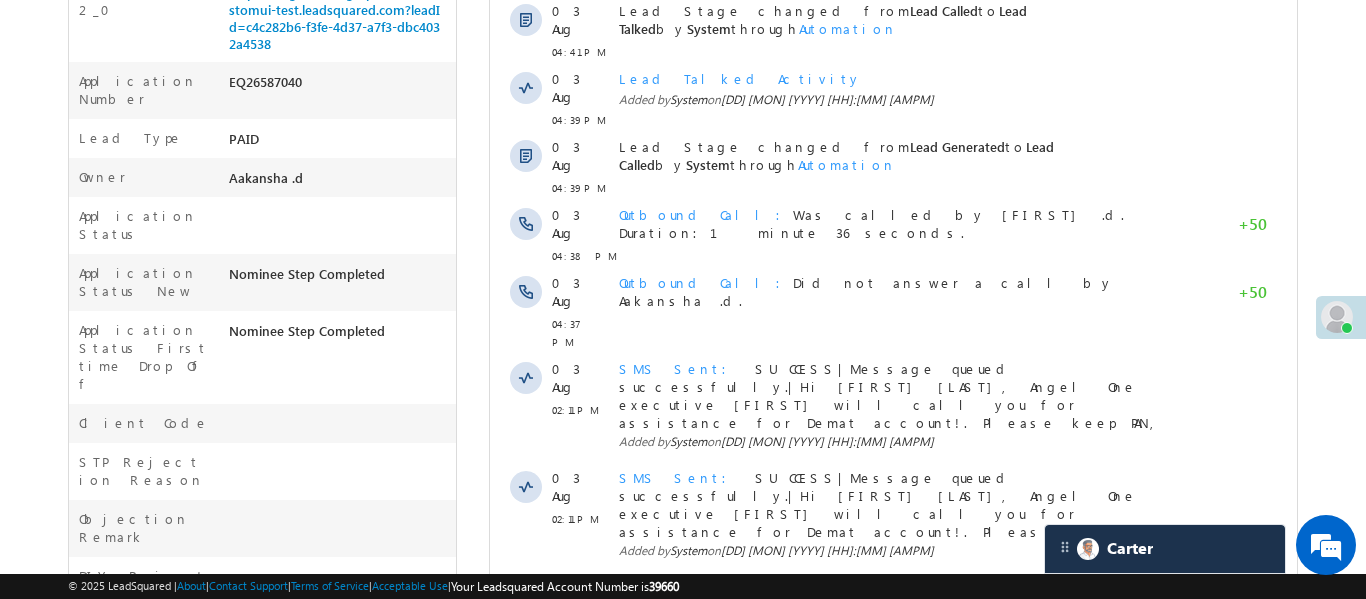scroll, scrollTop: 386, scrollLeft: 0, axis: vertical 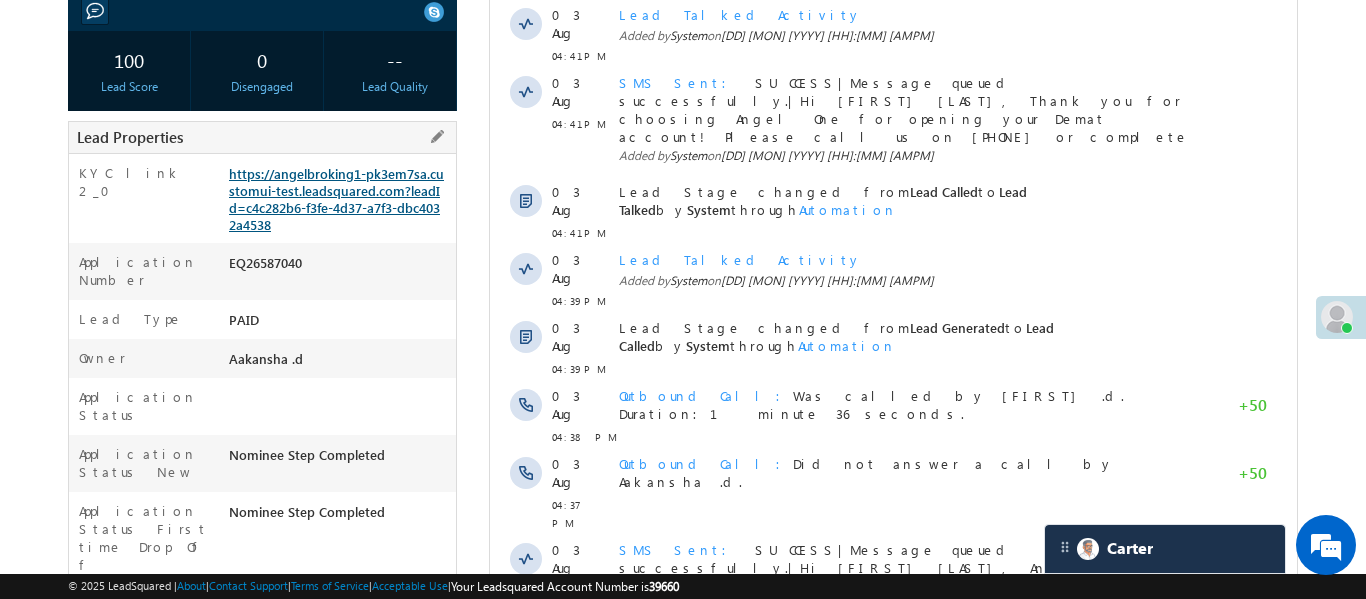 click on "https://angelbroking1-pk3em7sa.customui-test.leadsquared.com?leadId=c4c282b6-f3fe-4d37-a7f3-dbc4032a4538" at bounding box center (336, 199) 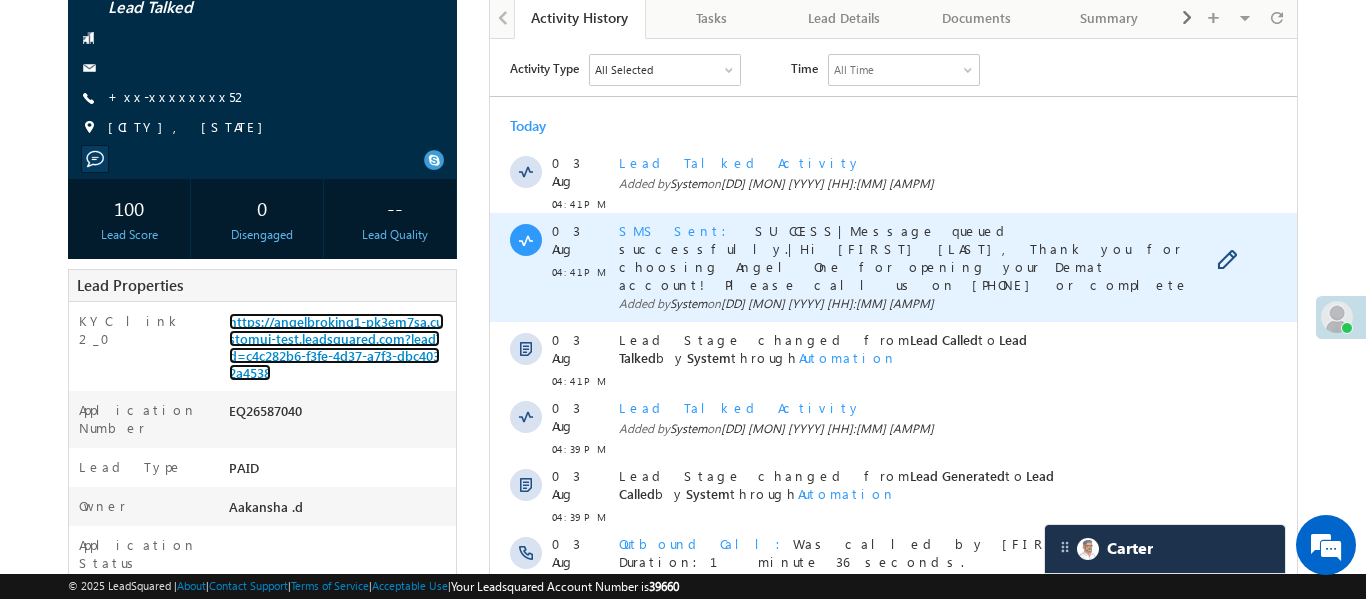 scroll, scrollTop: 86, scrollLeft: 0, axis: vertical 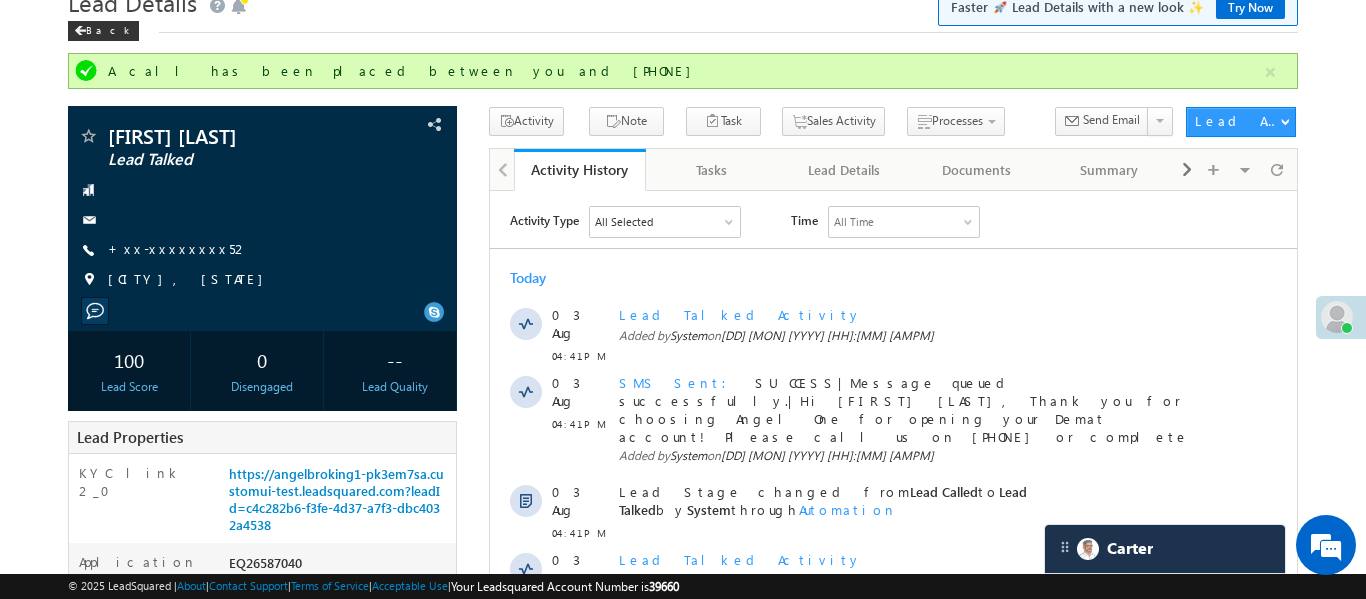 click on "A call has been placed between you and +xx-xxxxxxxx52" at bounding box center (682, 71) 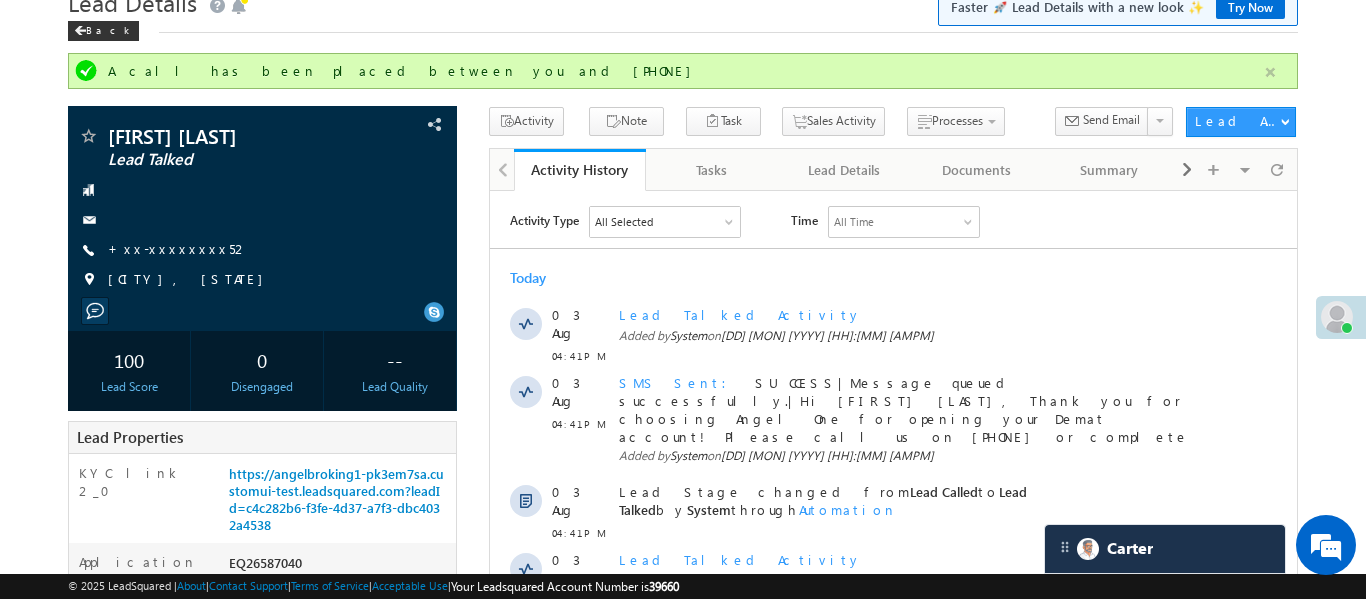 click at bounding box center (1270, 72) 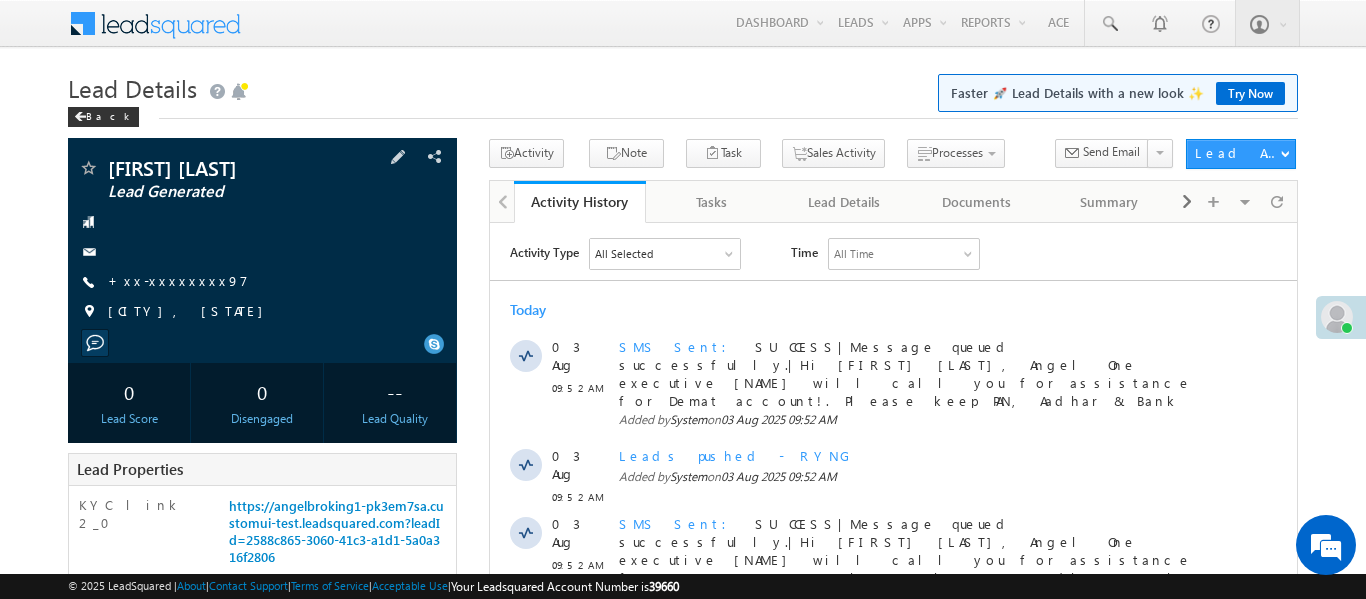 scroll, scrollTop: 0, scrollLeft: 0, axis: both 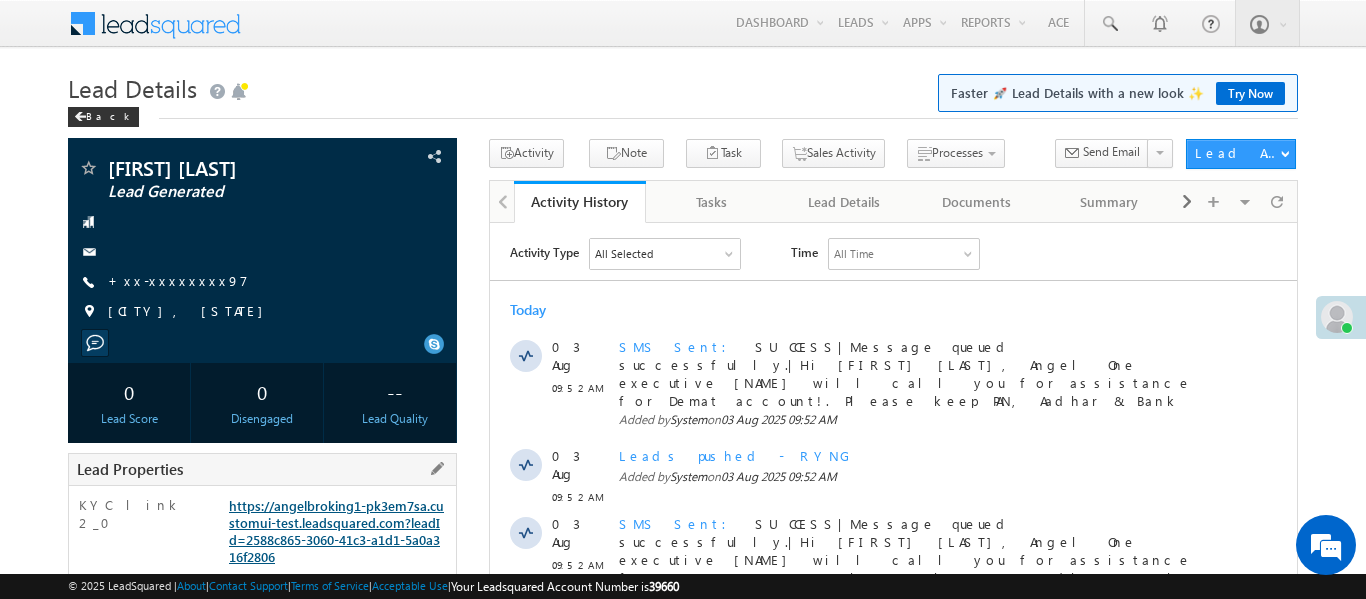click on "https://angelbroking1-pk3em7sa.customui-test.leadsquared.com?leadId=2588c865-3060-41c3-a1d1-5a0a316f2806" at bounding box center (336, 531) 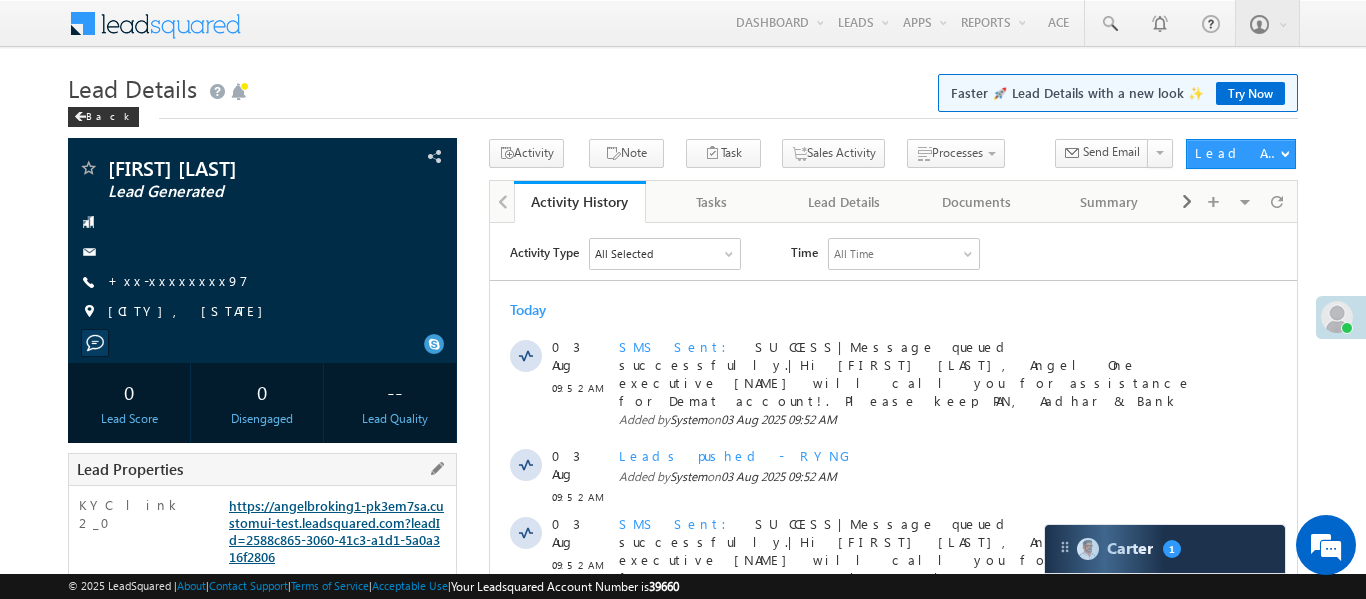 scroll, scrollTop: 285, scrollLeft: 0, axis: vertical 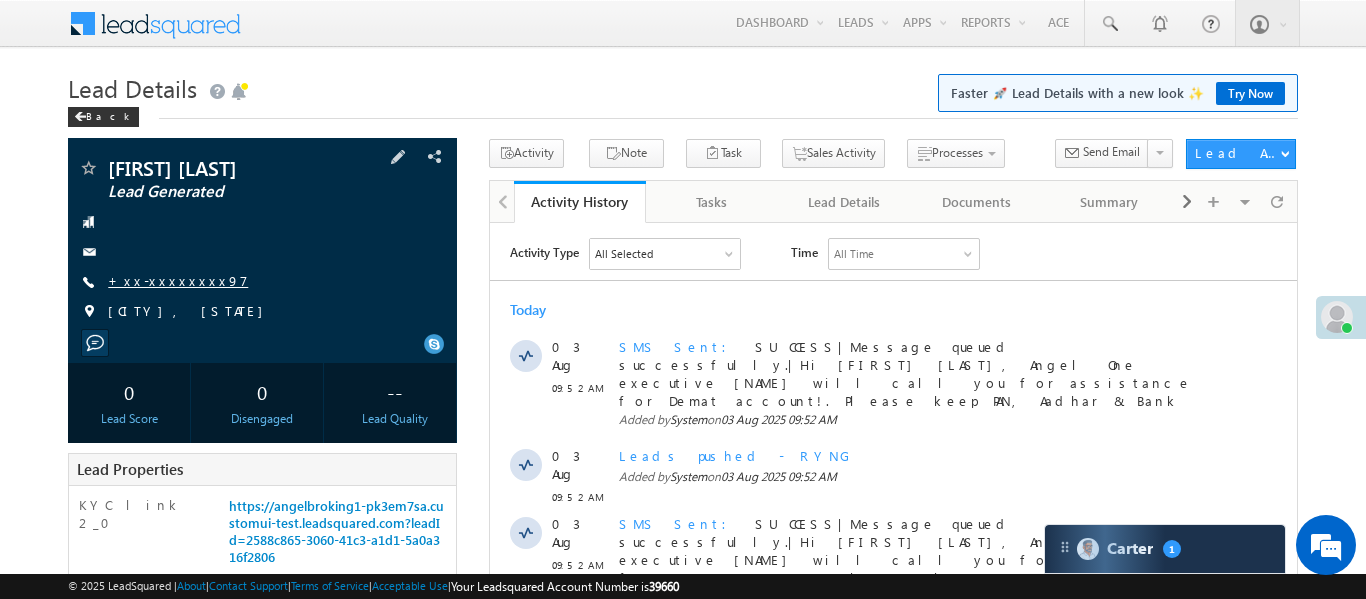 click on "+xx-xxxxxxxx97" at bounding box center (178, 280) 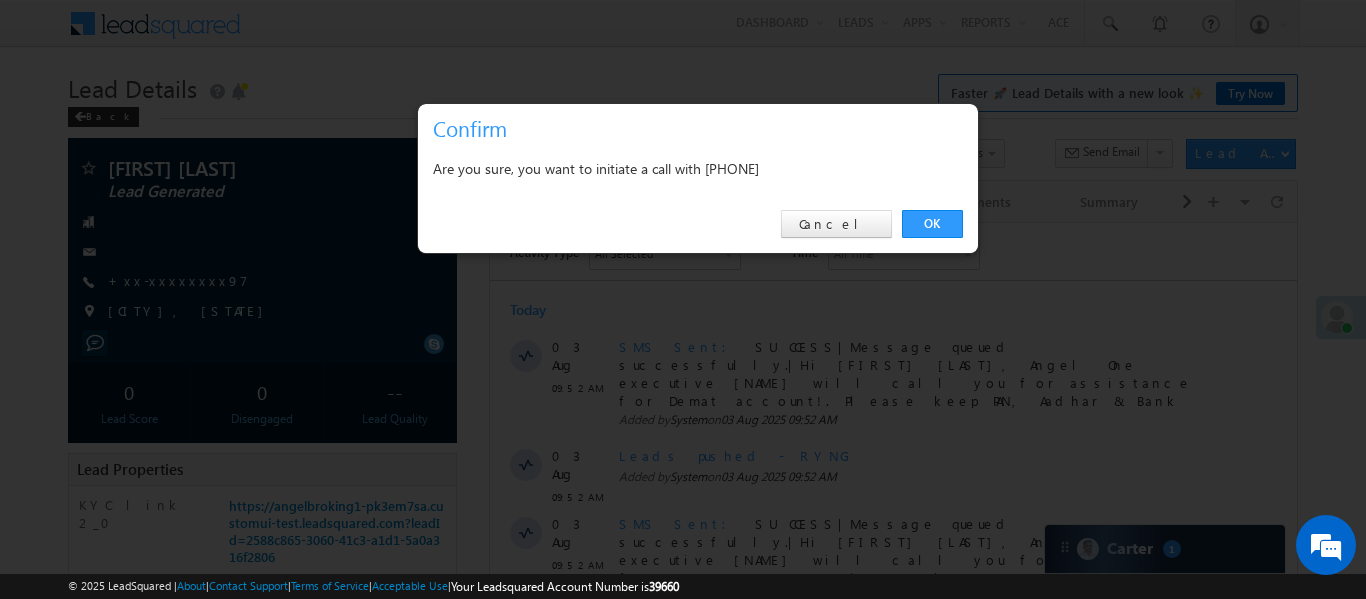 click on "OK" at bounding box center [932, 224] 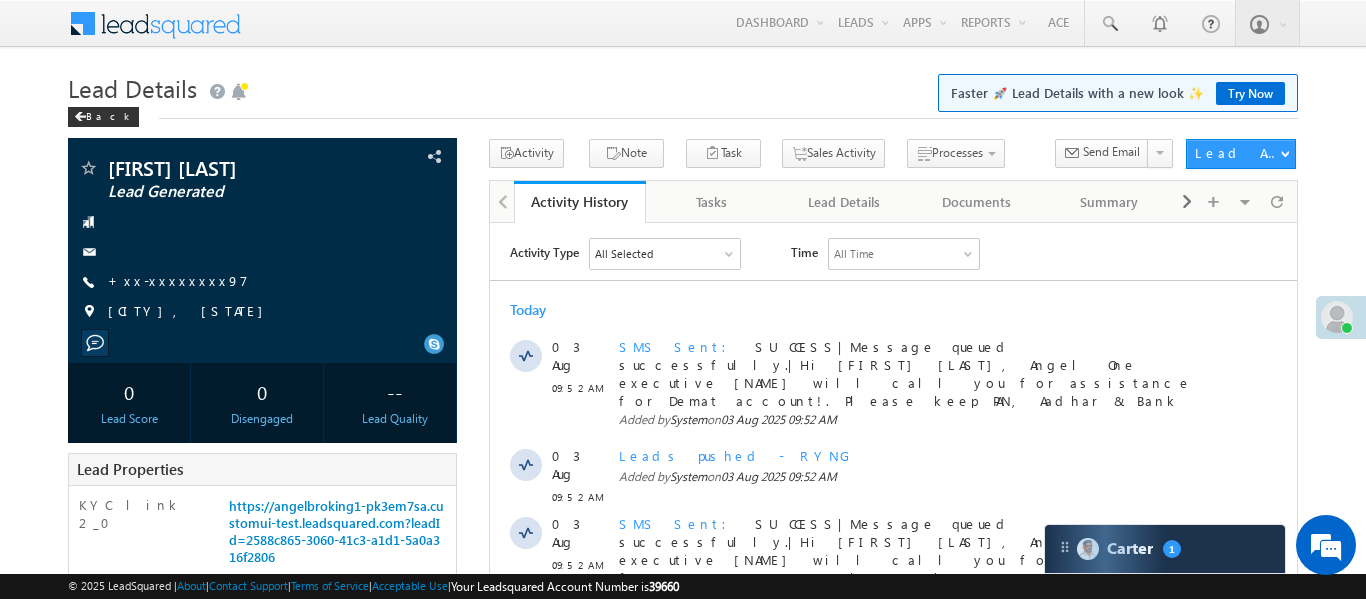 click on "Activity Type
All Selected
Select All Sales Activities 1 Sales Activity Email Activities 18 Email Bounced Email Link Clicked Email Marked Spam Email Opened Inbound Lead through Email Mailing preference link clicked Negative Response to Email Neutral Response to Email Positive Response to Email Resubscribed Subscribed To Newsletter Subscribed To Promotional Emails Unsubscribe Link Clicked Unsubscribed Unsubscribed From Newsletter Unsubscribed From Promotional Emails View in browser link Clicked Email Sent Web Activities 5 Conversion Button Clicked Converted to Lead Form Submitted on Website Page Visited on Website Tracking URL Clicked Lead Capture Activities 1 Lead Capture Phone Call Activities 2 Inbound Phone Call Activity 175 ASjgad" at bounding box center [892, 691] 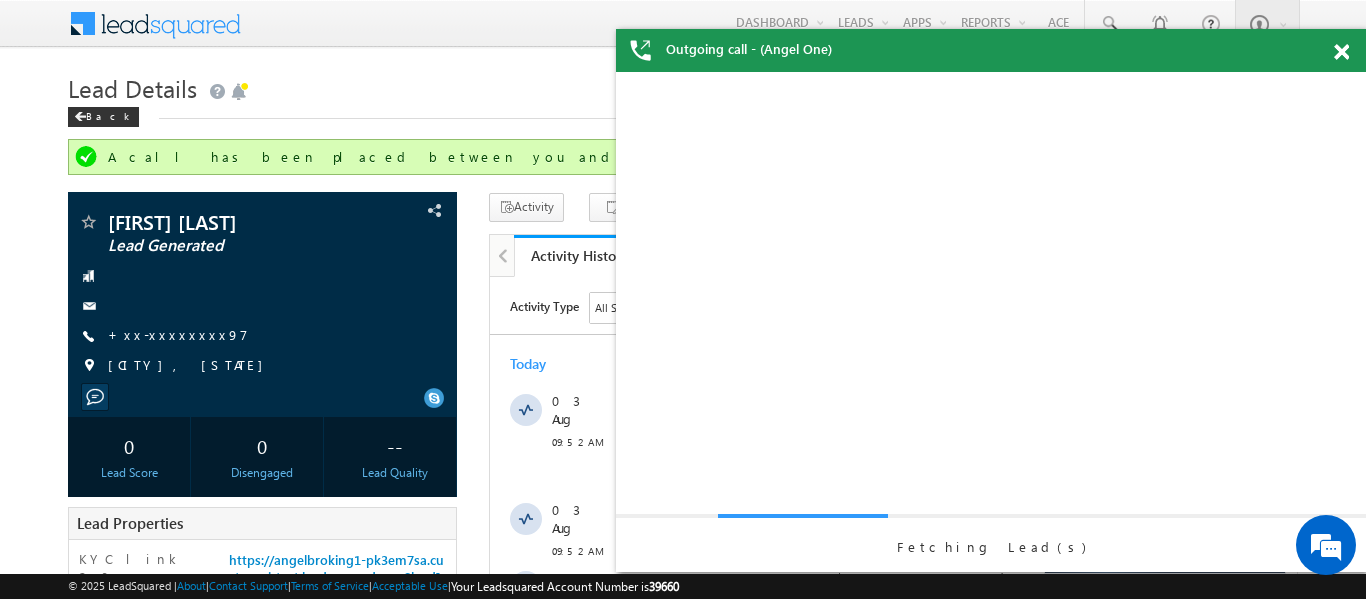 scroll, scrollTop: 0, scrollLeft: 0, axis: both 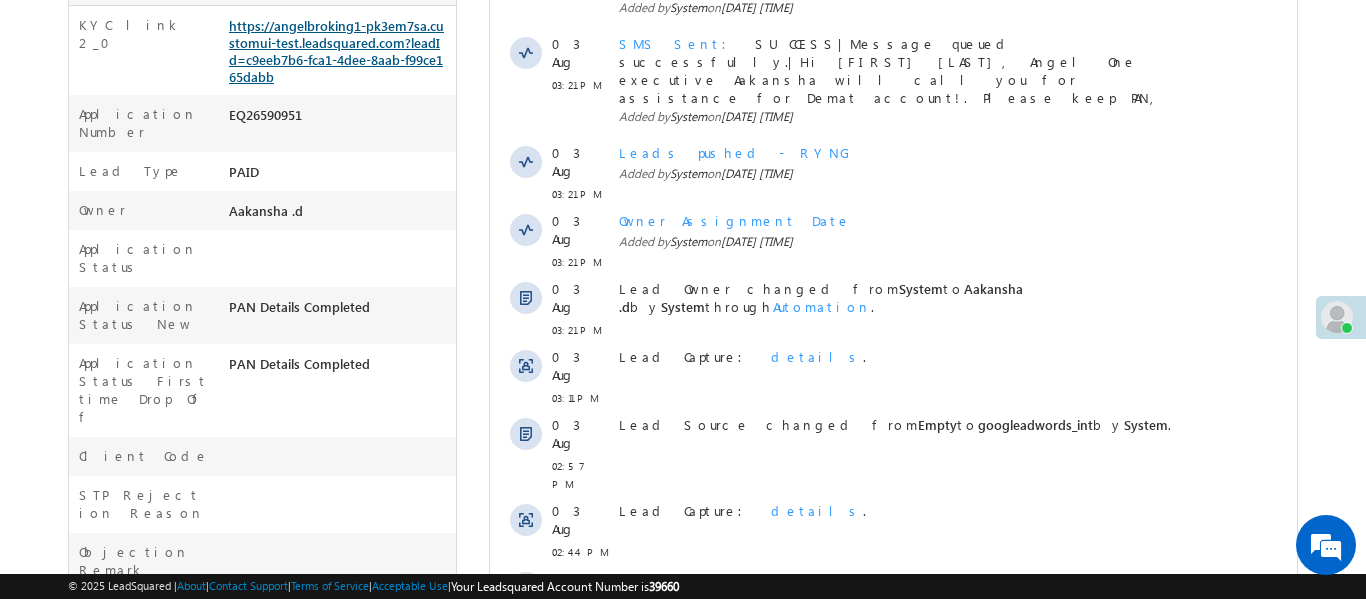 click on "https://angelbroking1-pk3em7sa.customui-test.leadsquared.com?leadId=c9eeb7b6-fca1-4dee-8aab-f99ce165dabb" at bounding box center (336, 51) 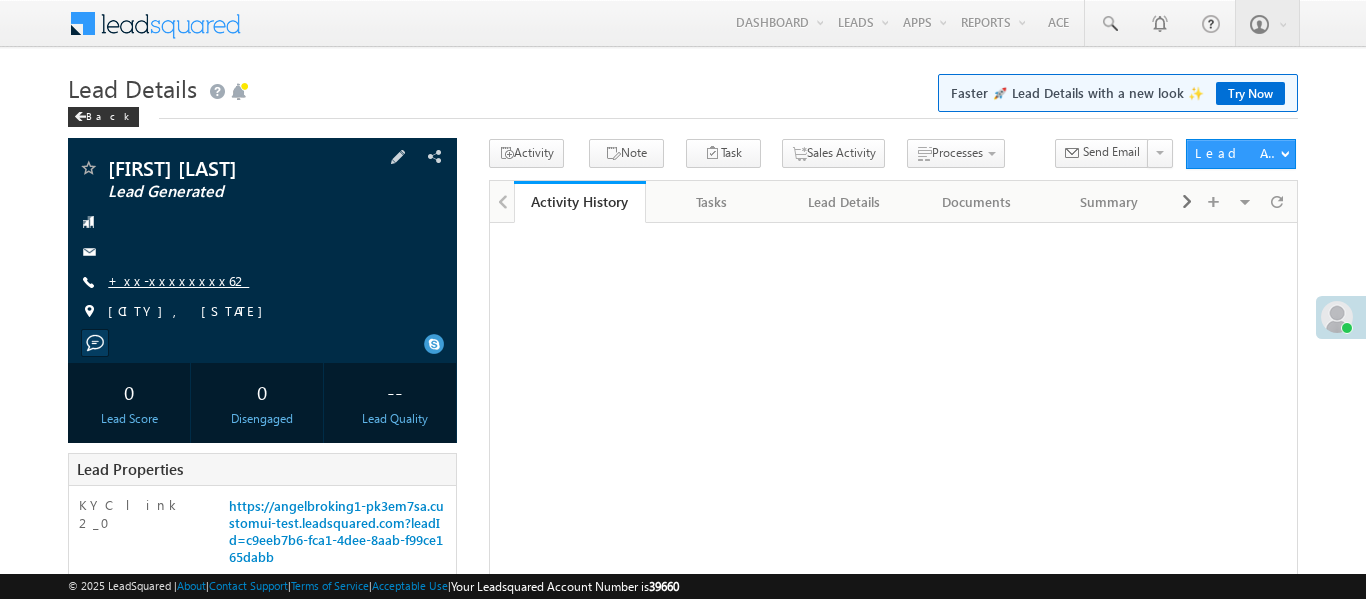 scroll, scrollTop: 0, scrollLeft: 0, axis: both 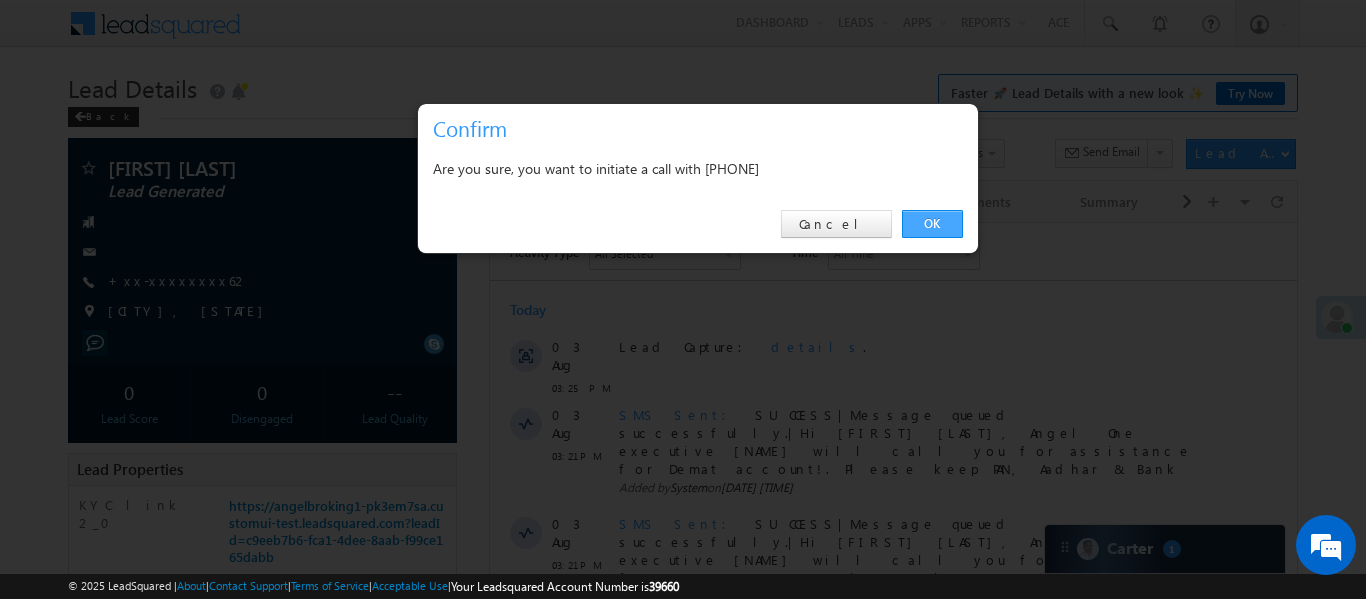 click on "OK Cancel" at bounding box center (698, 224) 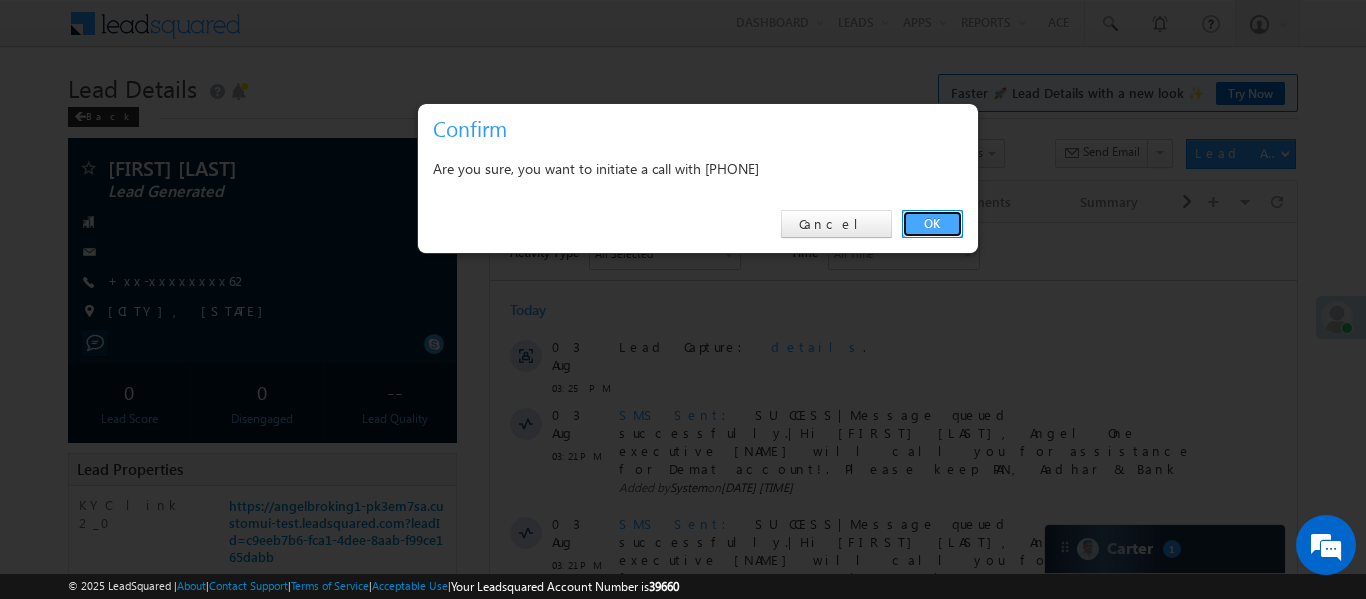 click on "OK" at bounding box center (932, 224) 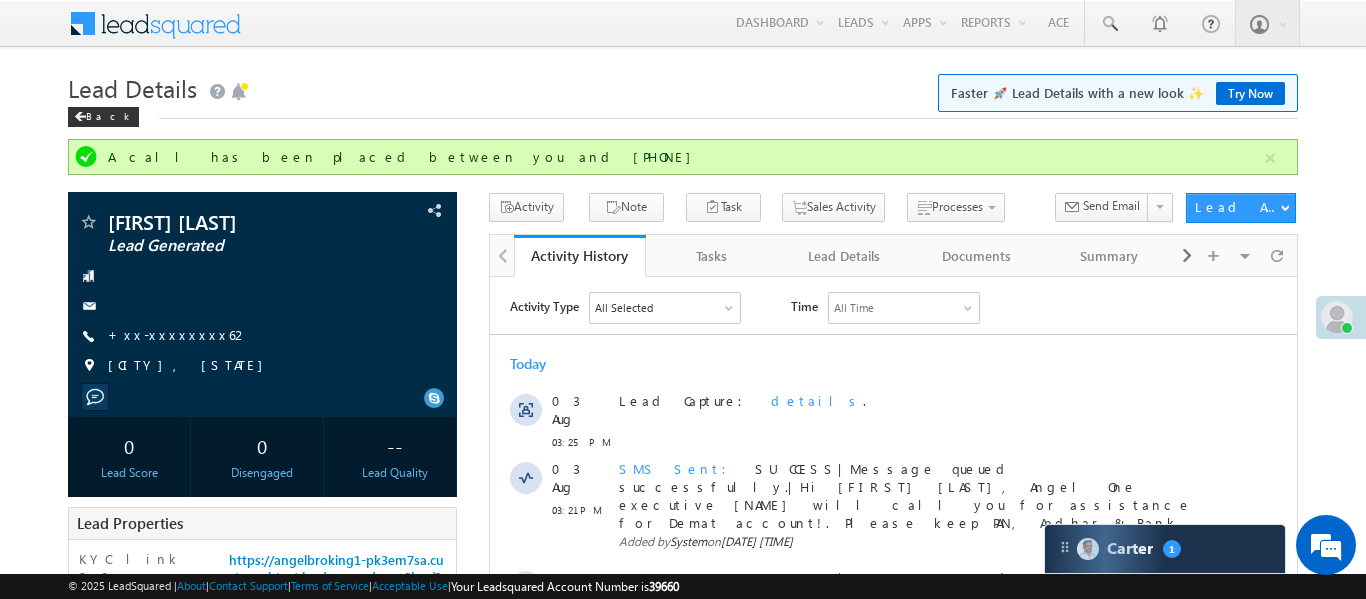 scroll, scrollTop: 0, scrollLeft: 0, axis: both 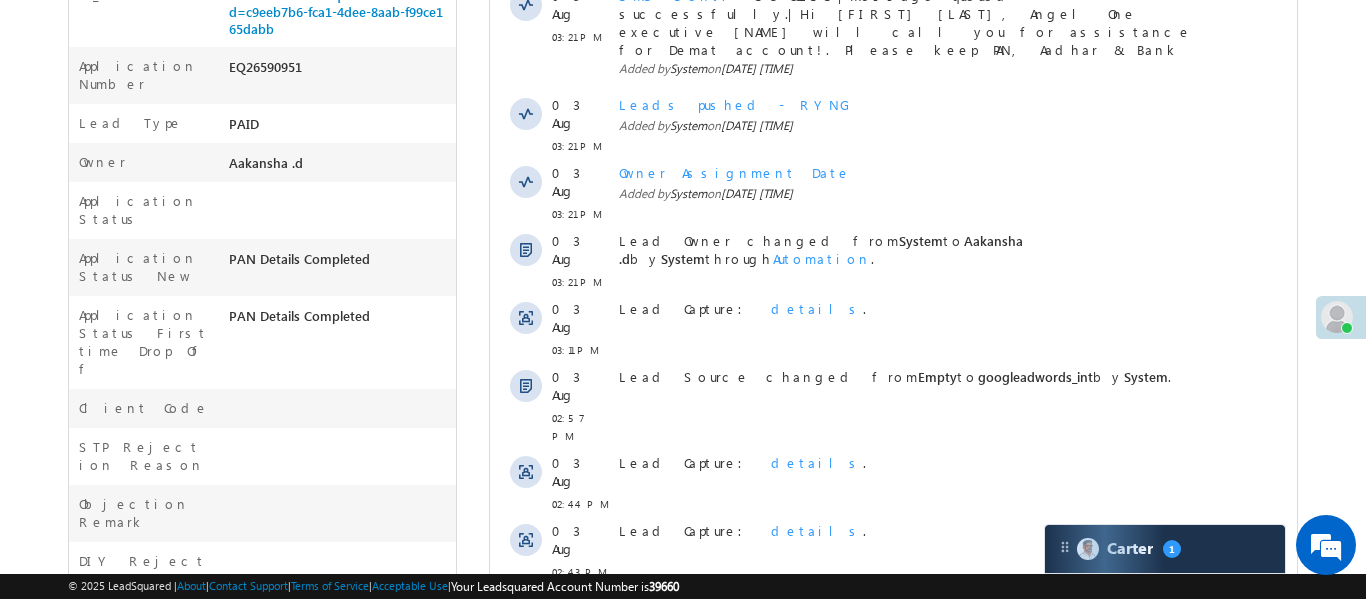click on "Show More" at bounding box center (892, 616) 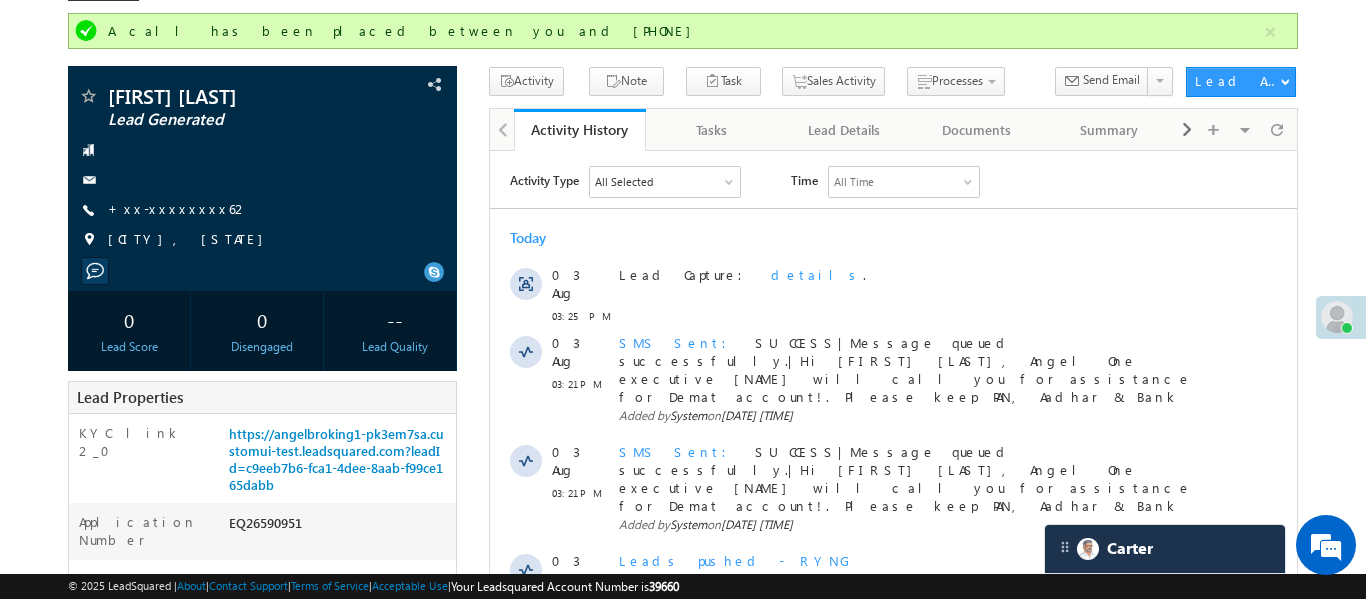 scroll, scrollTop: 0, scrollLeft: 0, axis: both 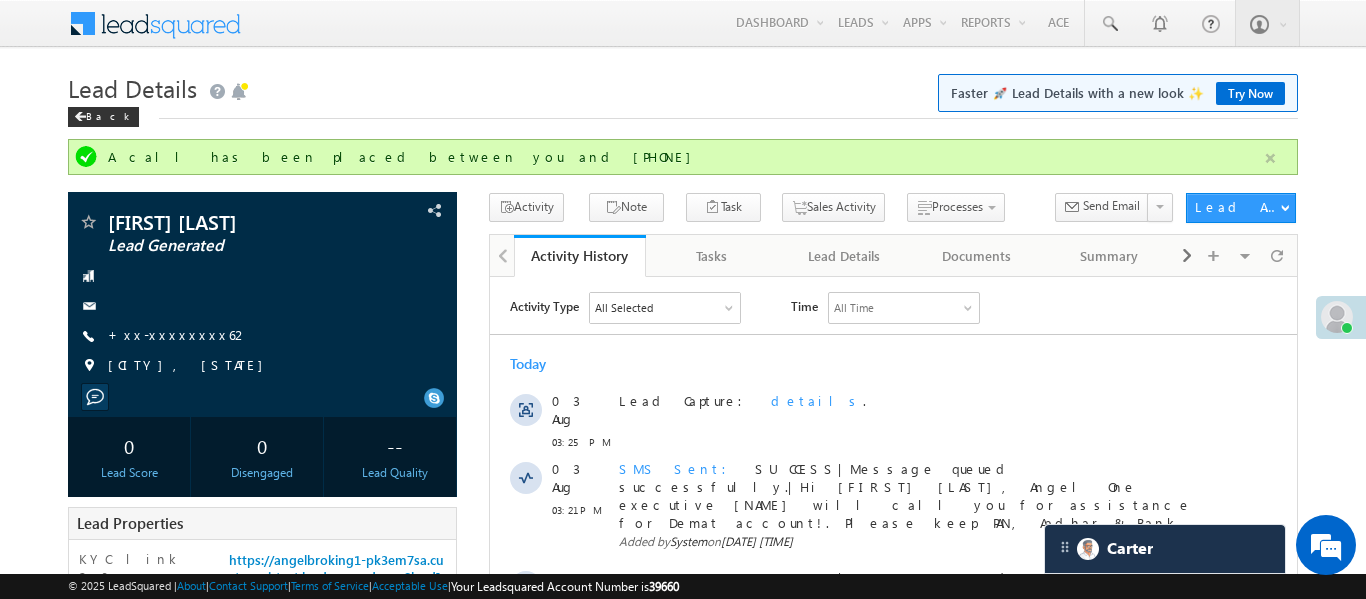 click at bounding box center [1270, 158] 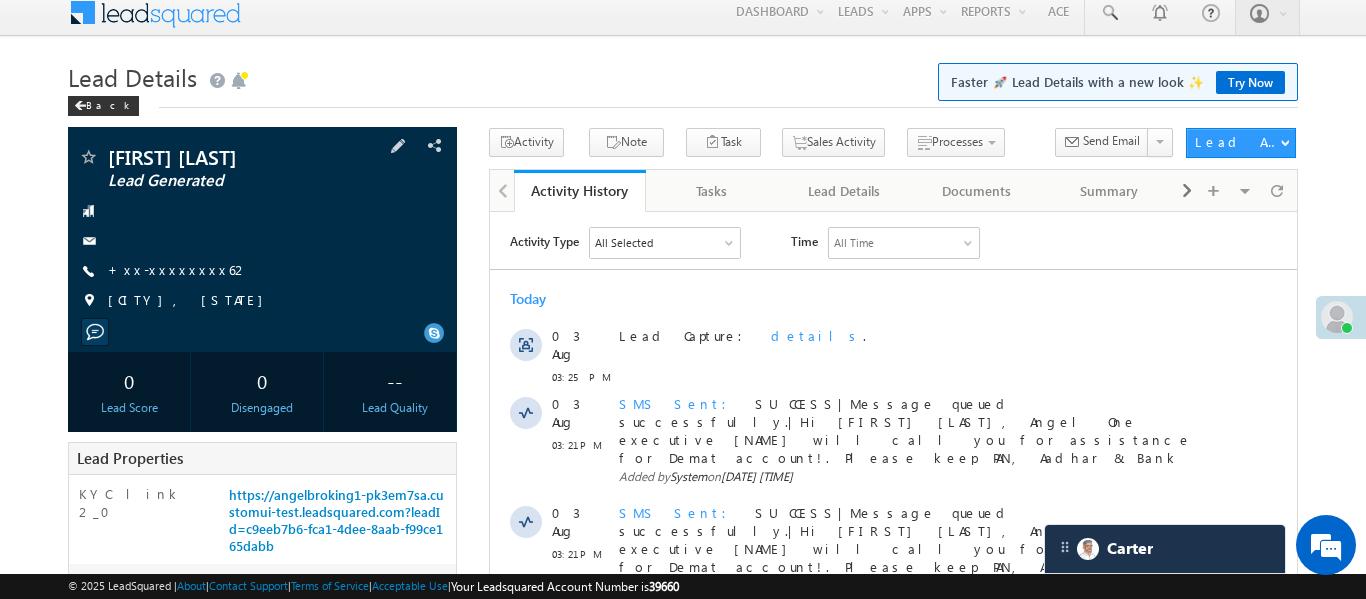 scroll, scrollTop: 31, scrollLeft: 0, axis: vertical 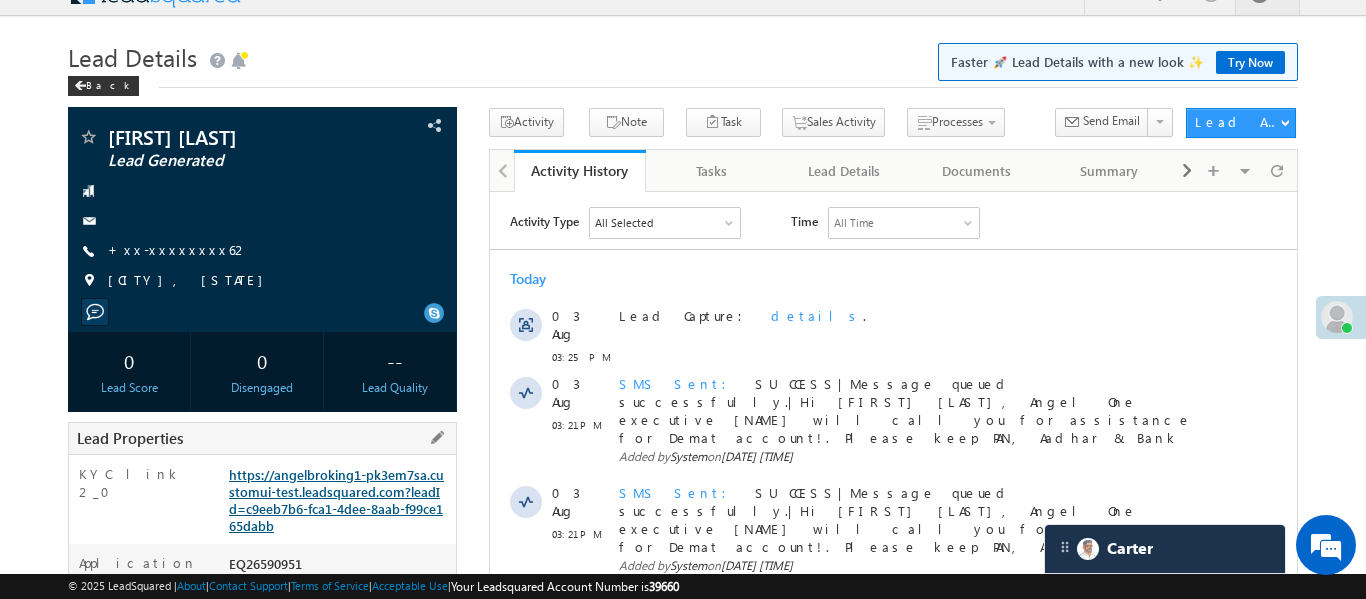 click on "https://angelbroking1-pk3em7sa.customui-test.leadsquared.com?leadId=c9eeb7b6-fca1-4dee-8aab-f99ce165dabb" at bounding box center (336, 500) 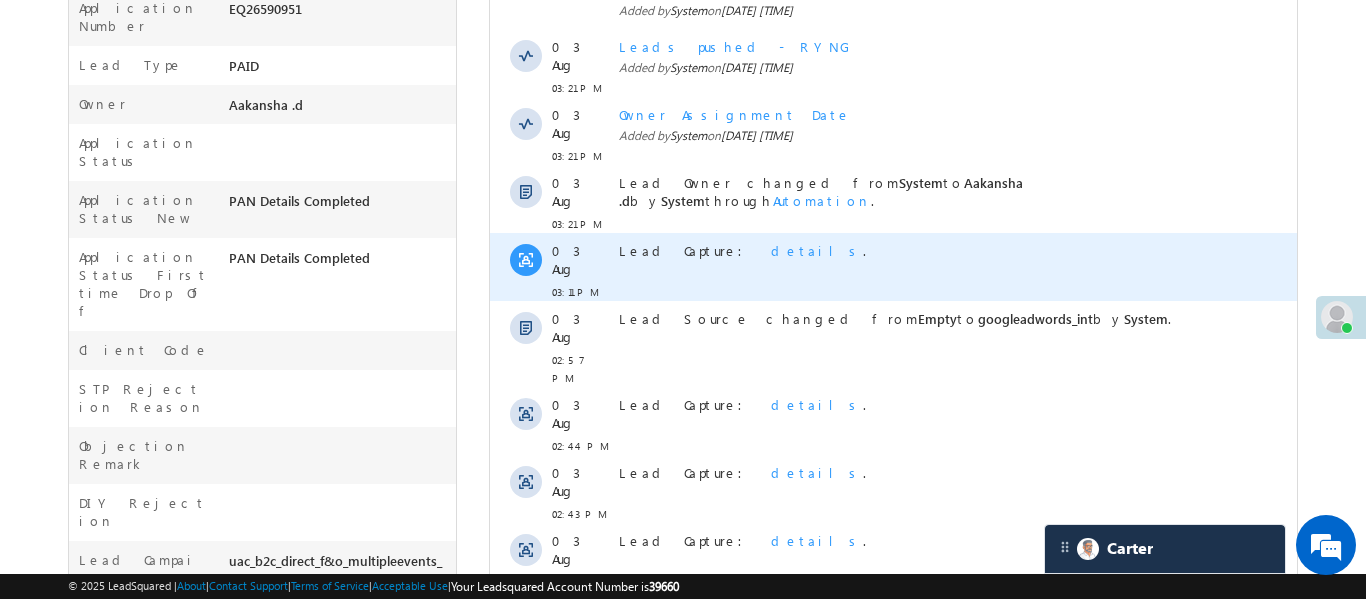 scroll, scrollTop: 571, scrollLeft: 0, axis: vertical 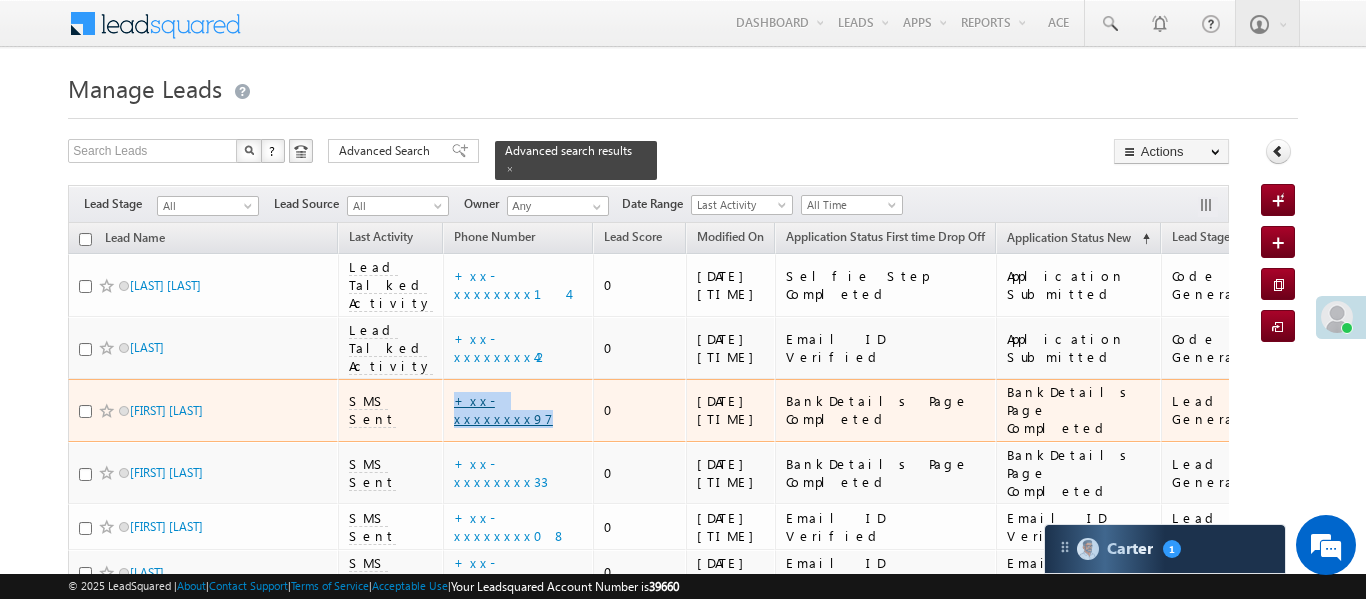 click on "+xx-xxxxxxxx97" at bounding box center [518, 410] 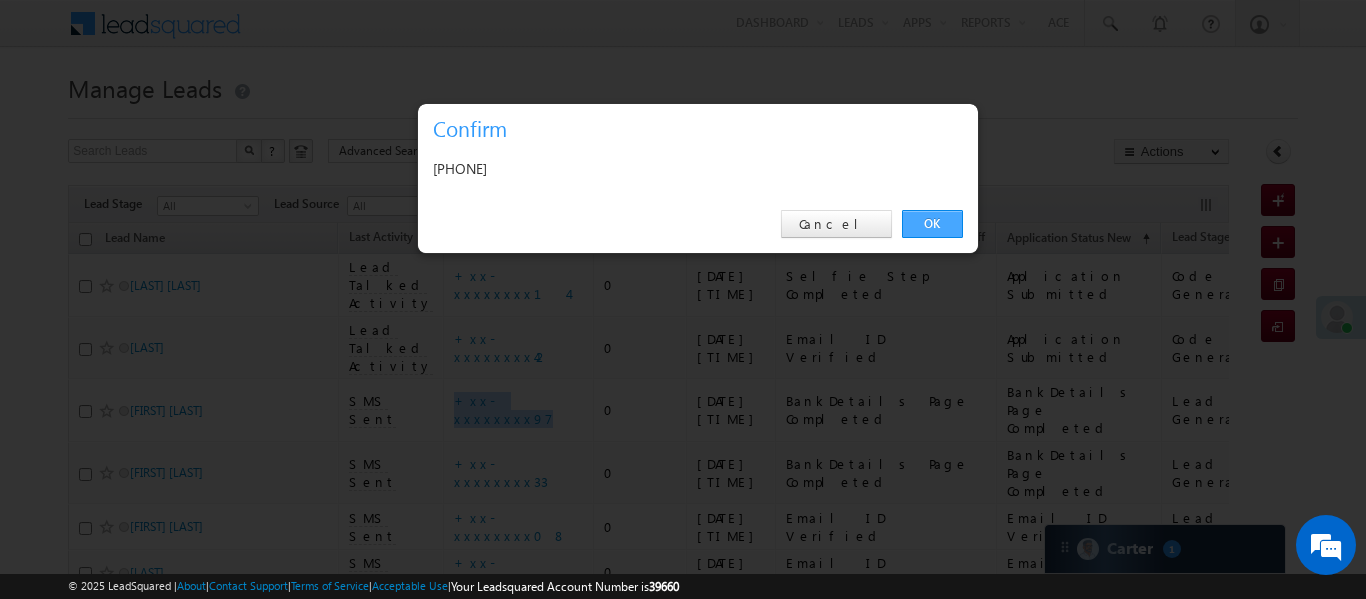 click on "OK" at bounding box center (932, 224) 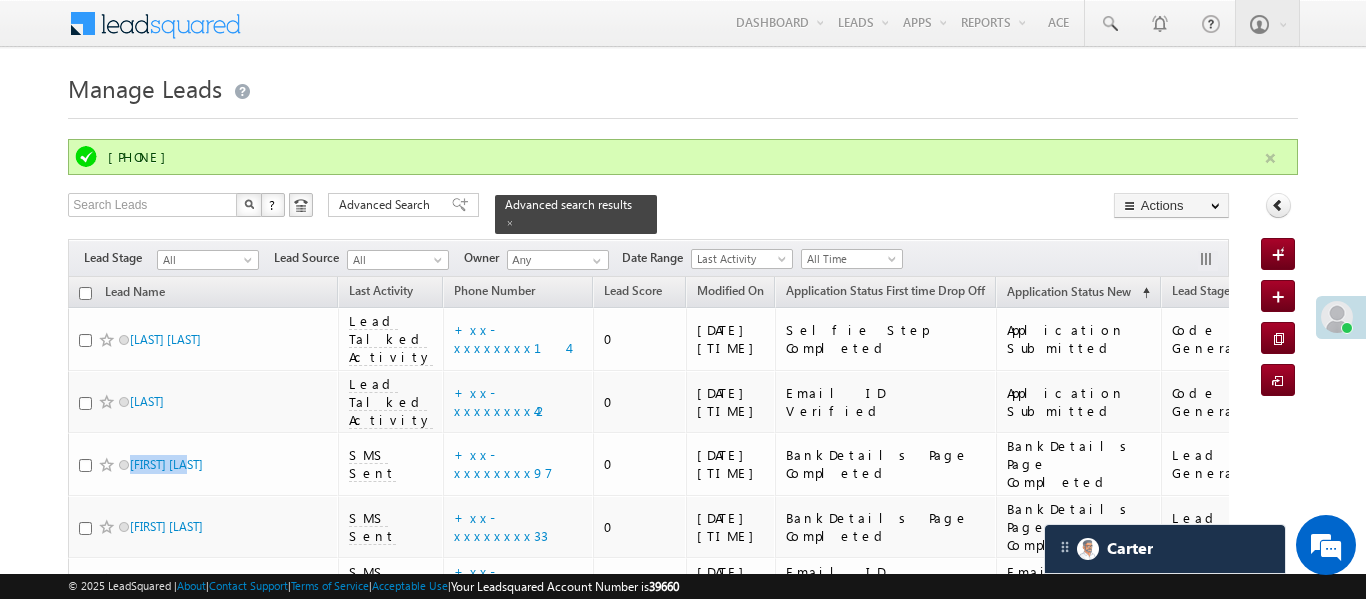 click at bounding box center (1270, 158) 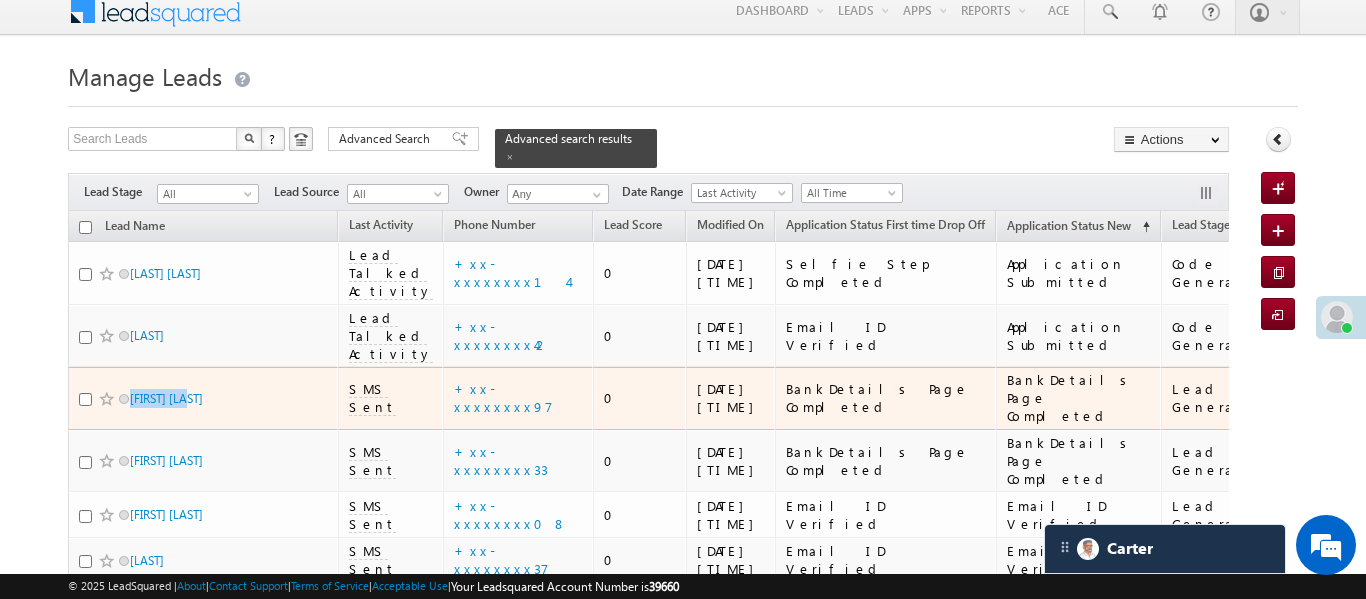 scroll, scrollTop: 31, scrollLeft: 0, axis: vertical 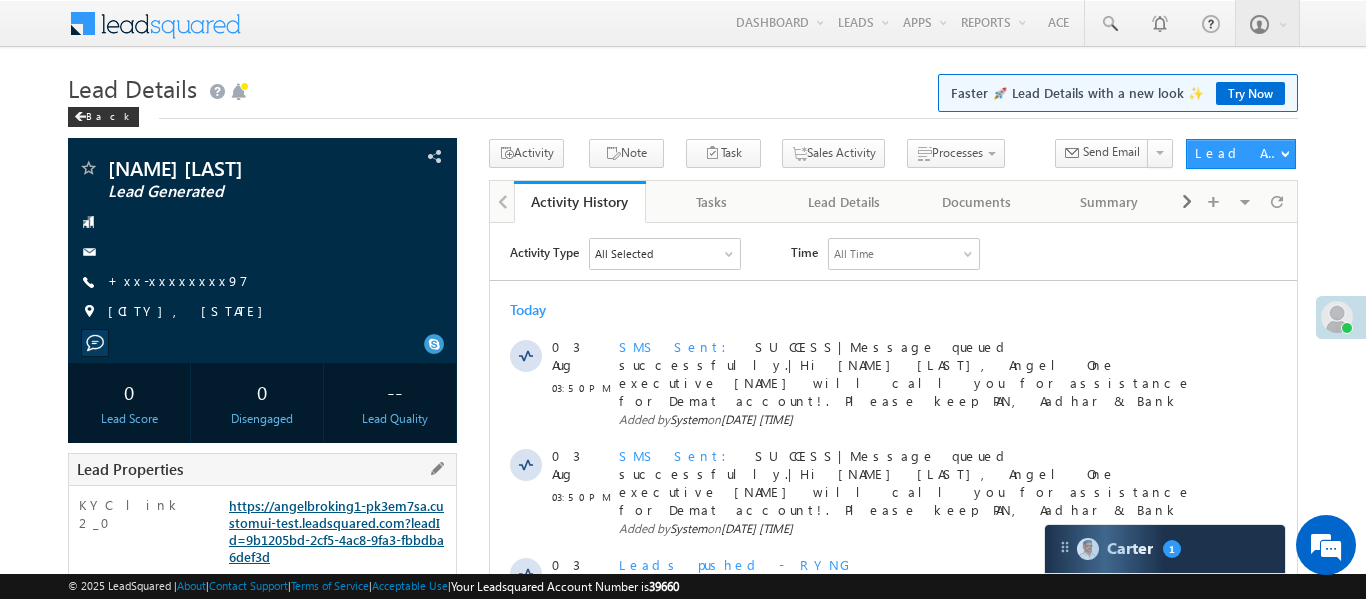 click on "https://angelbroking1-pk3em7sa.customui-test.leadsquared.com?leadId=9b1205bd-2cf5-4ac8-9fa3-fbbdba6def3d" at bounding box center (336, 531) 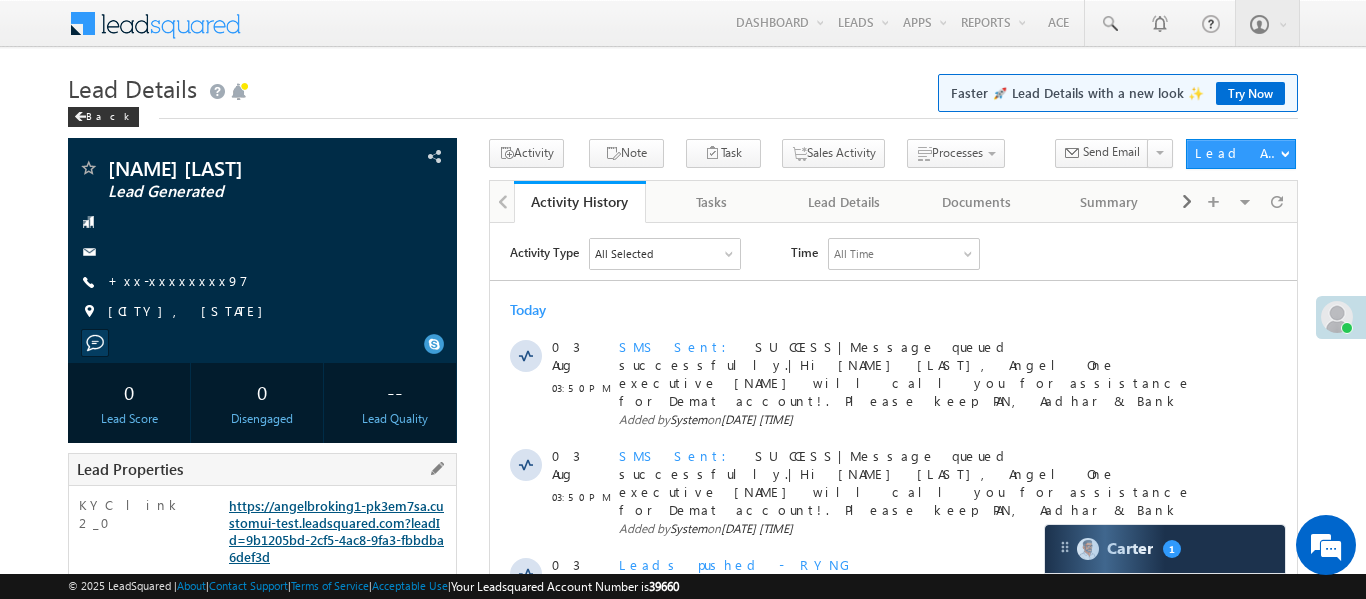 scroll, scrollTop: 0, scrollLeft: 0, axis: both 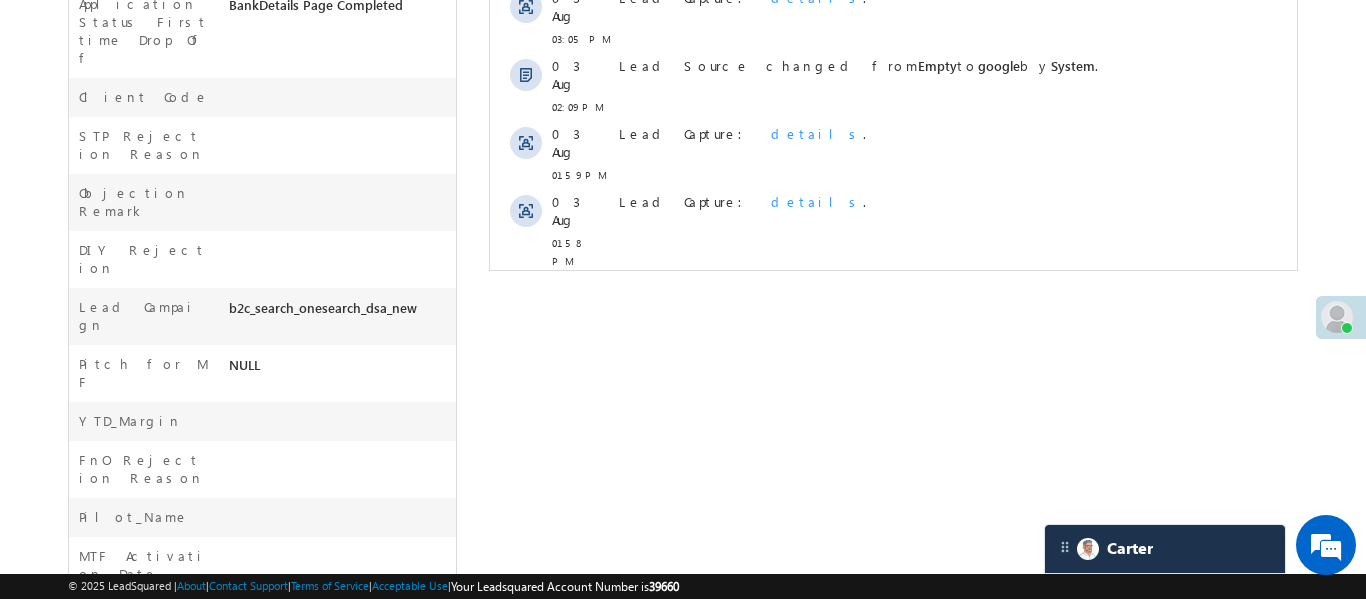 click on "Show More" at bounding box center [892, 305] 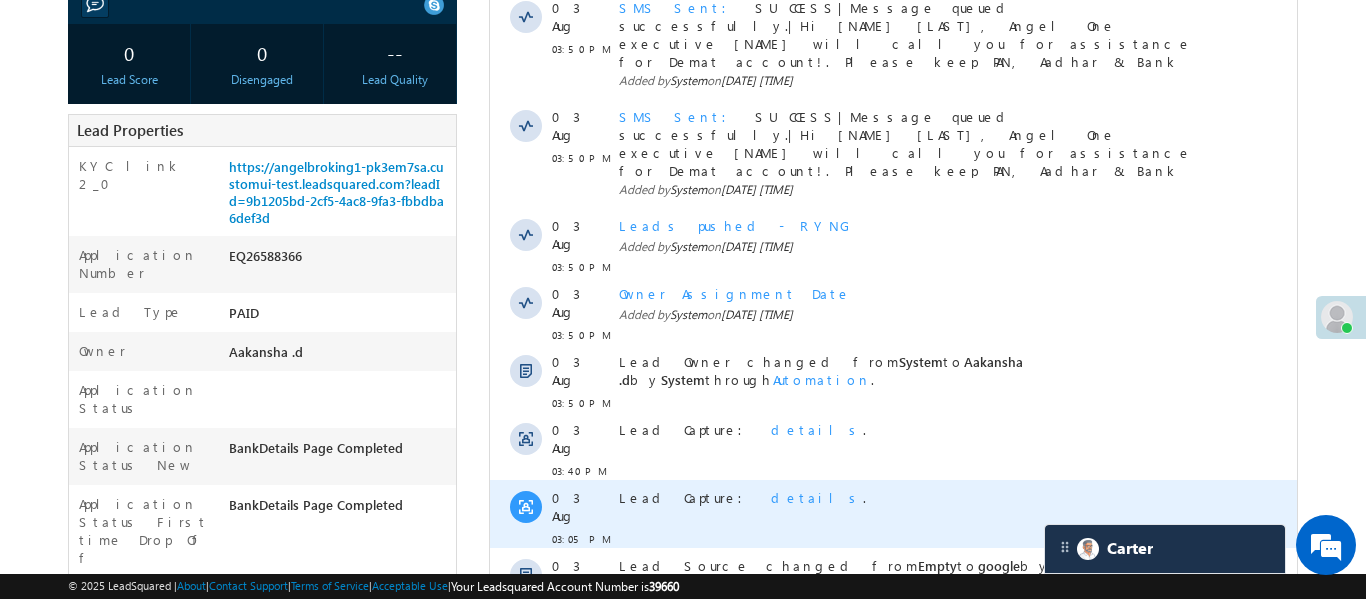 scroll, scrollTop: 0, scrollLeft: 0, axis: both 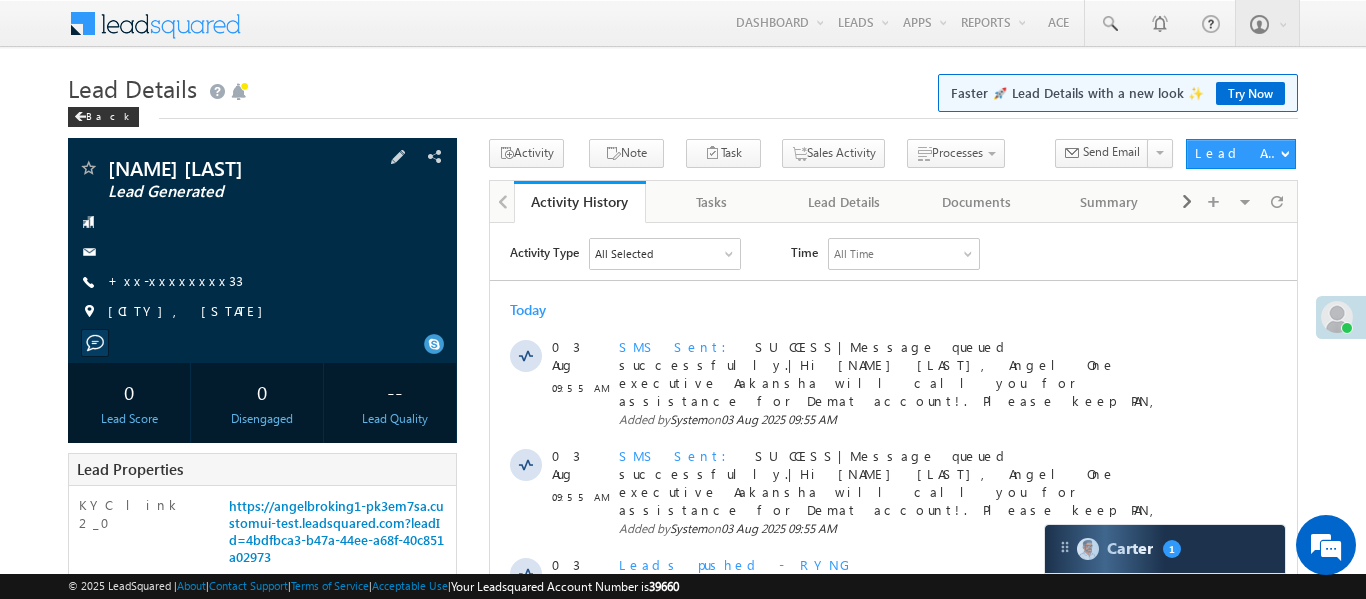 click on "+xx-xxxxxxxx33" at bounding box center [175, 282] 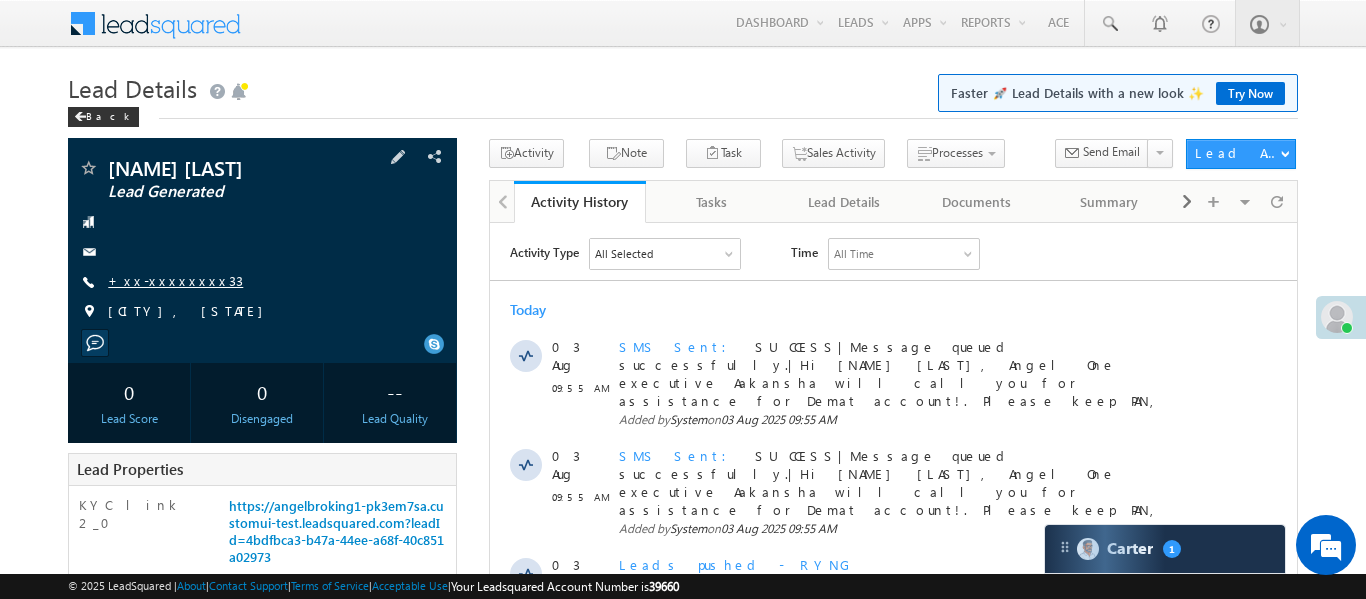 click on "+xx-xxxxxxxx33" at bounding box center [175, 280] 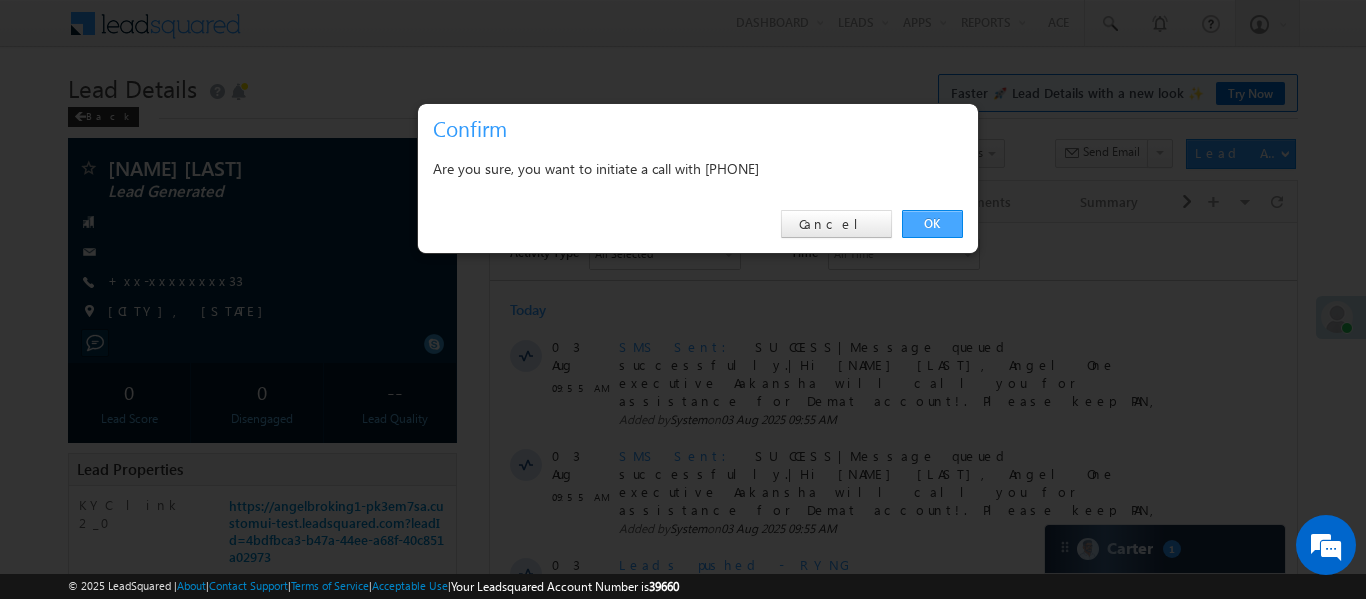 click on "OK" at bounding box center (932, 224) 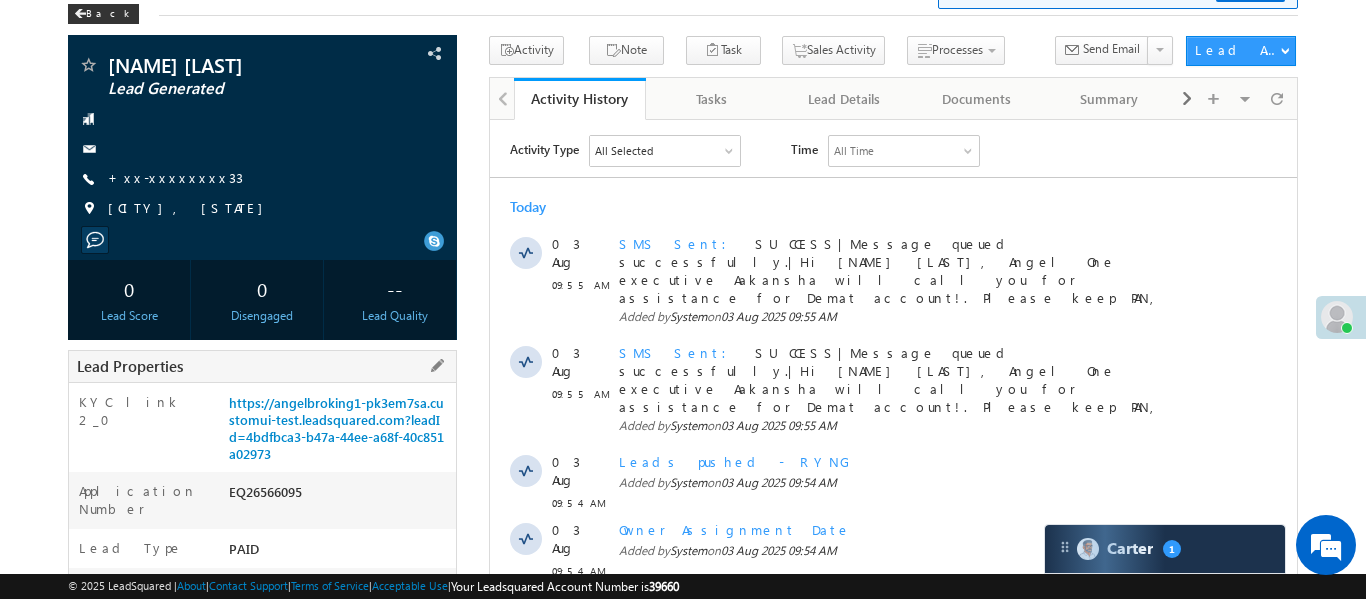 scroll, scrollTop: 106, scrollLeft: 0, axis: vertical 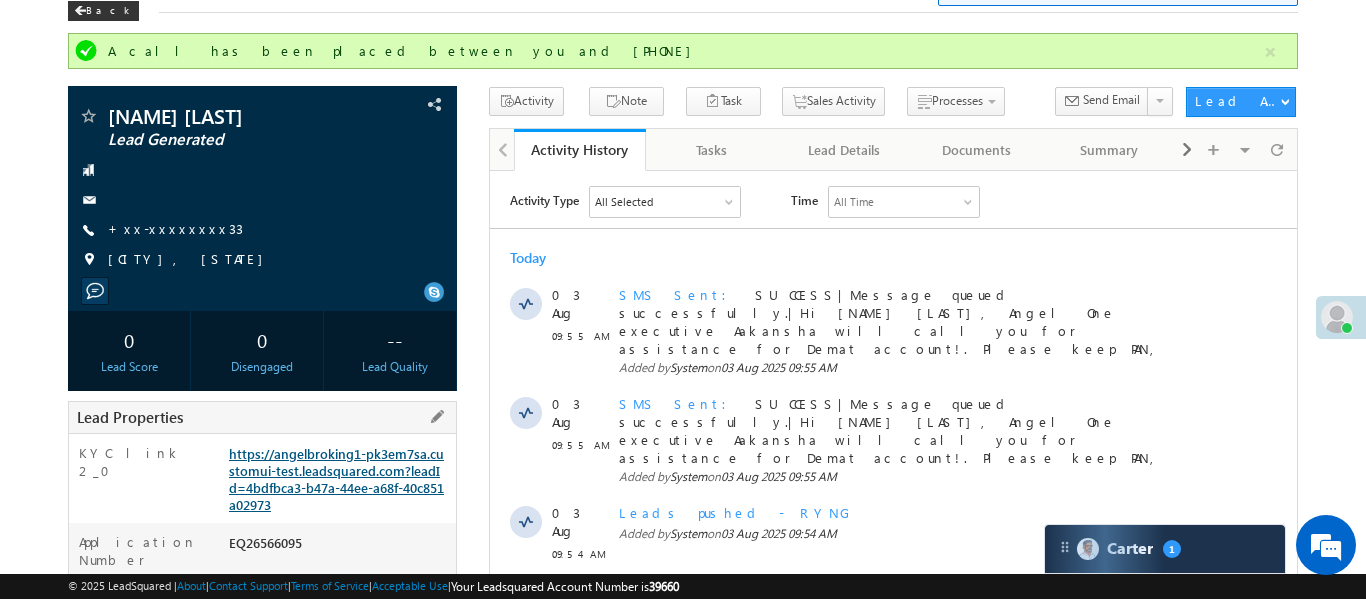 click on "Lead Properties" at bounding box center (262, 417) 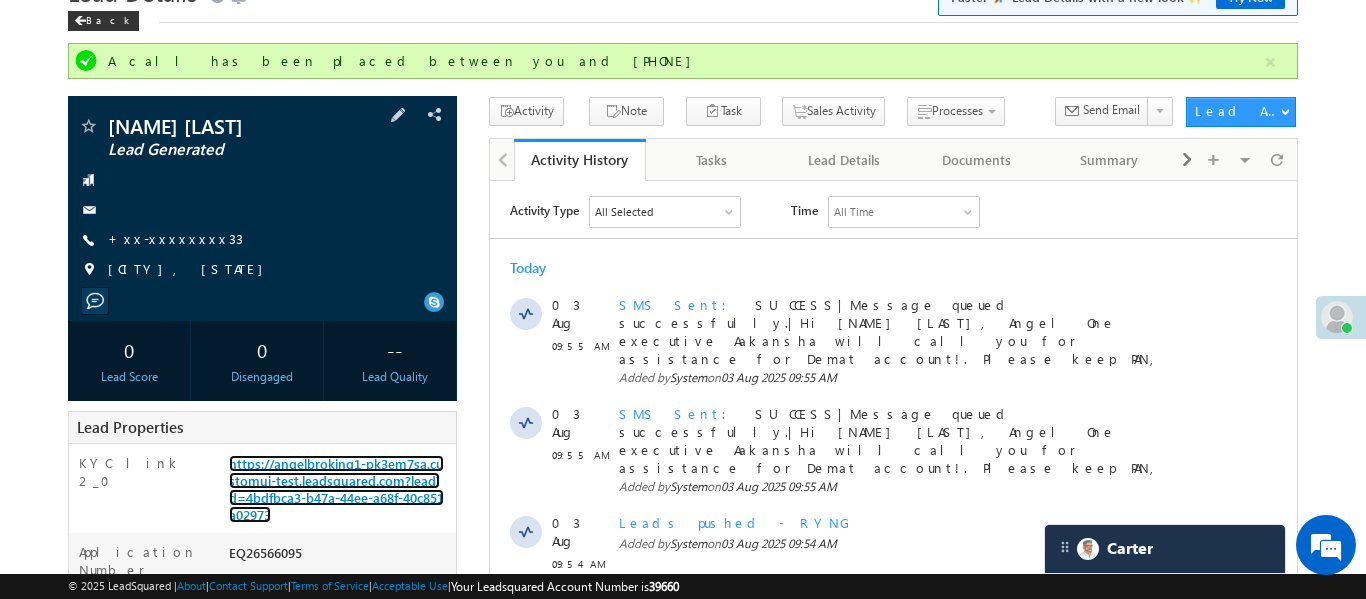 scroll, scrollTop: 86, scrollLeft: 0, axis: vertical 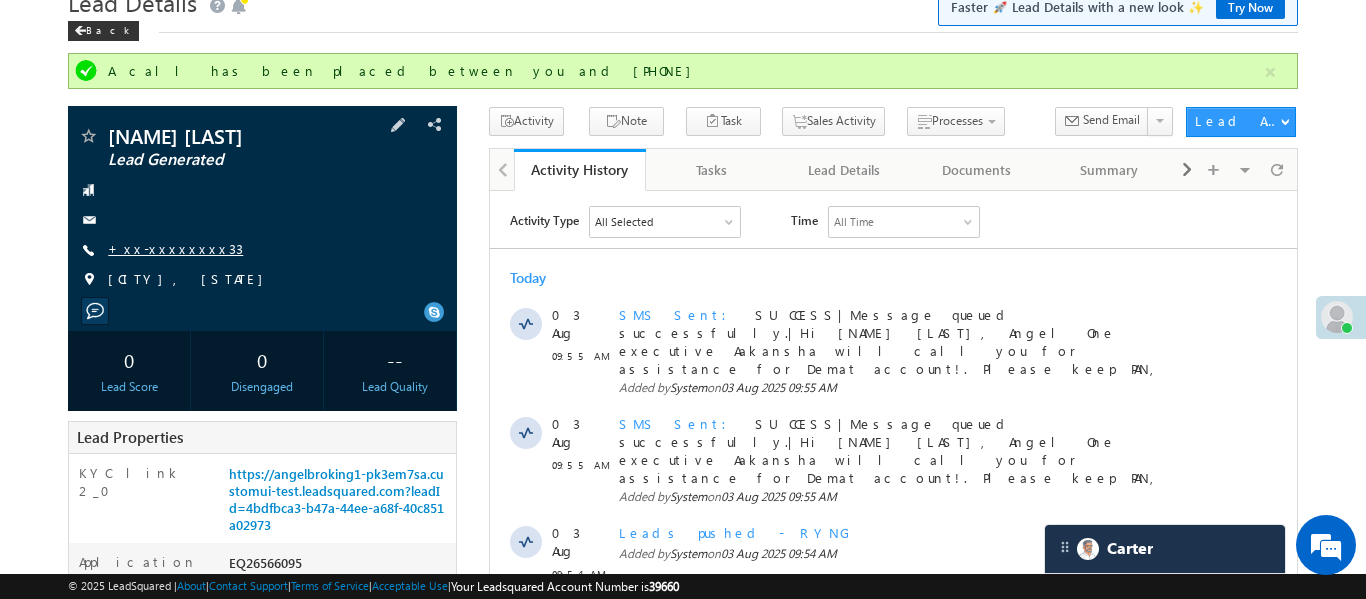 click on "+xx-xxxxxxxx33" at bounding box center [175, 248] 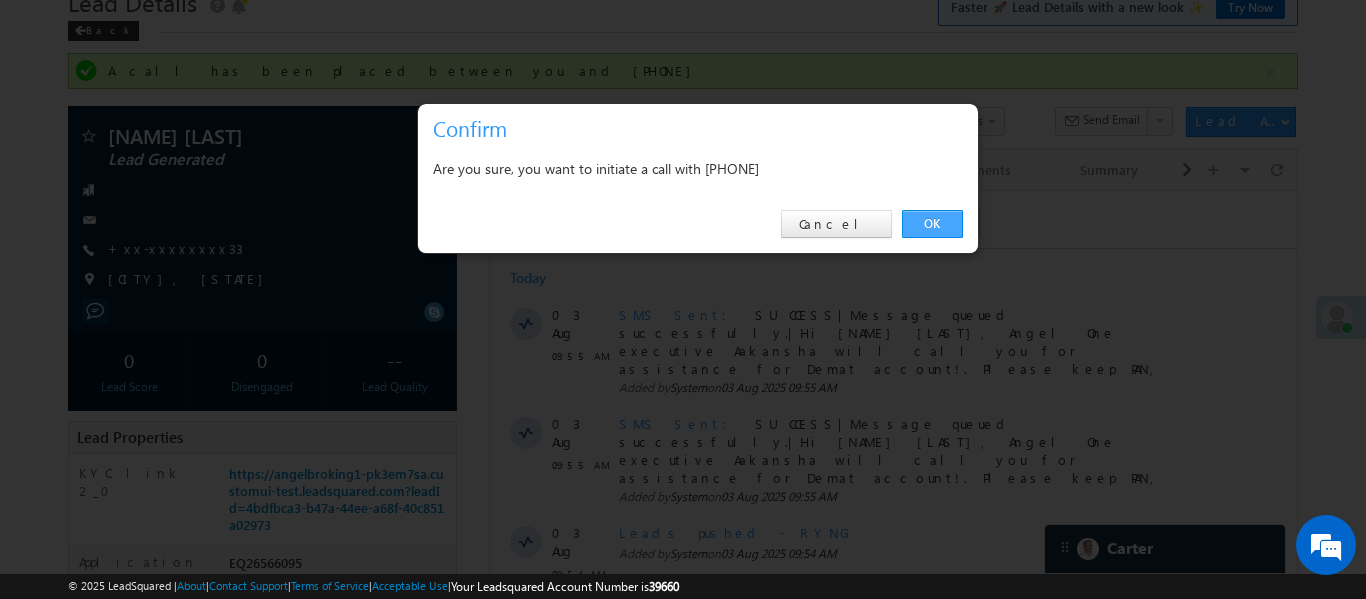 click on "OK" at bounding box center [932, 224] 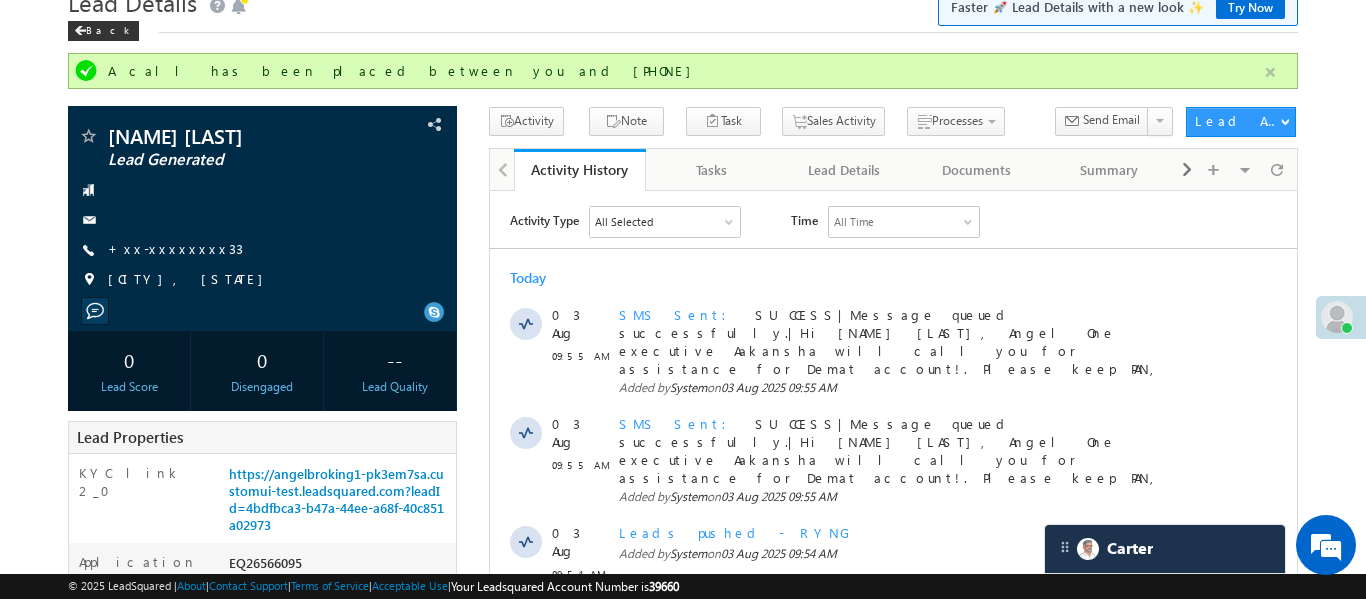 click at bounding box center (1270, 72) 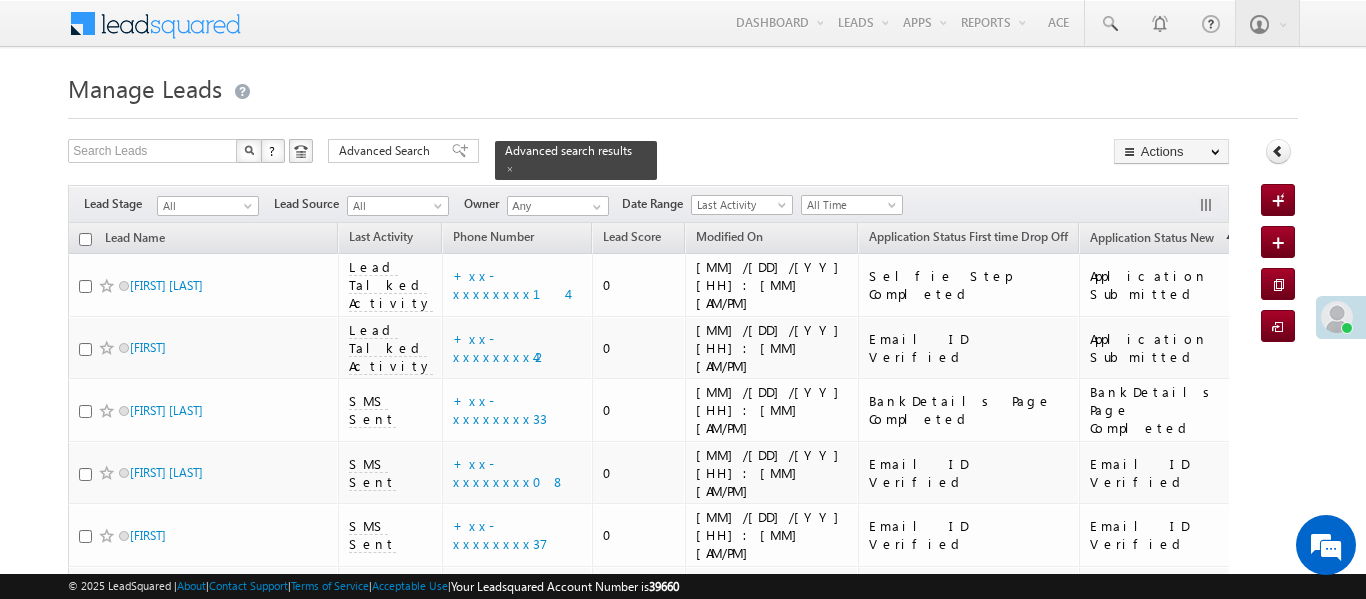 scroll, scrollTop: 904, scrollLeft: 0, axis: vertical 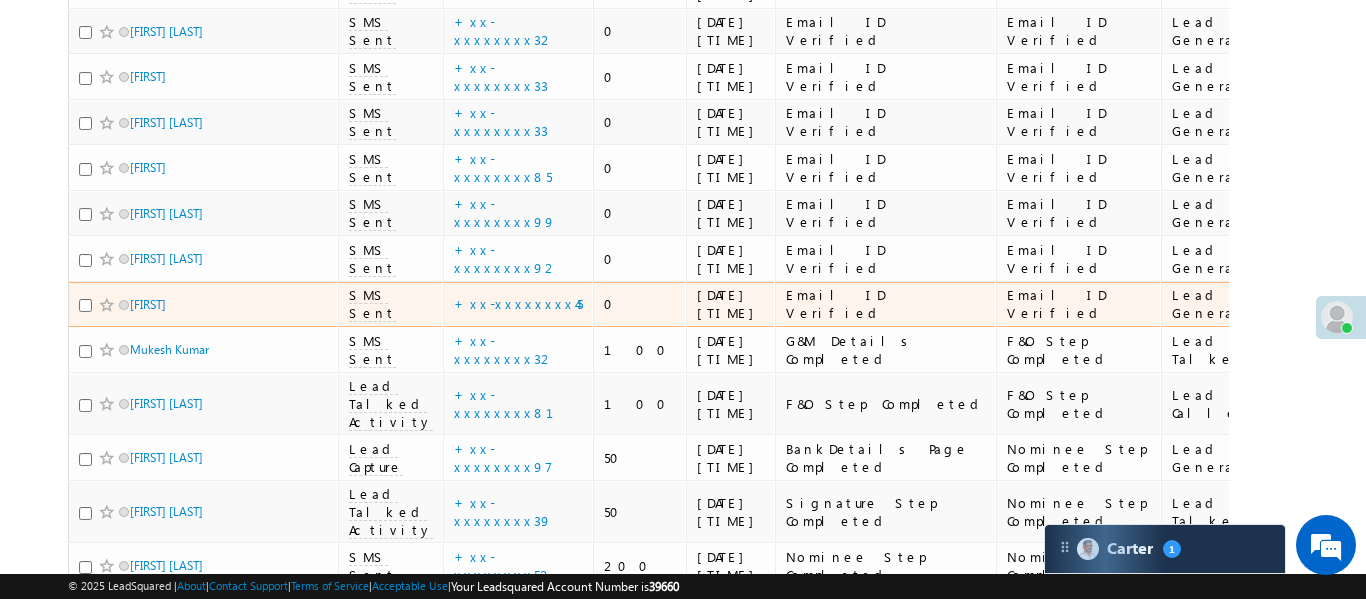 drag, startPoint x: 546, startPoint y: 254, endPoint x: 534, endPoint y: 233, distance: 24.186773 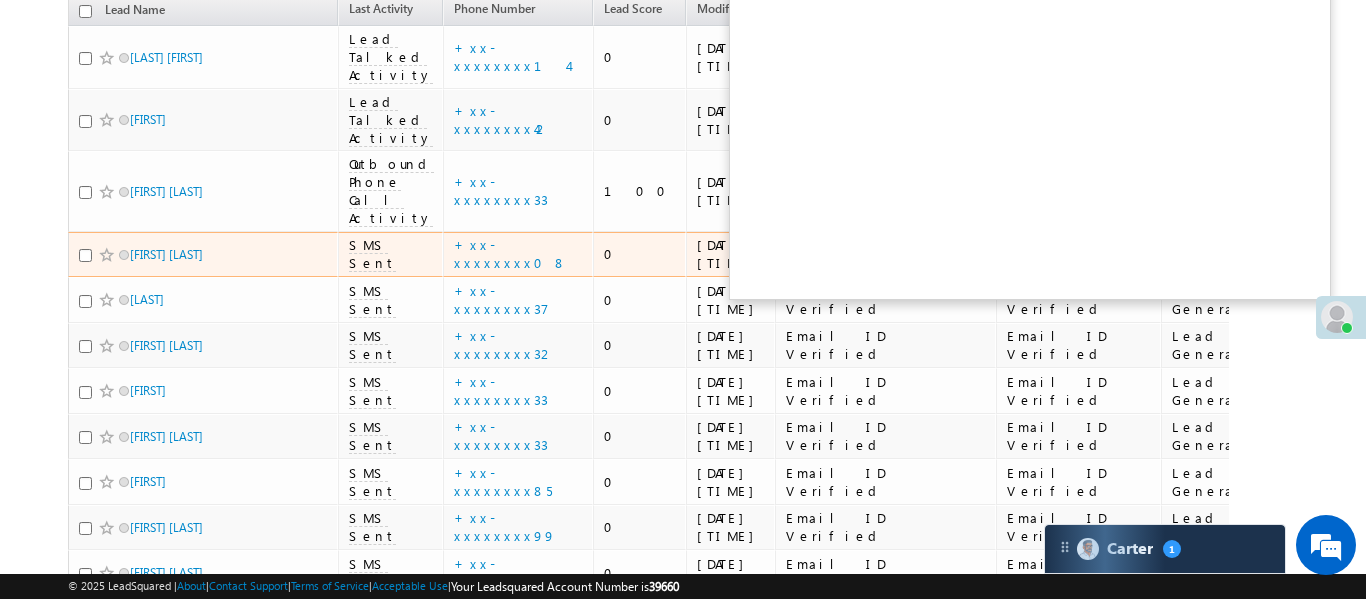 scroll, scrollTop: 0, scrollLeft: 0, axis: both 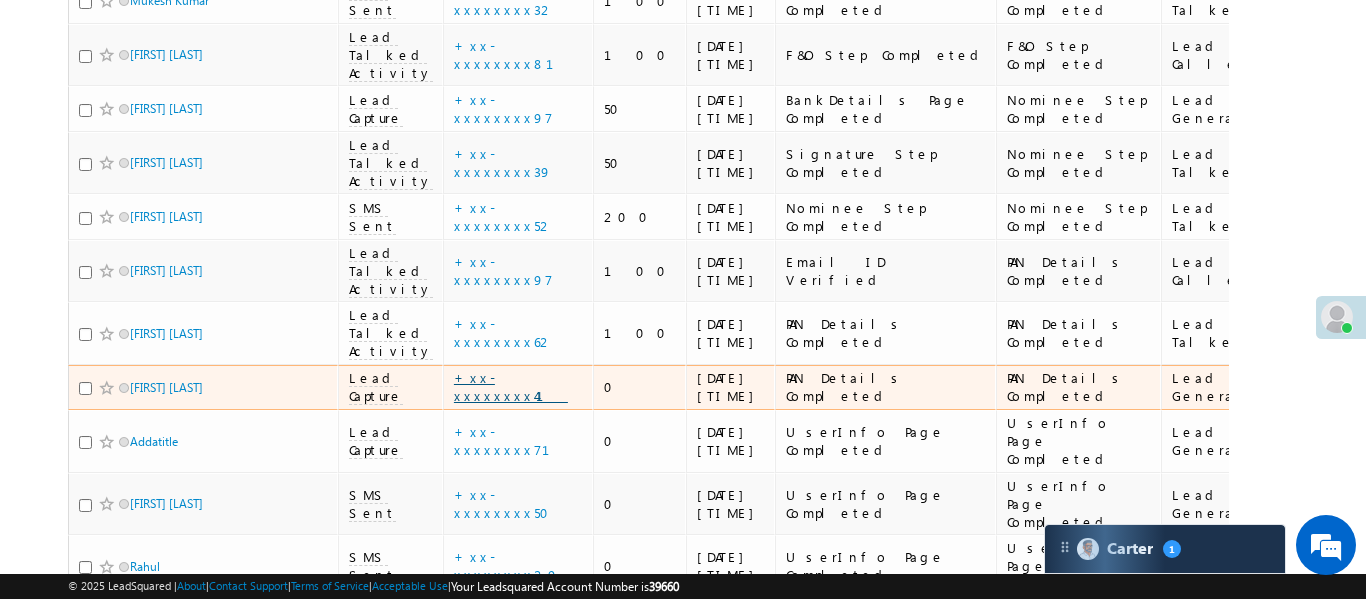 click on "+xx-xxxxxxxx41" at bounding box center (511, 386) 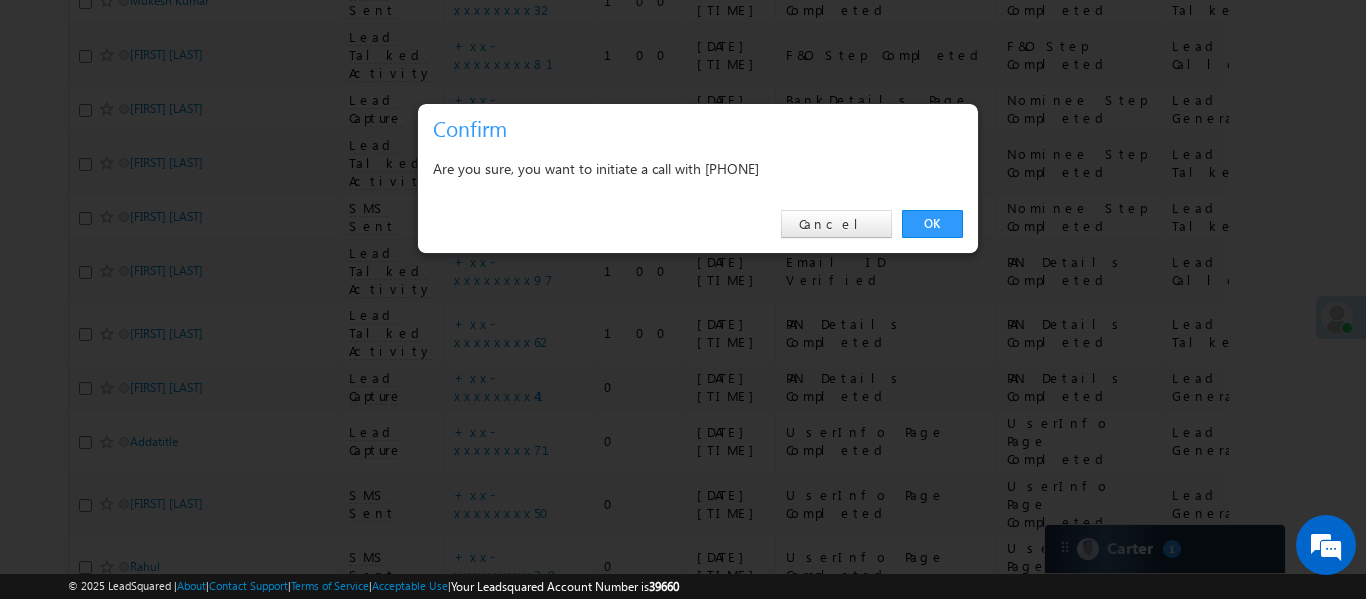 click on "OK" at bounding box center (932, 224) 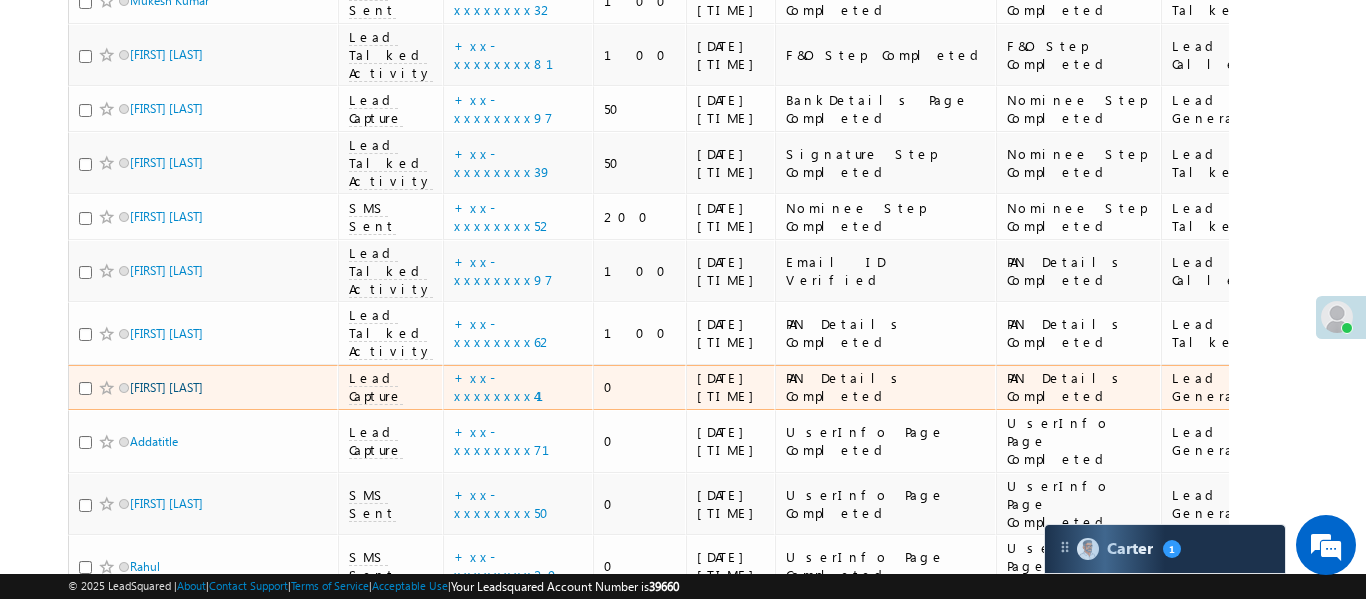 scroll, scrollTop: 945, scrollLeft: 0, axis: vertical 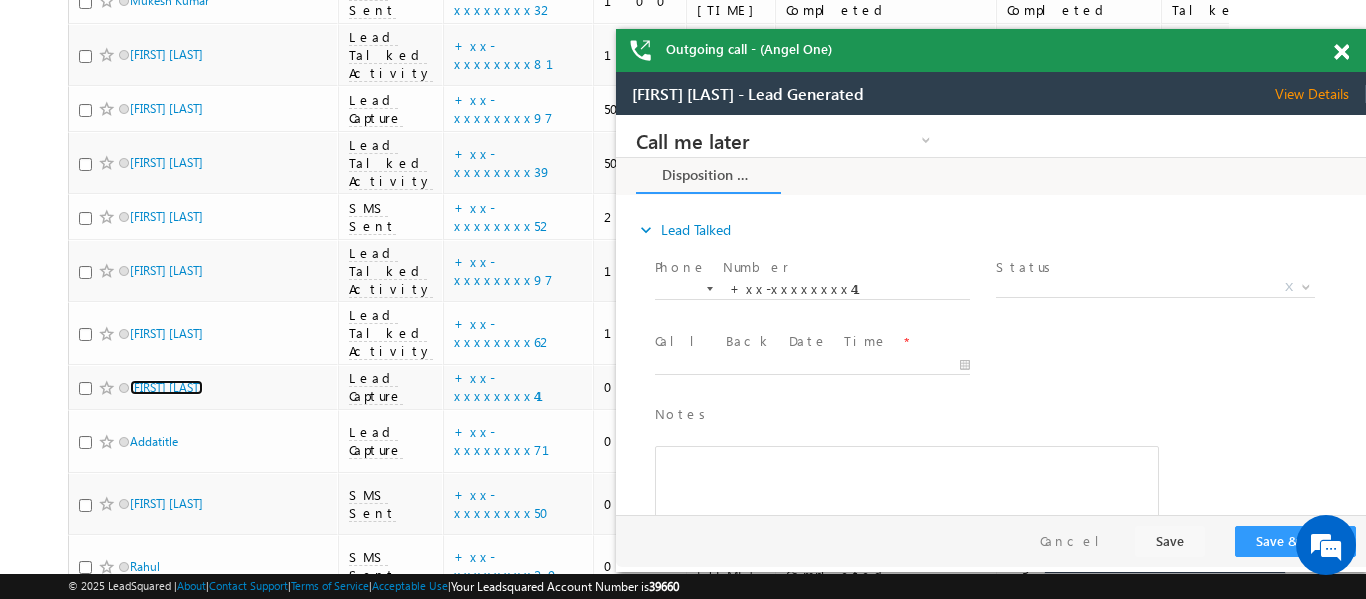 click at bounding box center (1341, 52) 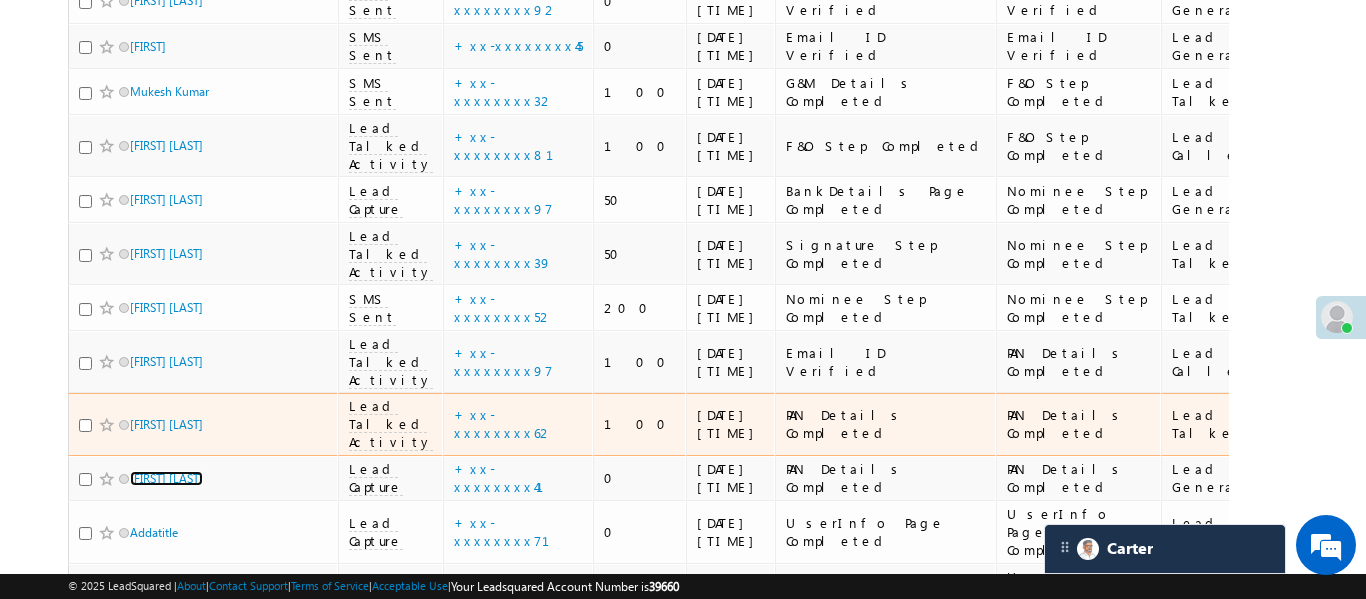 scroll, scrollTop: 850, scrollLeft: 0, axis: vertical 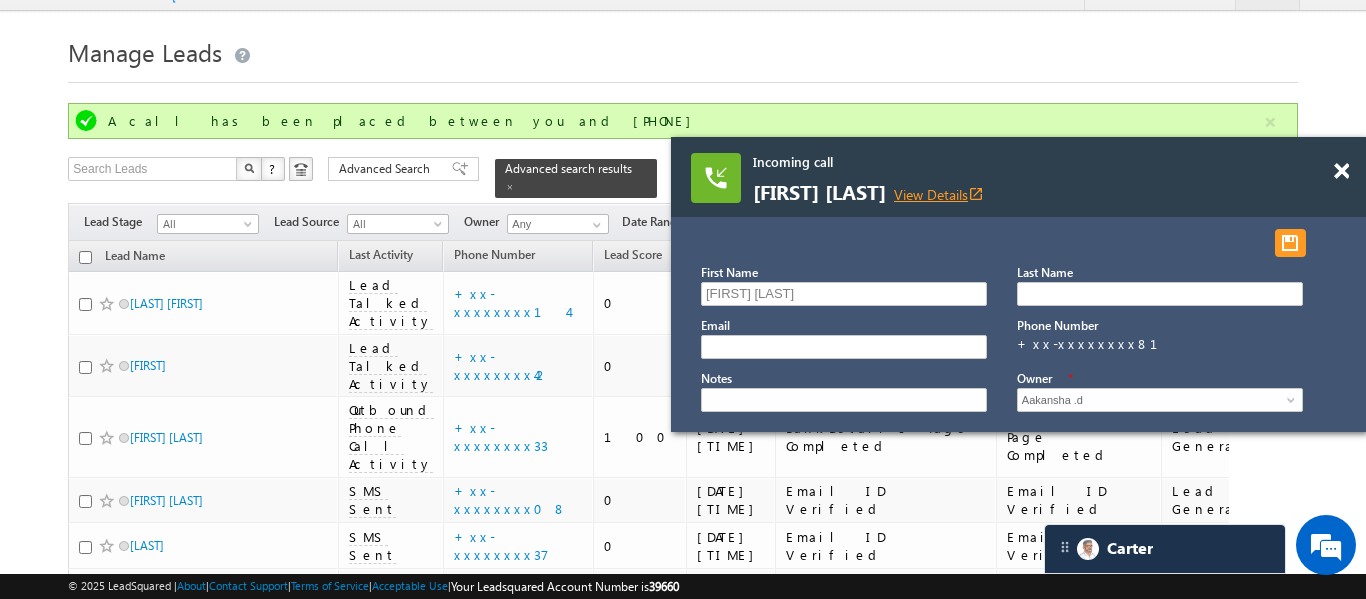click on "View Details  open_in_new" at bounding box center [939, 194] 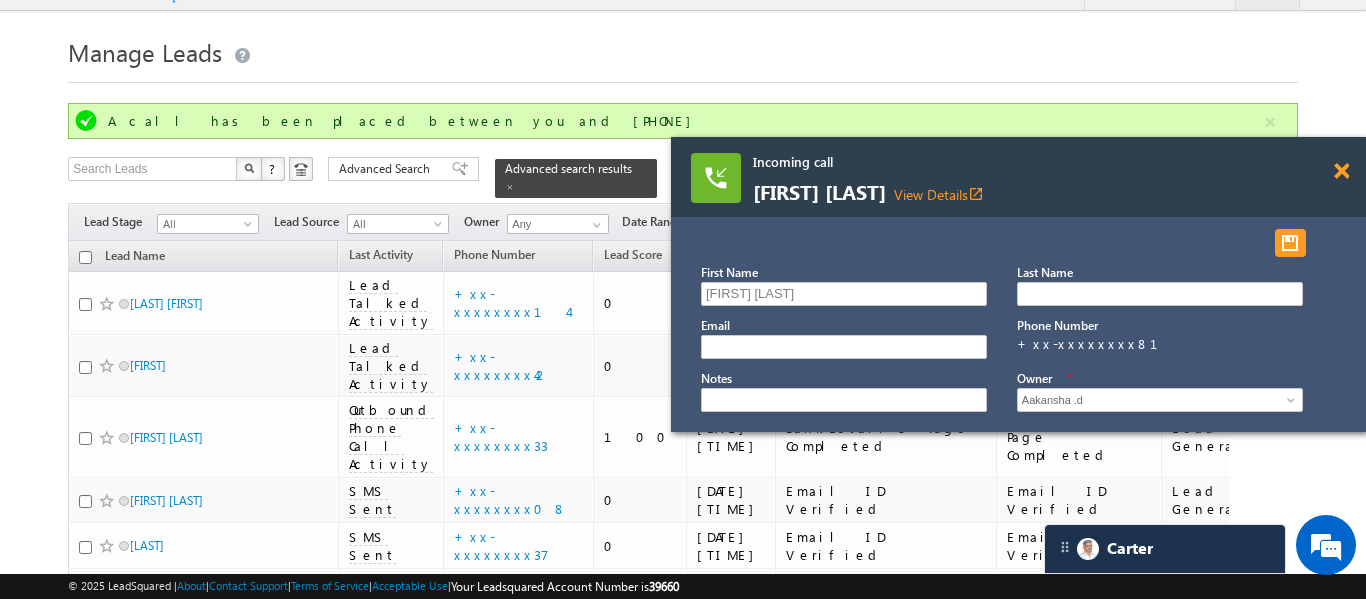 click at bounding box center (1341, 171) 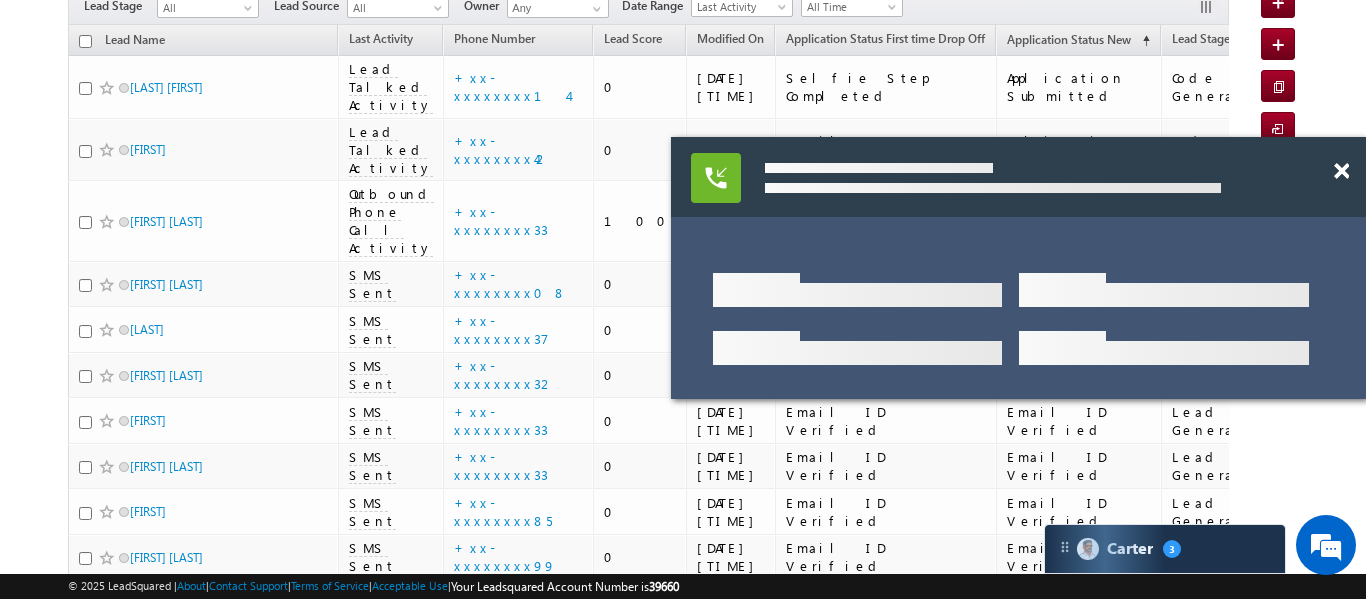 scroll, scrollTop: 242, scrollLeft: 0, axis: vertical 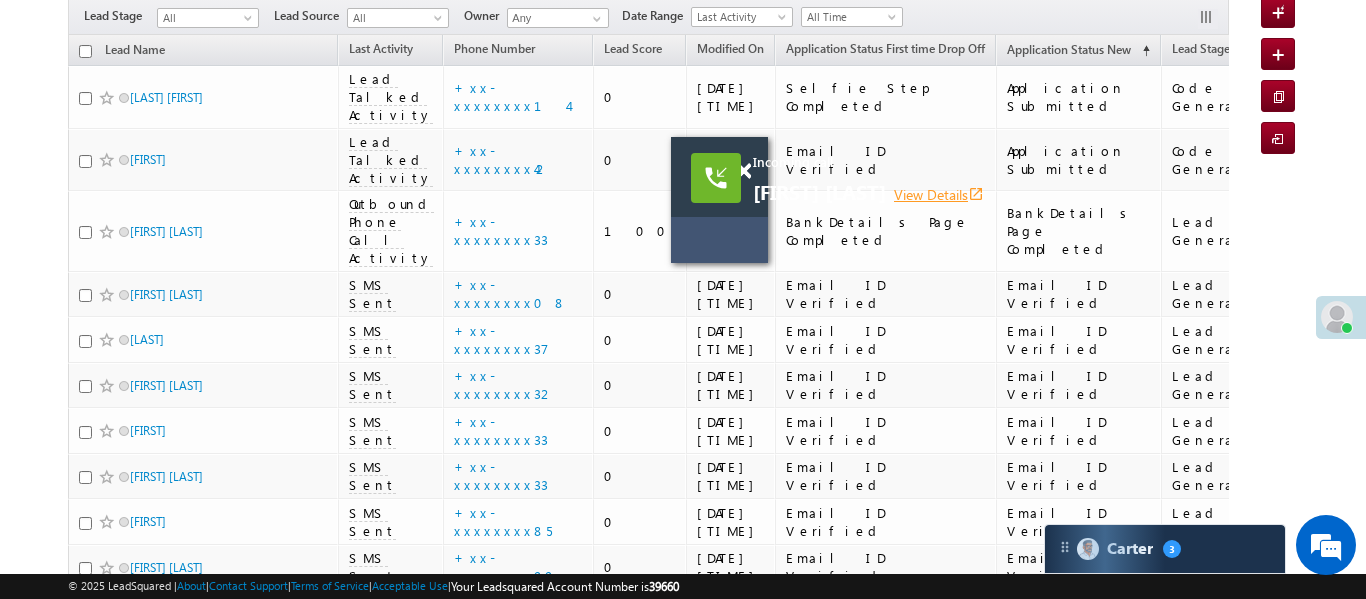 click on "View Details  open_in_new" at bounding box center (939, 194) 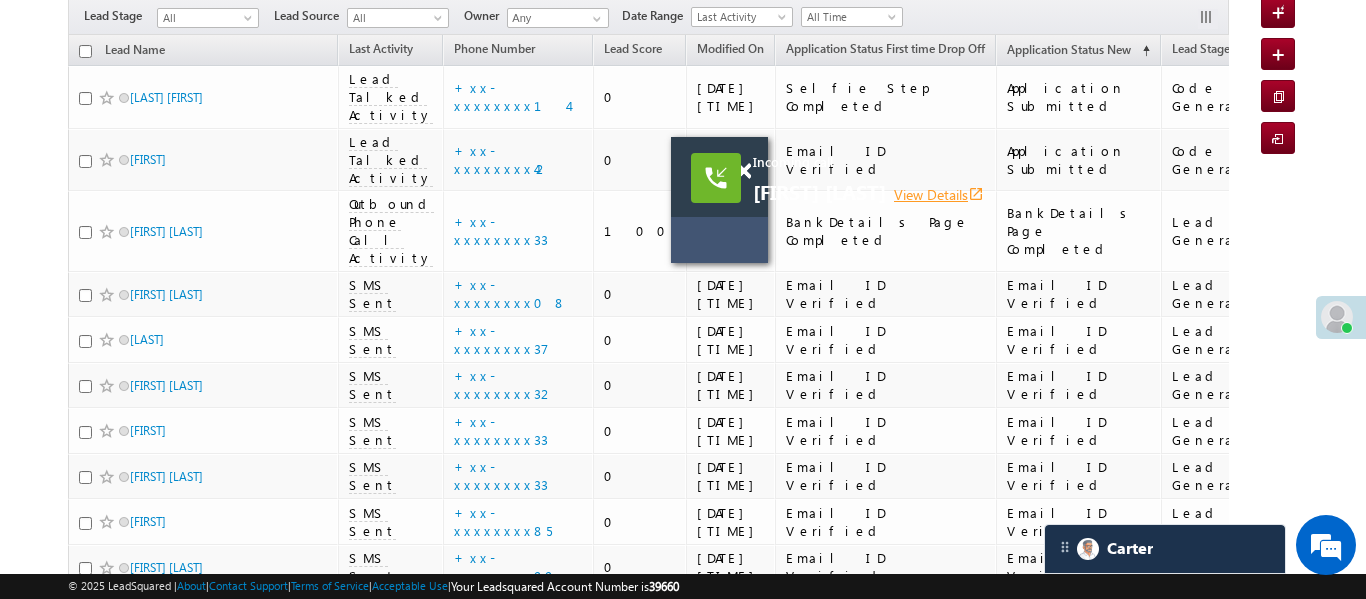 scroll, scrollTop: 9374, scrollLeft: 0, axis: vertical 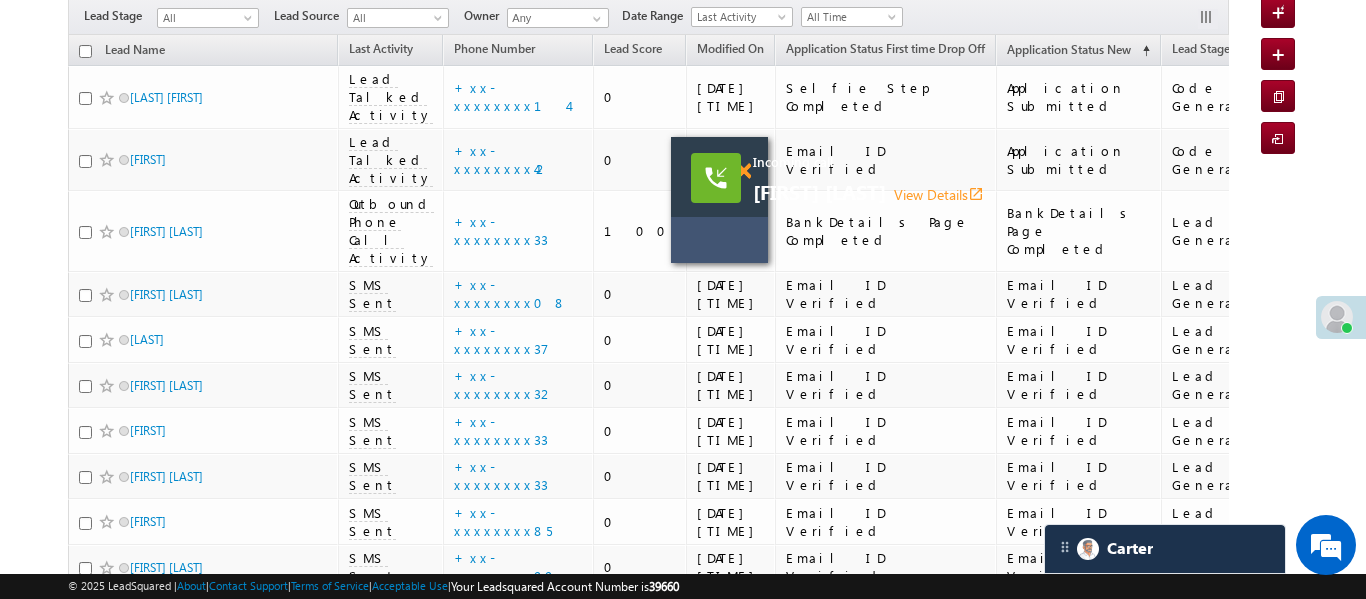 click at bounding box center (743, 171) 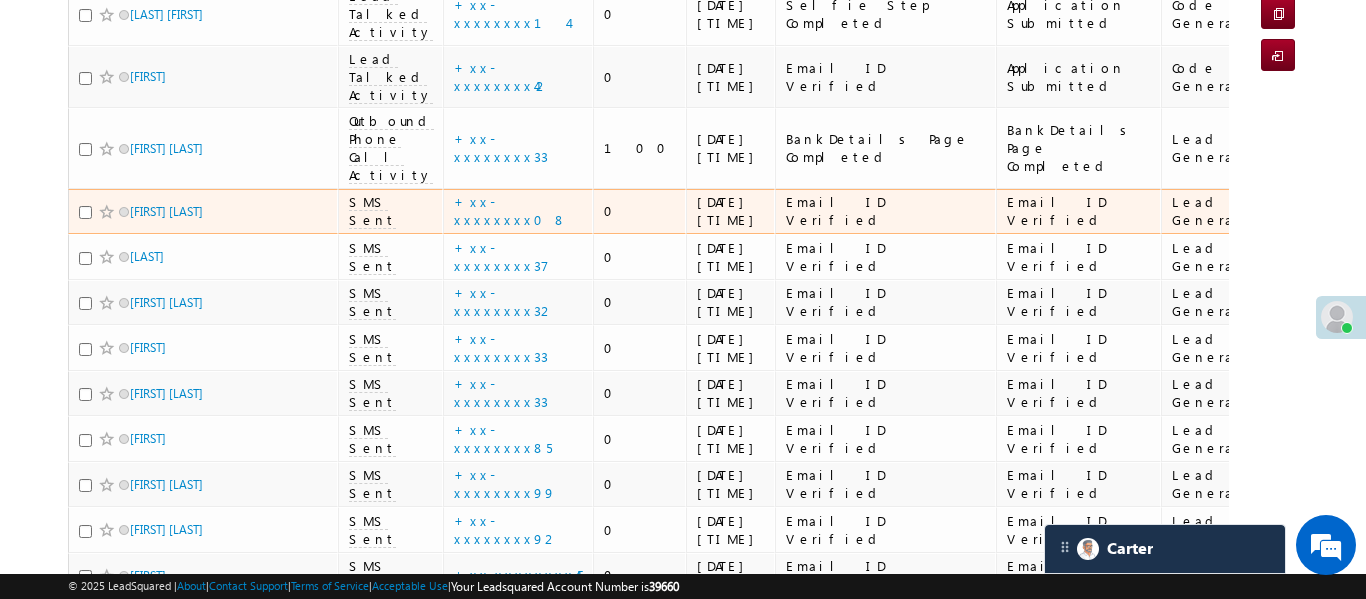scroll, scrollTop: 374, scrollLeft: 0, axis: vertical 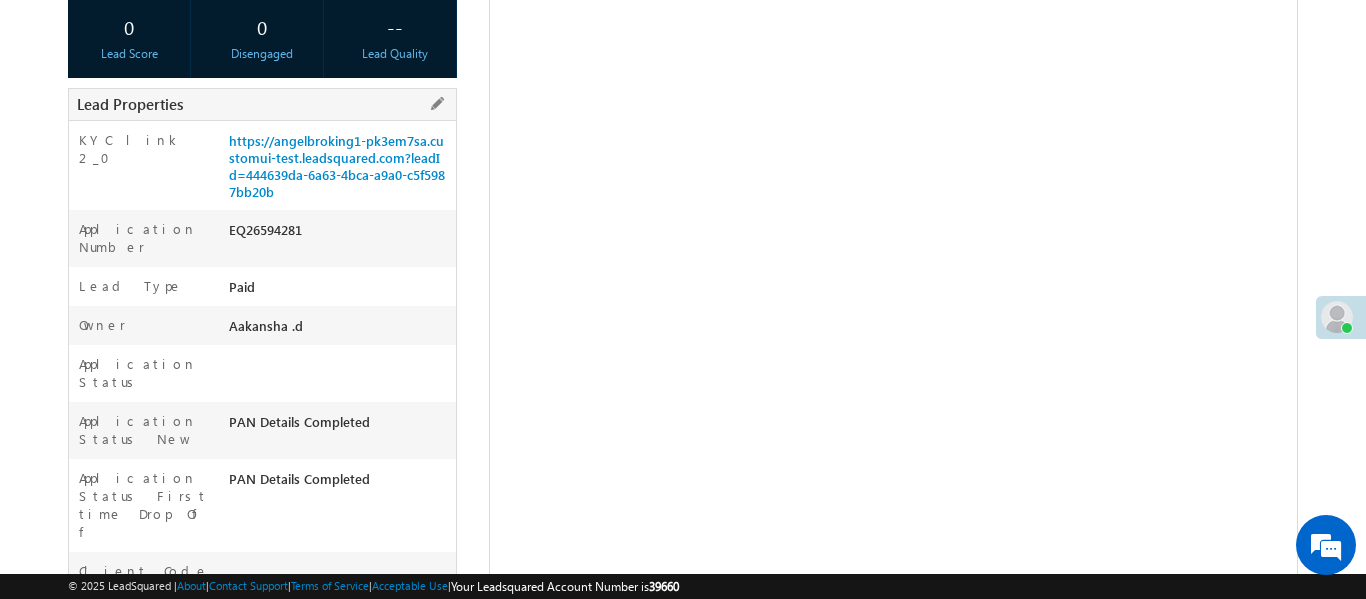 click on "Lead Properties" at bounding box center [262, 104] 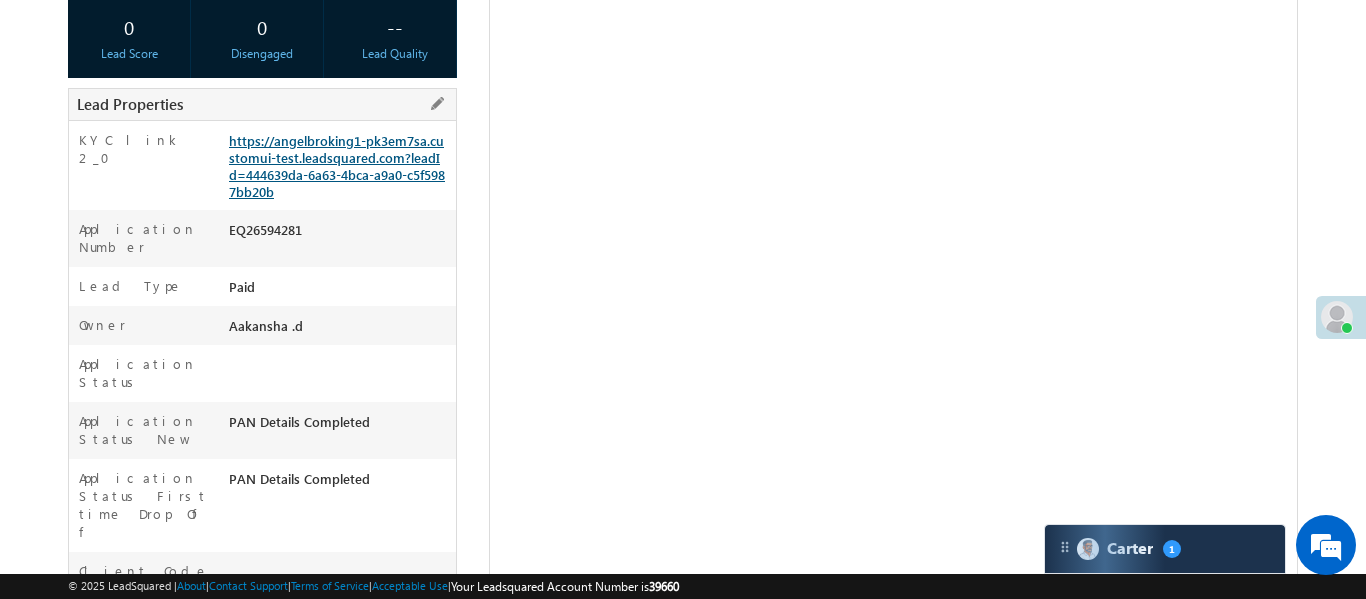click on "https://angelbroking1-pk3em7sa.customui-test.leadsquared.com?leadId=444639da-6a63-4bca-a9a0-c5f5987bb20b" at bounding box center (337, 166) 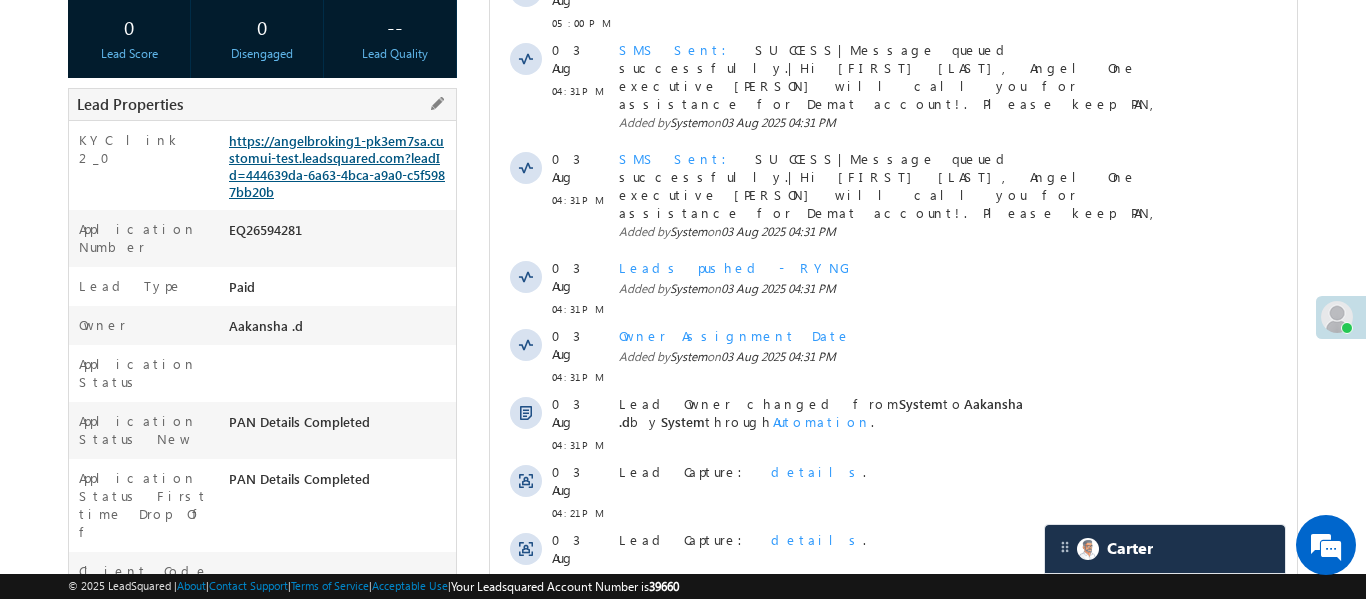 scroll, scrollTop: 0, scrollLeft: 0, axis: both 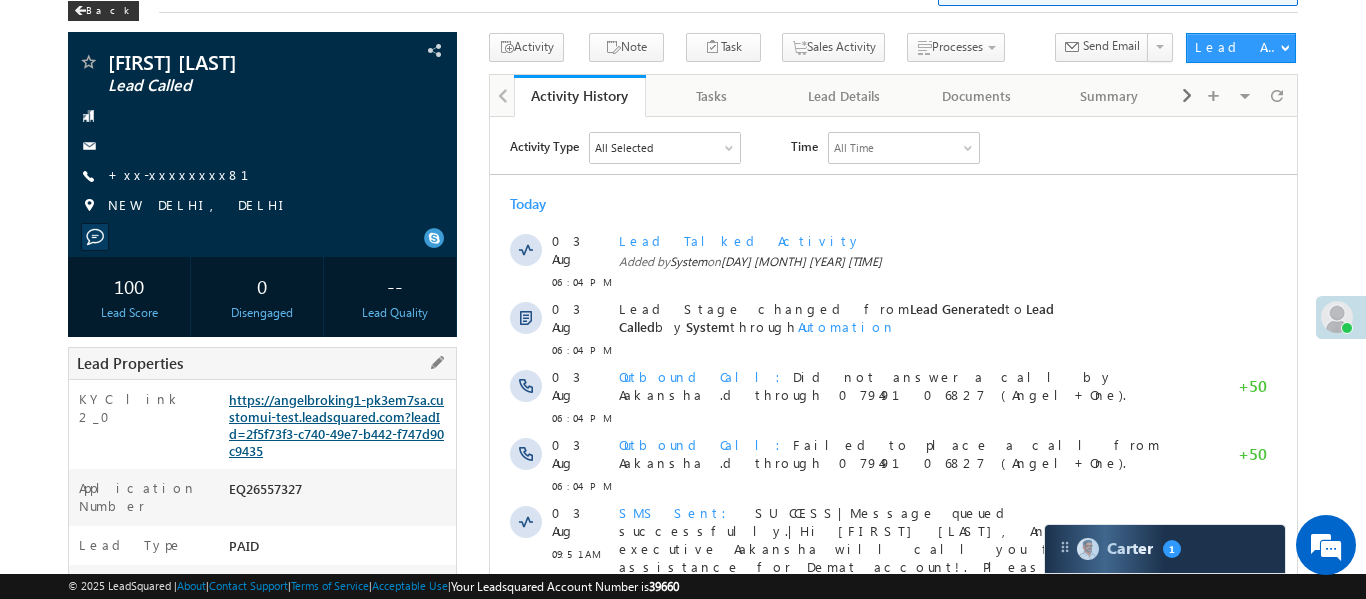 click on "https://angelbroking1-pk3em7sa.customui-test.leadsquared.com?leadId=2f5f73f3-c740-49e7-b442-f747d90c9435" at bounding box center (336, 425) 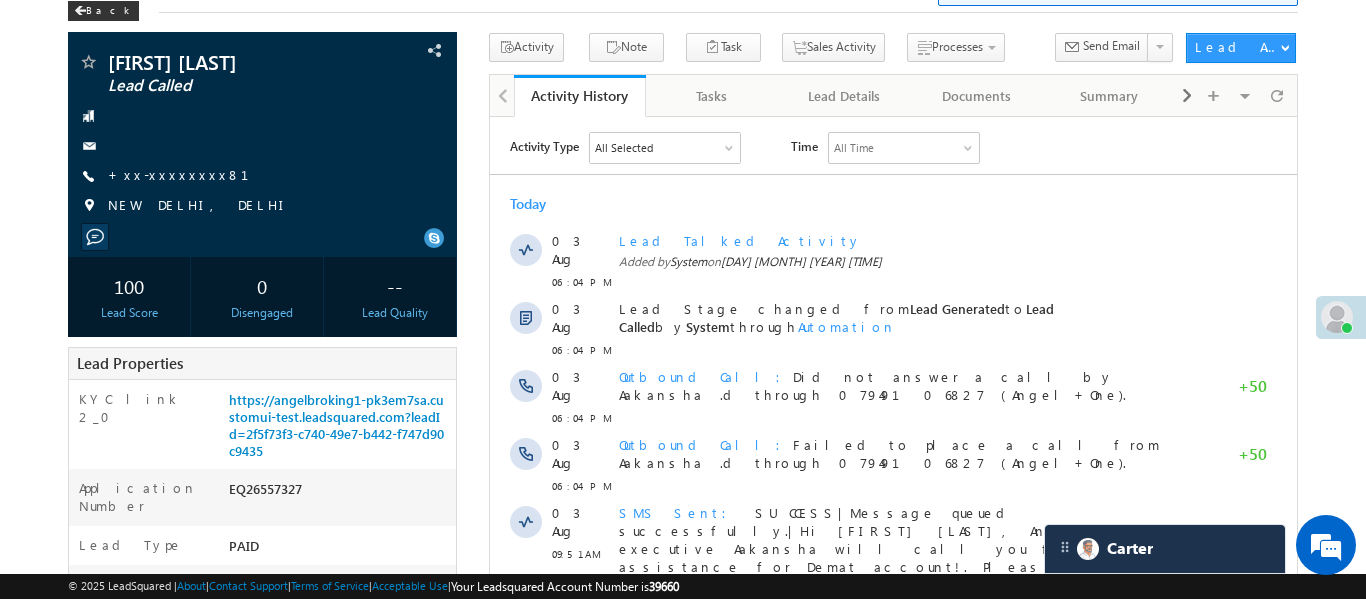 scroll, scrollTop: 8079, scrollLeft: 0, axis: vertical 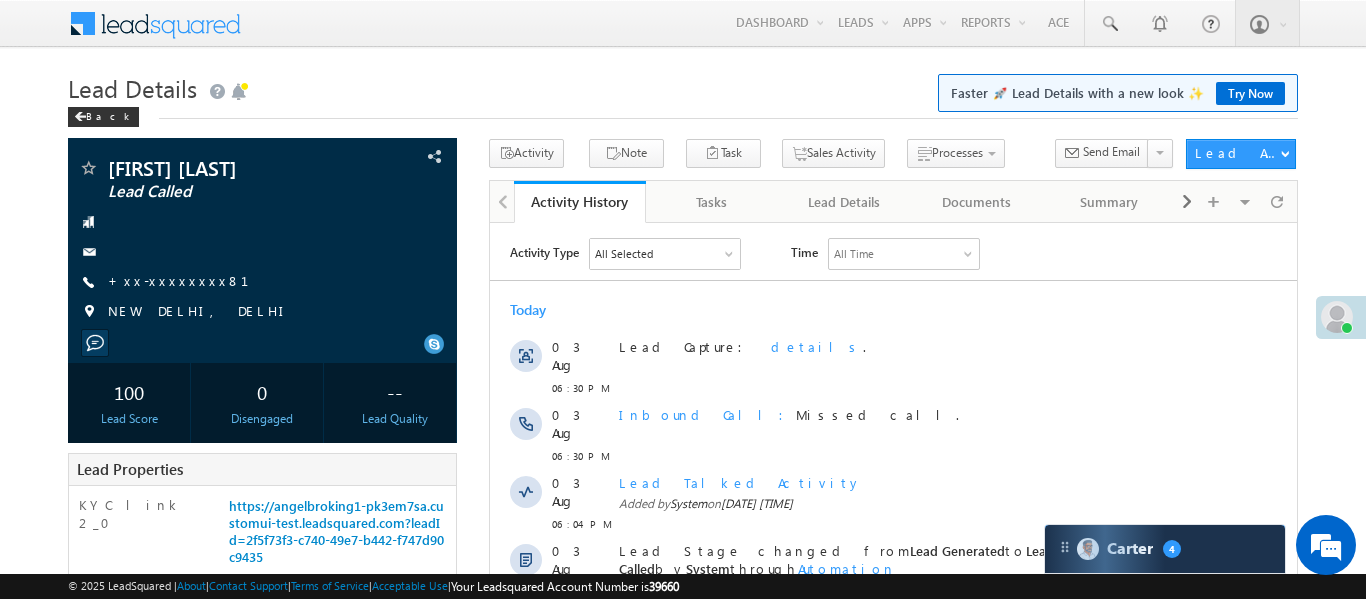 drag, startPoint x: 1215, startPoint y: 547, endPoint x: 1132, endPoint y: 538, distance: 83.48653 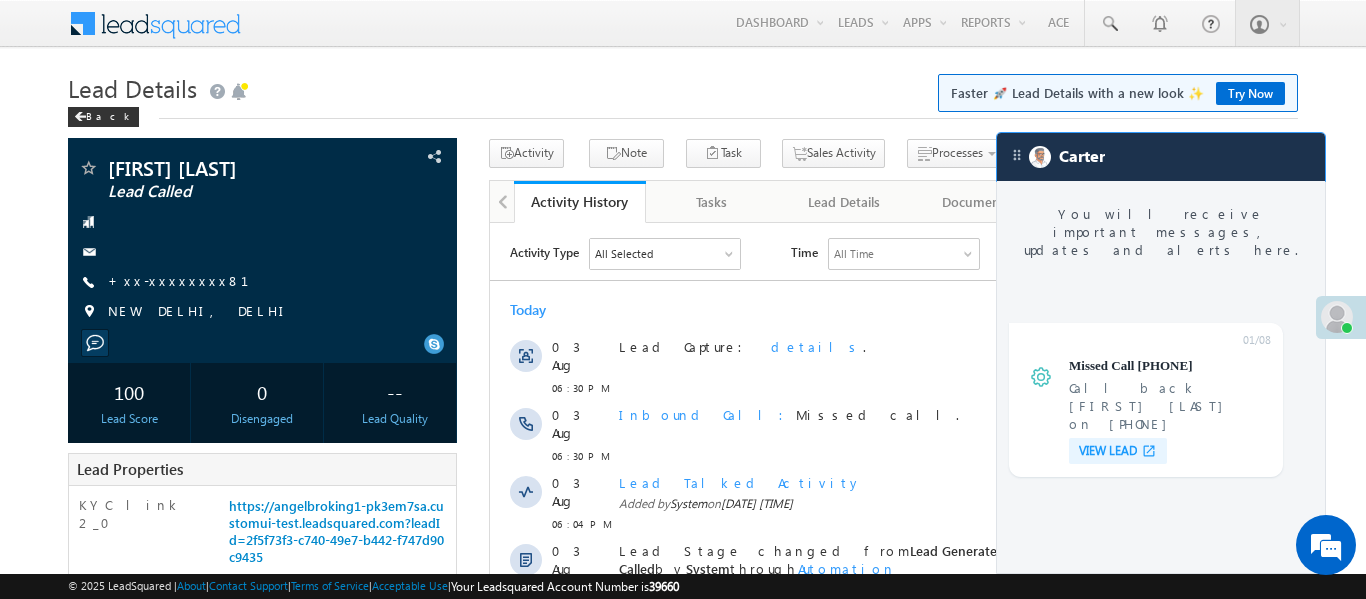 scroll, scrollTop: 7586, scrollLeft: 0, axis: vertical 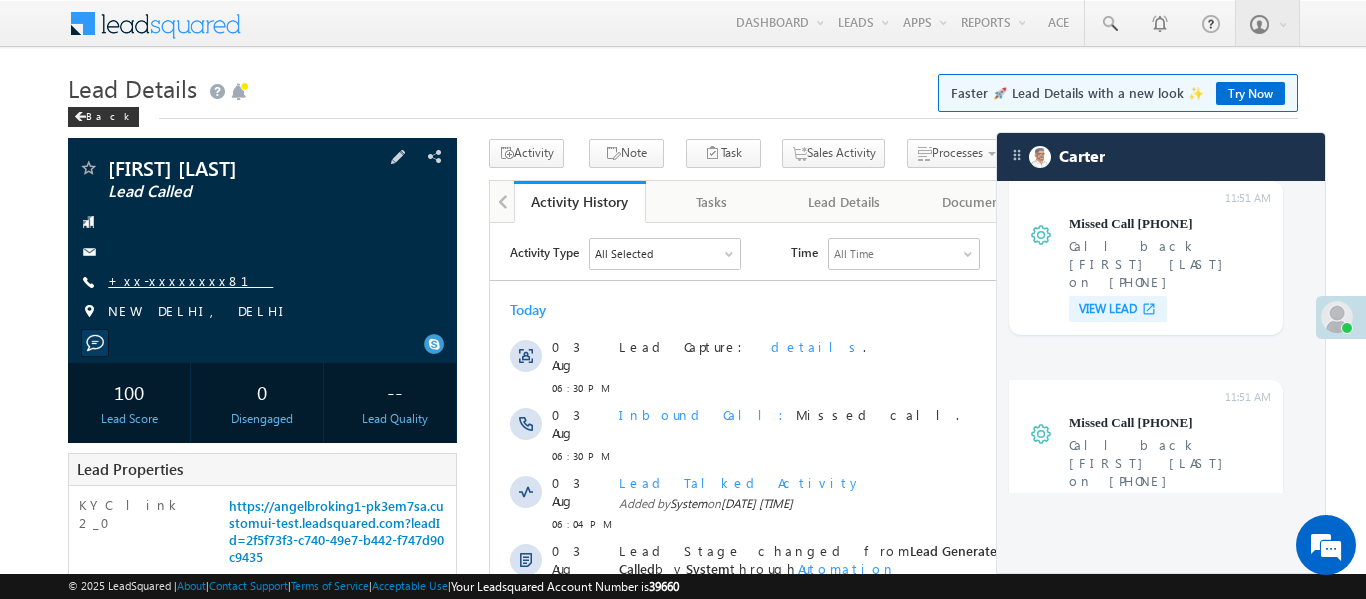 click on "+xx-xxxxxxxx81" at bounding box center [190, 280] 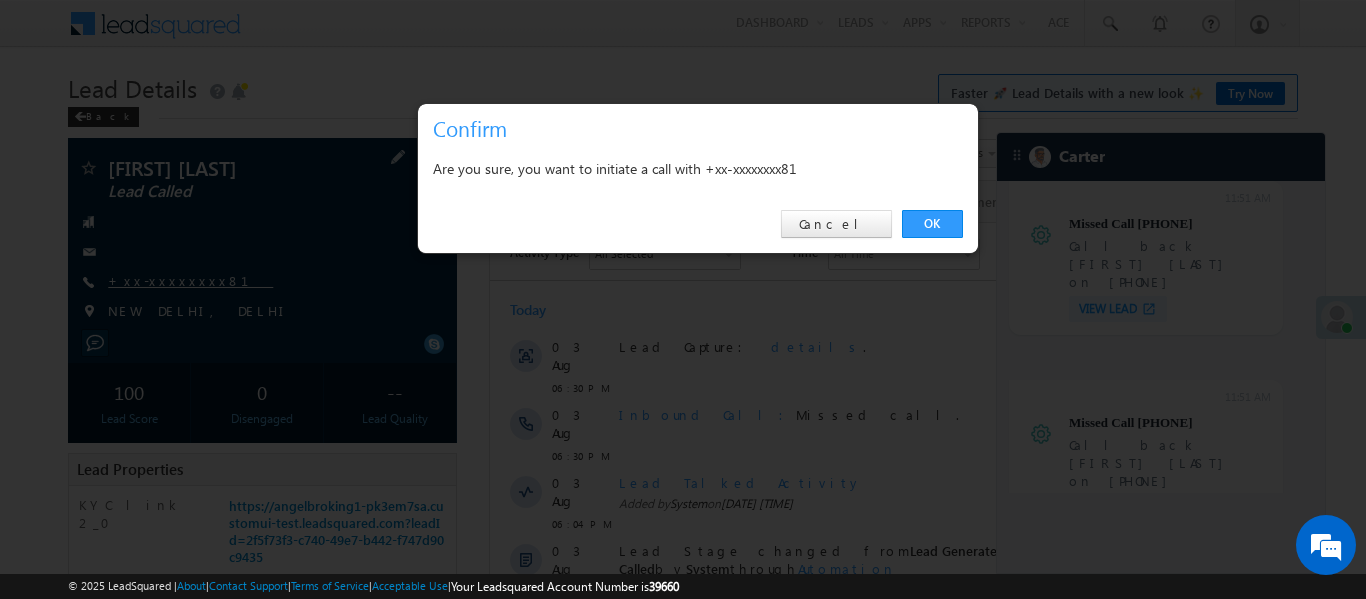 scroll, scrollTop: 7767, scrollLeft: 0, axis: vertical 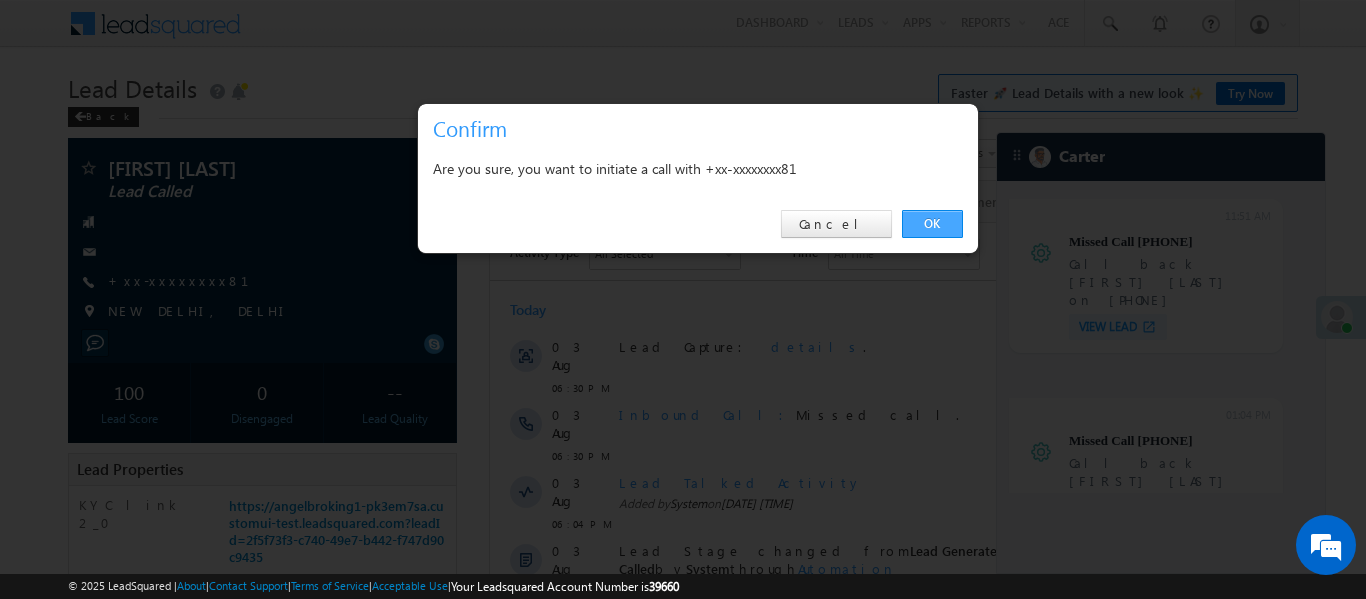 click on "OK" at bounding box center [932, 224] 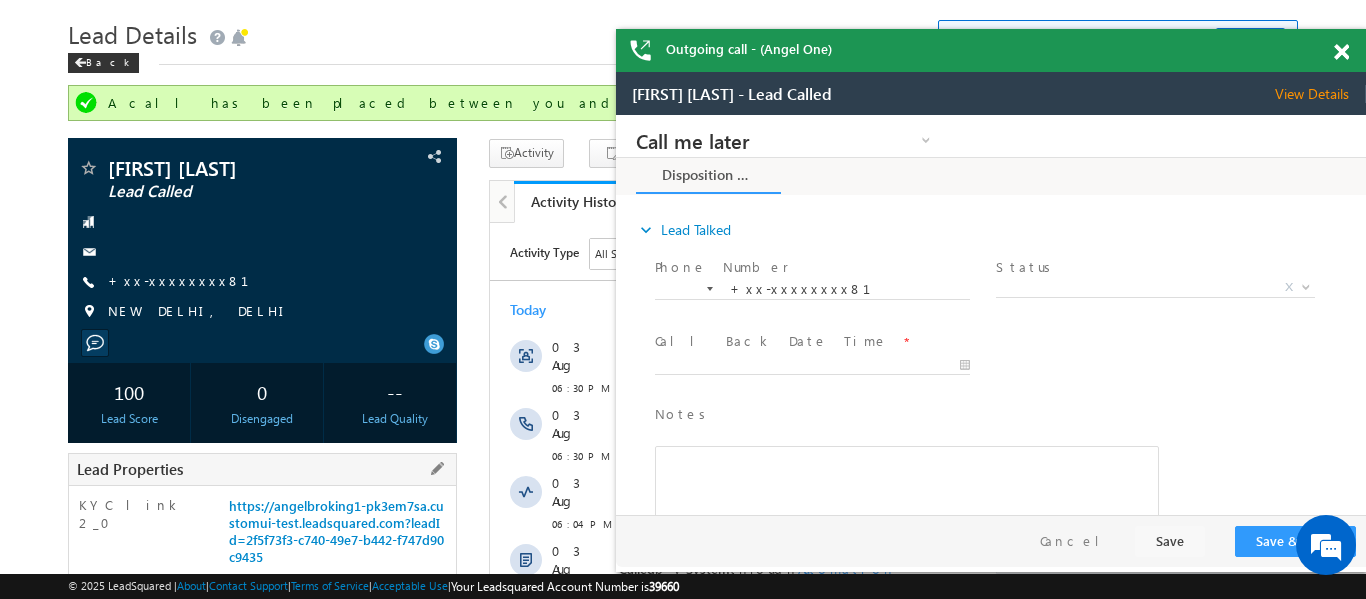 scroll, scrollTop: 413, scrollLeft: 0, axis: vertical 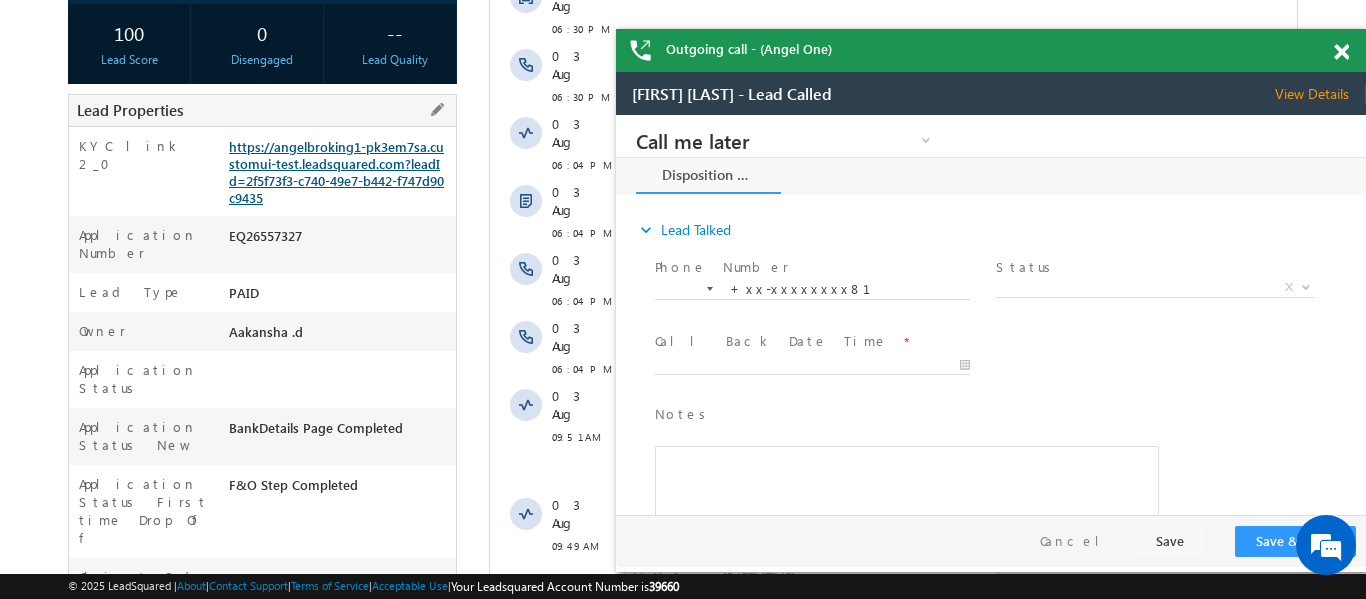 click on "https://angelbroking1-pk3em7sa.customui-test.leadsquared.com?leadId=2f5f73f3-c740-49e7-b442-f747d90c9435" at bounding box center [336, 172] 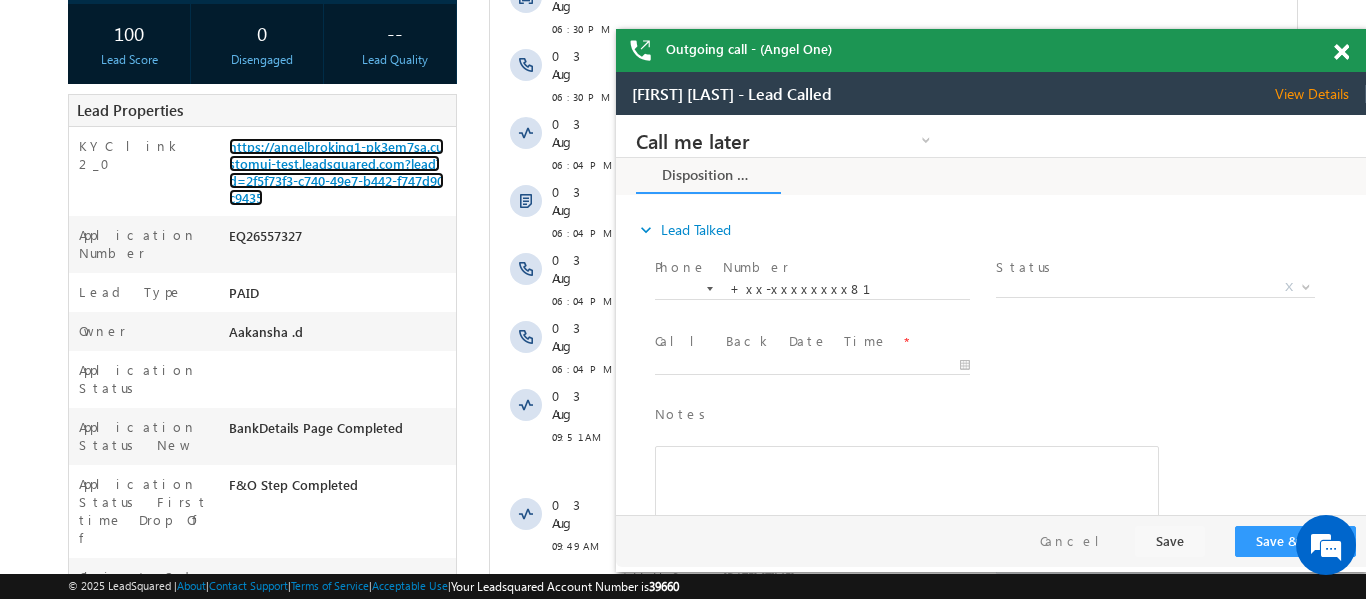 click at bounding box center [1341, 52] 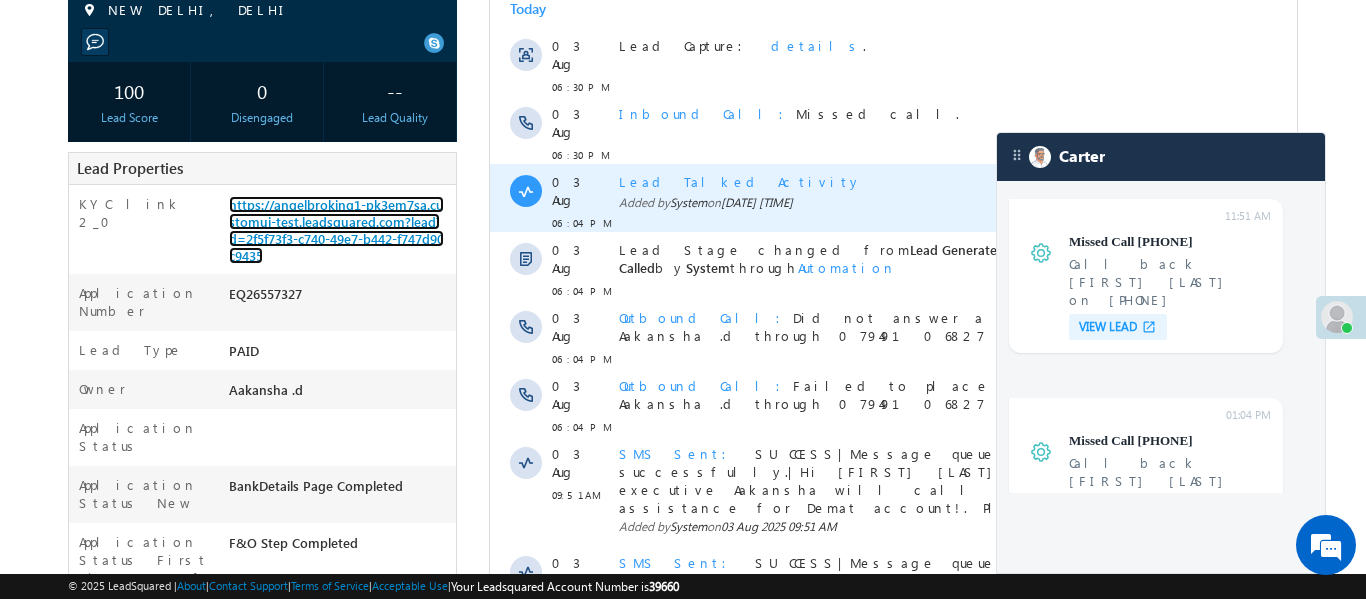 scroll, scrollTop: 239, scrollLeft: 0, axis: vertical 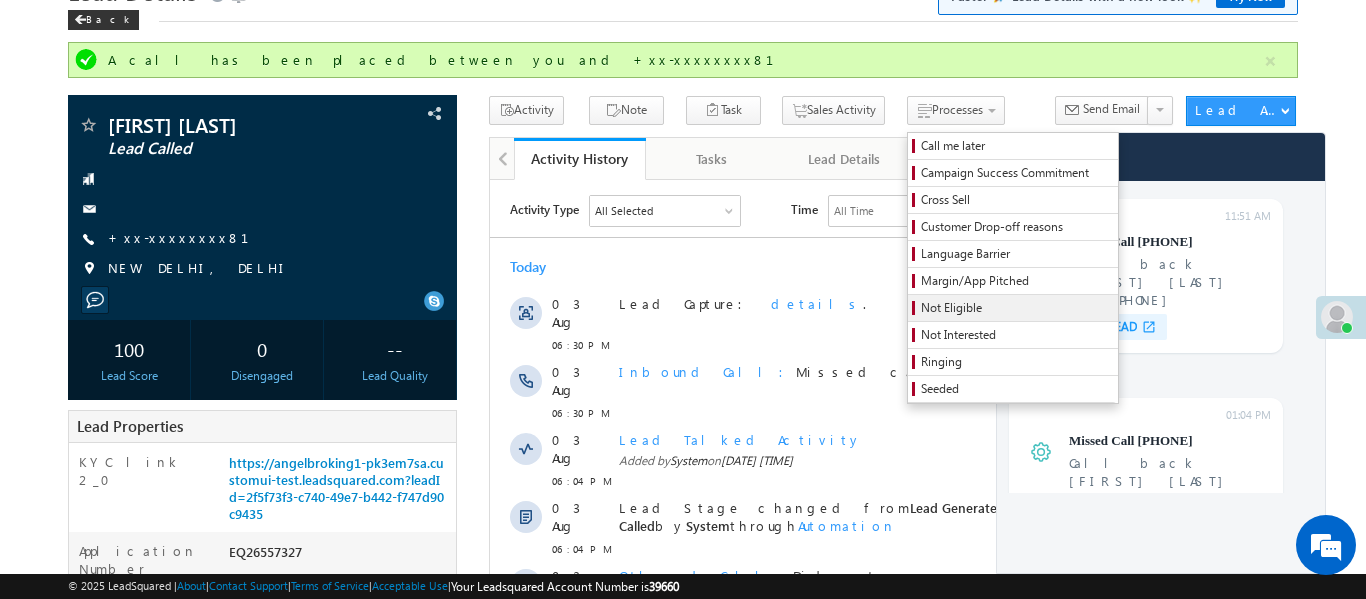click on "Not Eligible" at bounding box center [1016, 308] 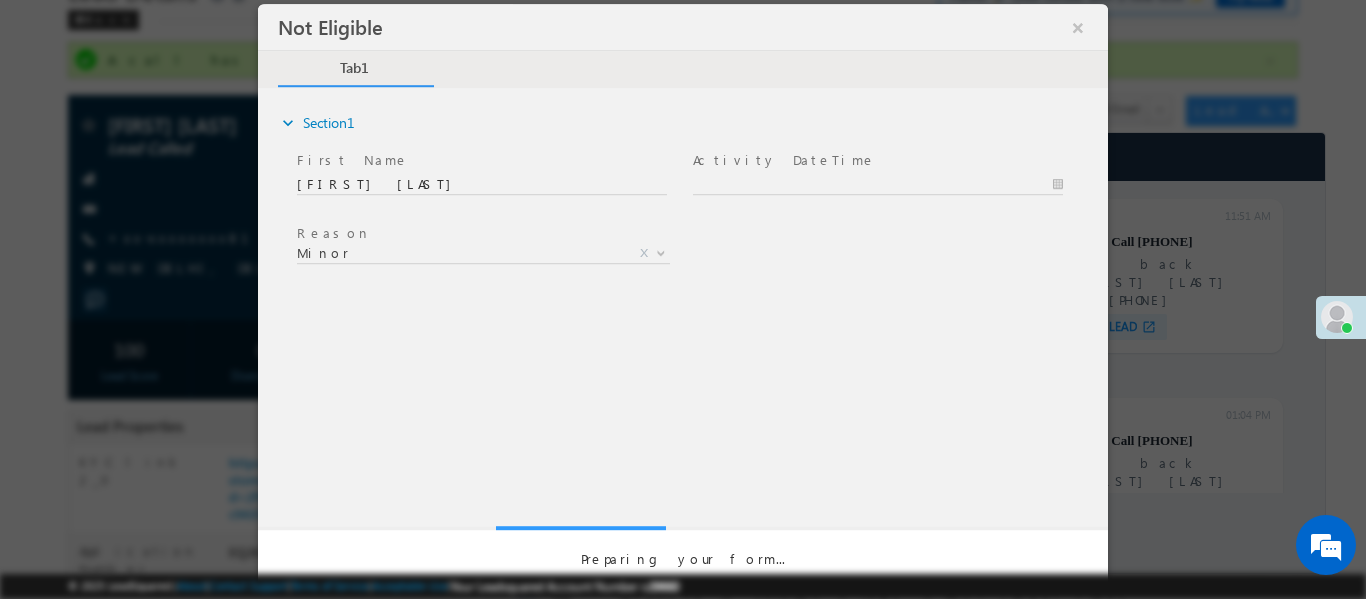 scroll, scrollTop: 0, scrollLeft: 0, axis: both 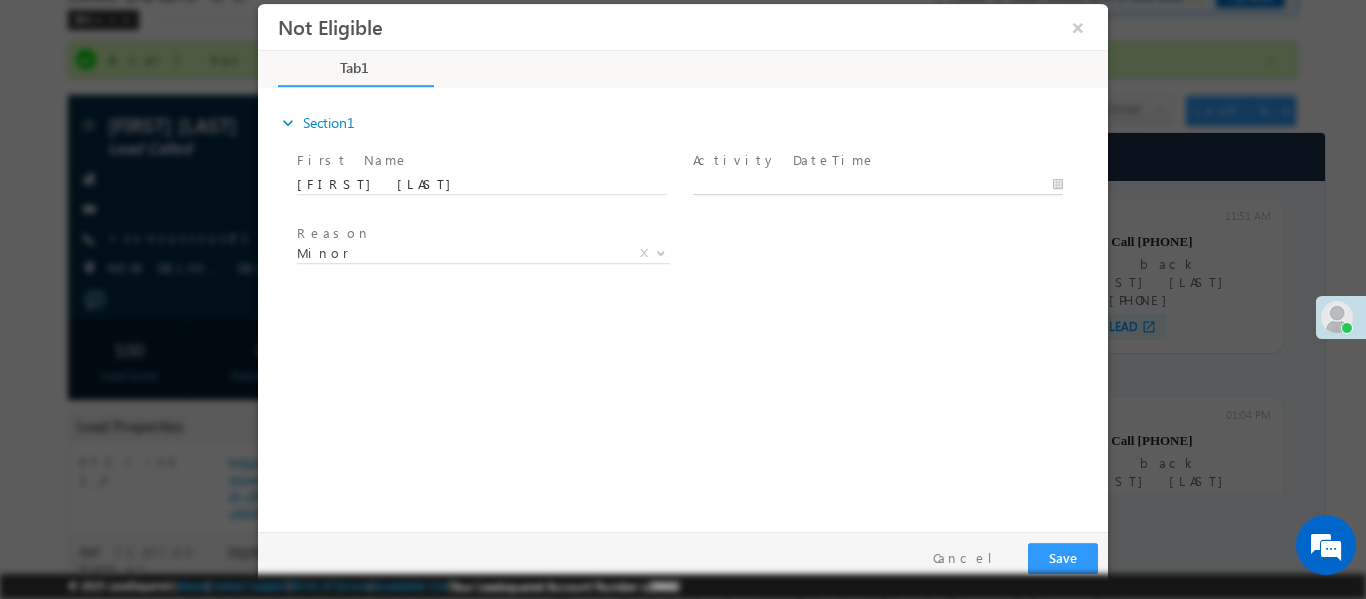 click at bounding box center (878, 184) 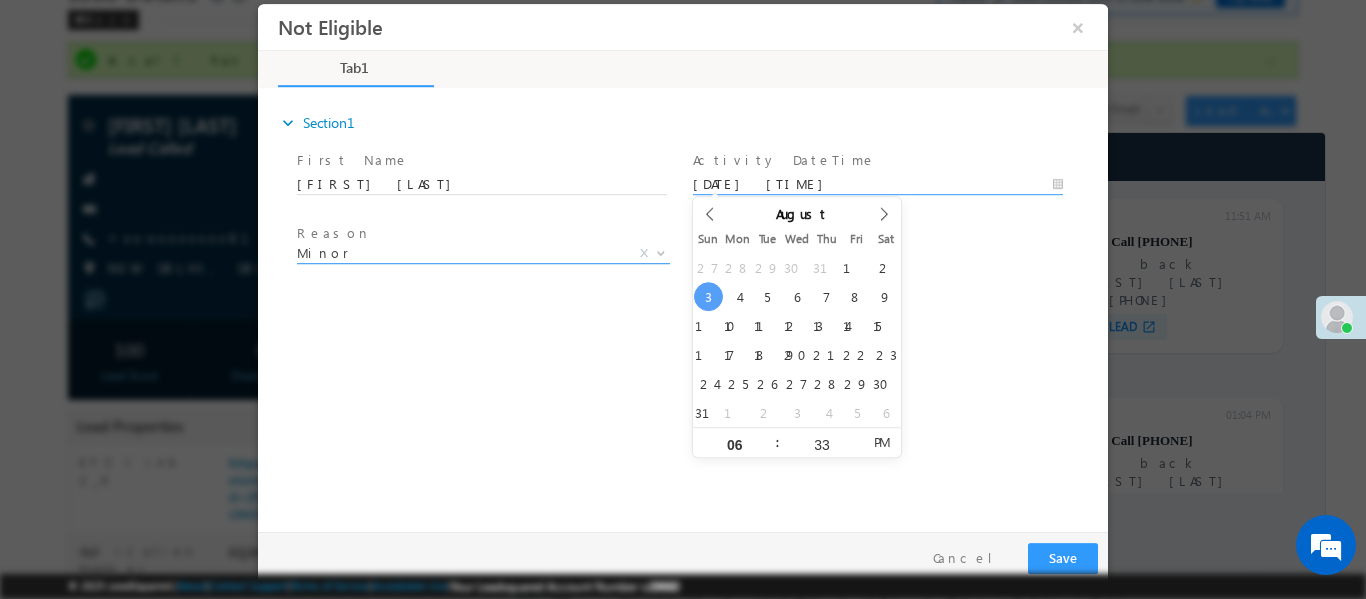 click on "Minor" at bounding box center [459, 252] 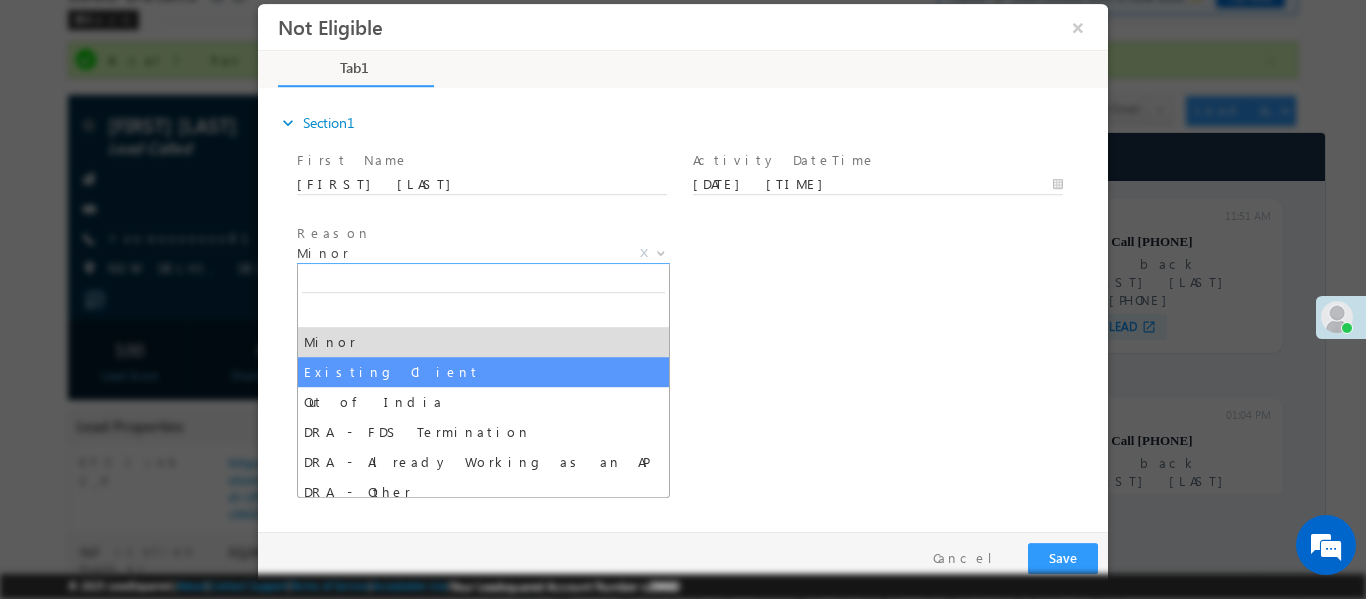 select on "Existing Client" 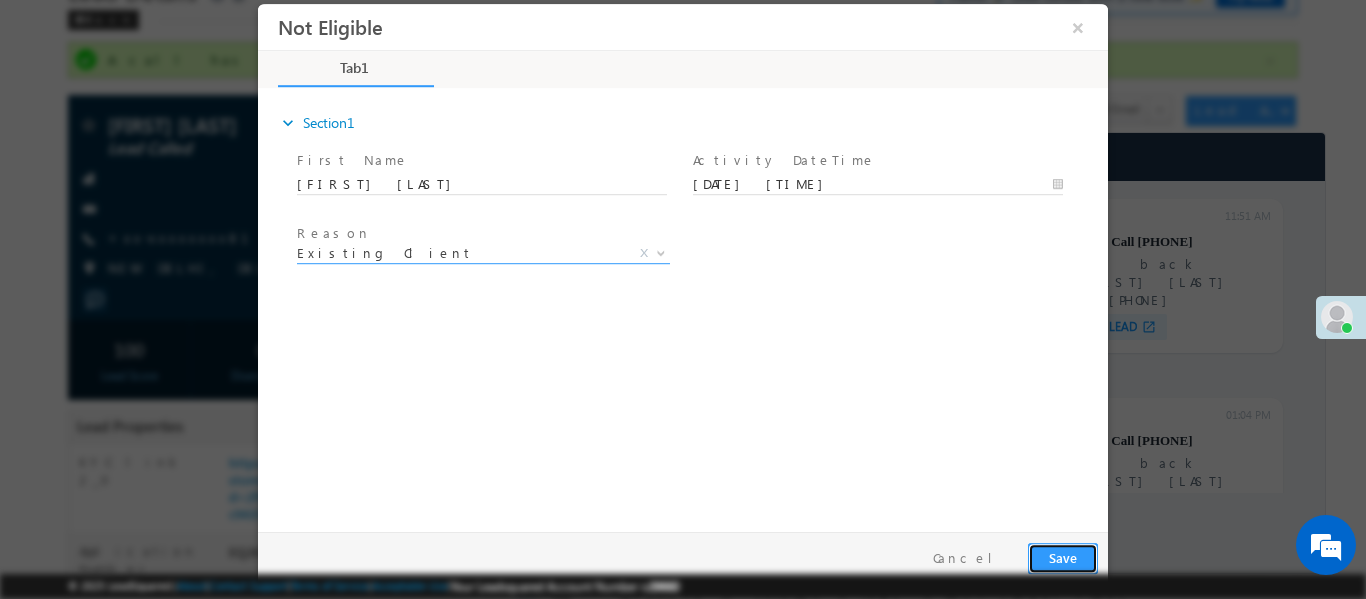 click on "Save" at bounding box center (1063, 557) 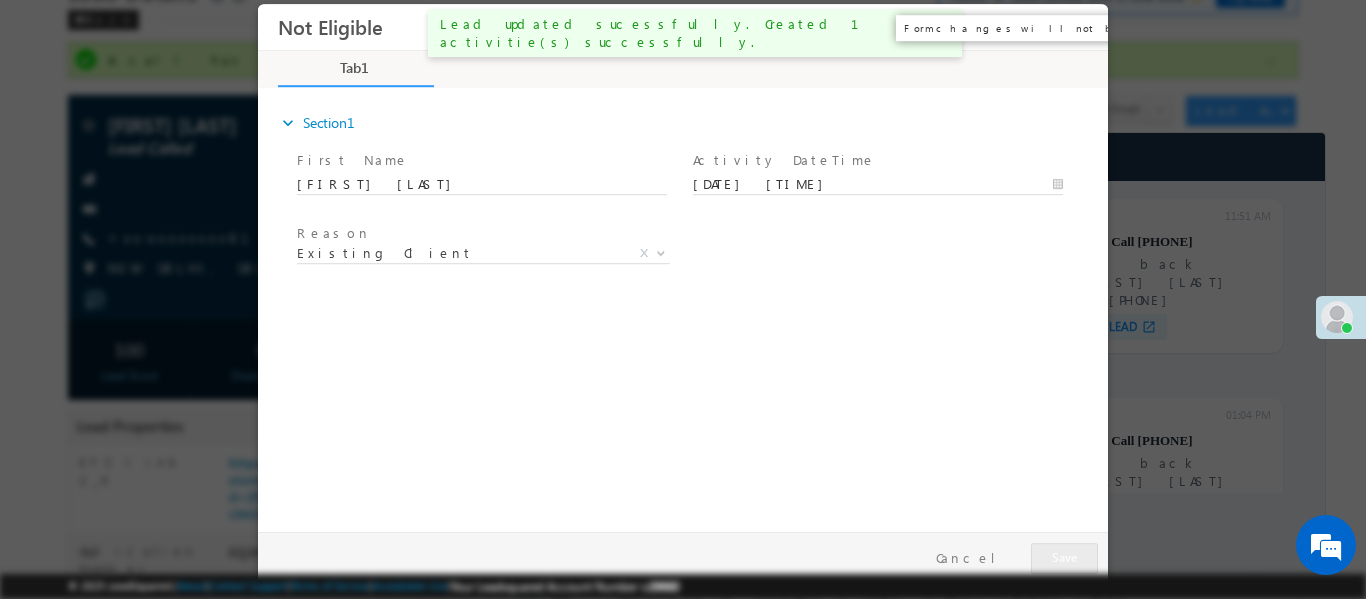click on "×" at bounding box center [1078, 26] 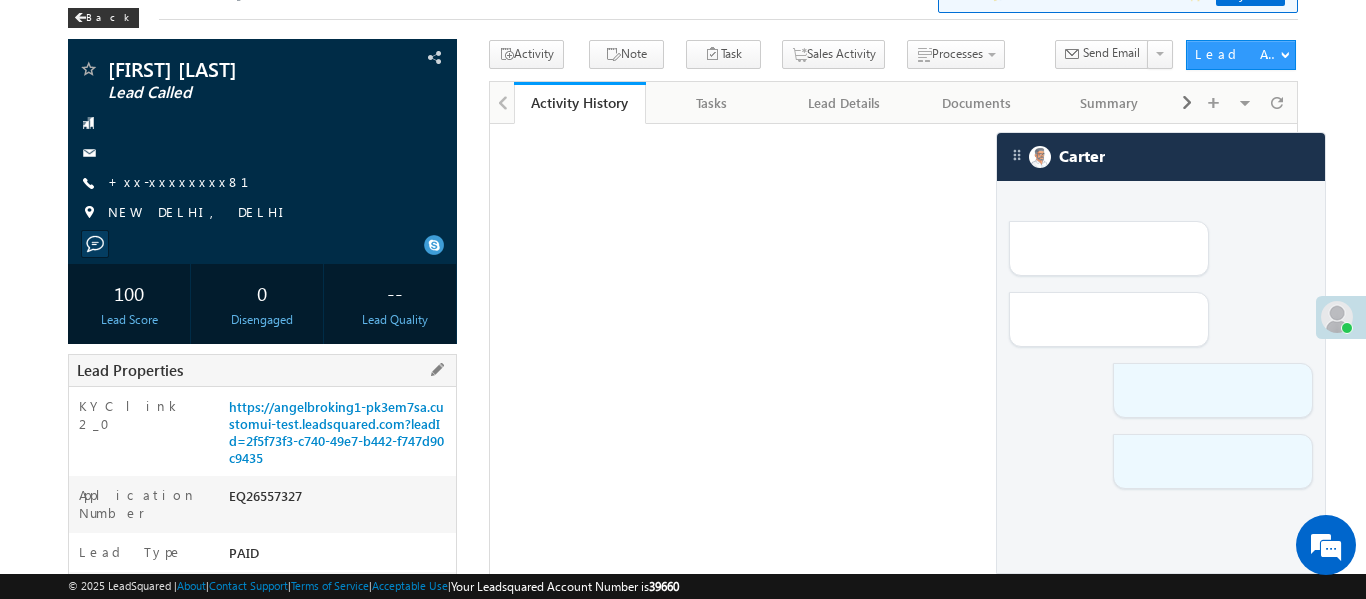 scroll, scrollTop: 97, scrollLeft: 0, axis: vertical 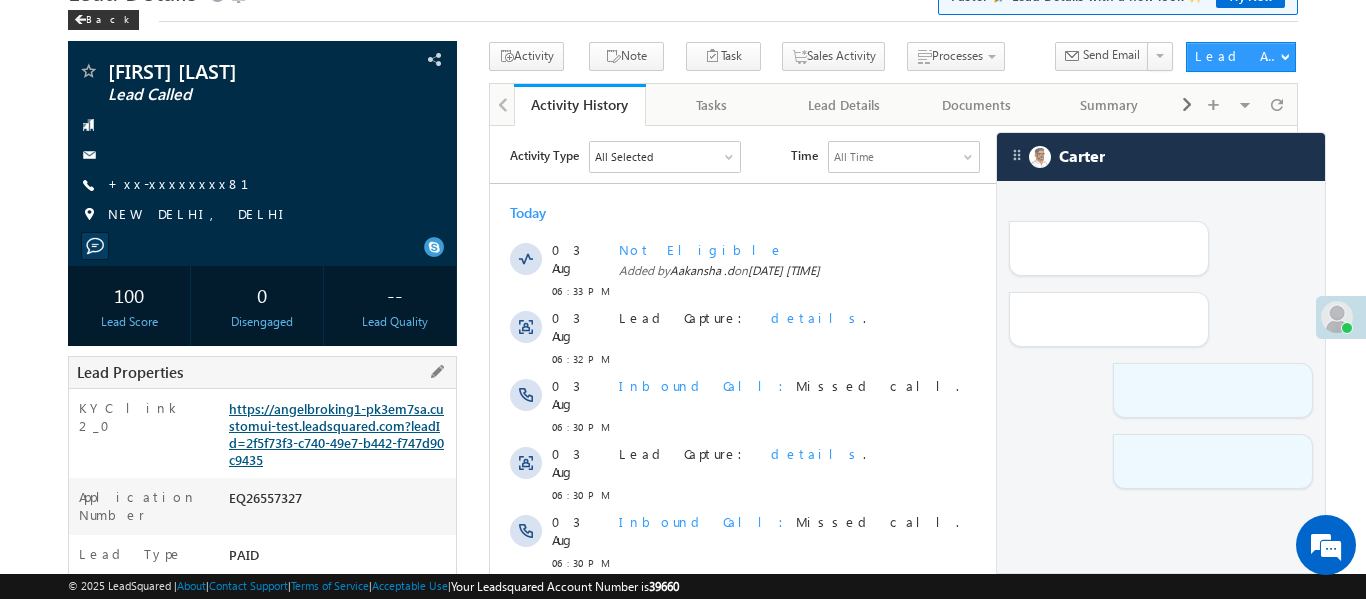 click on "https://angelbroking1-pk3em7sa.customui-test.leadsquared.com?leadId=2f5f73f3-c740-49e7-b442-f747d90c9435" at bounding box center [336, 434] 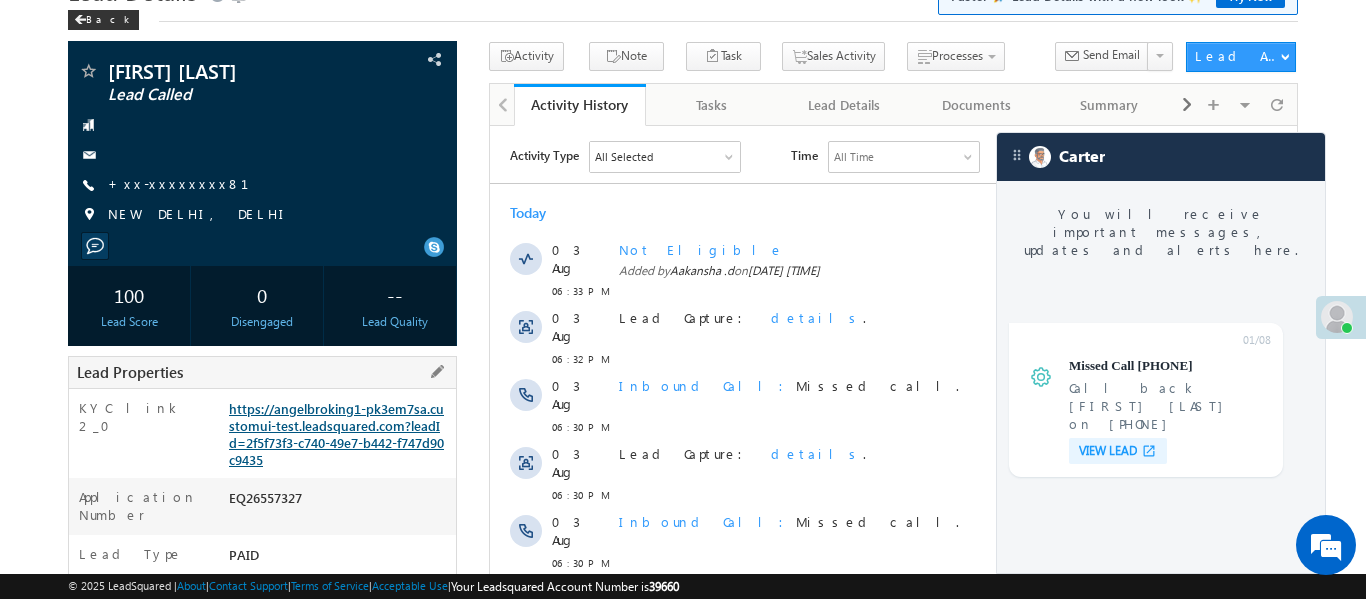 scroll, scrollTop: 0, scrollLeft: 0, axis: both 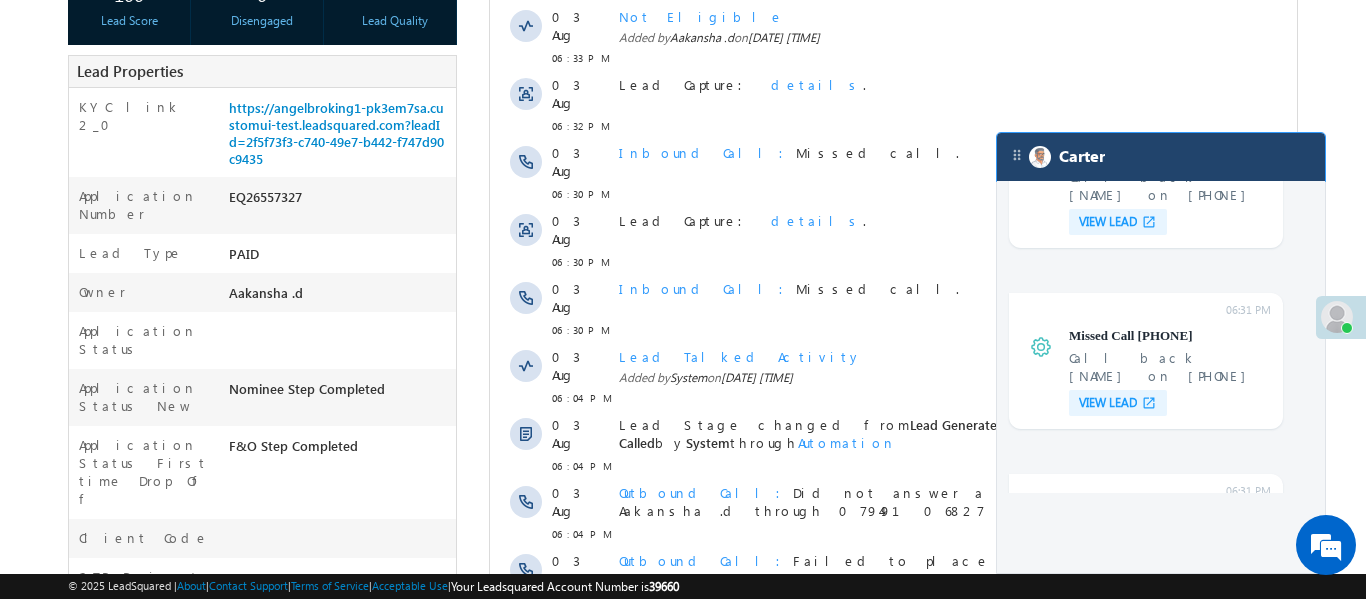 click on "Carter" at bounding box center (1161, 157) 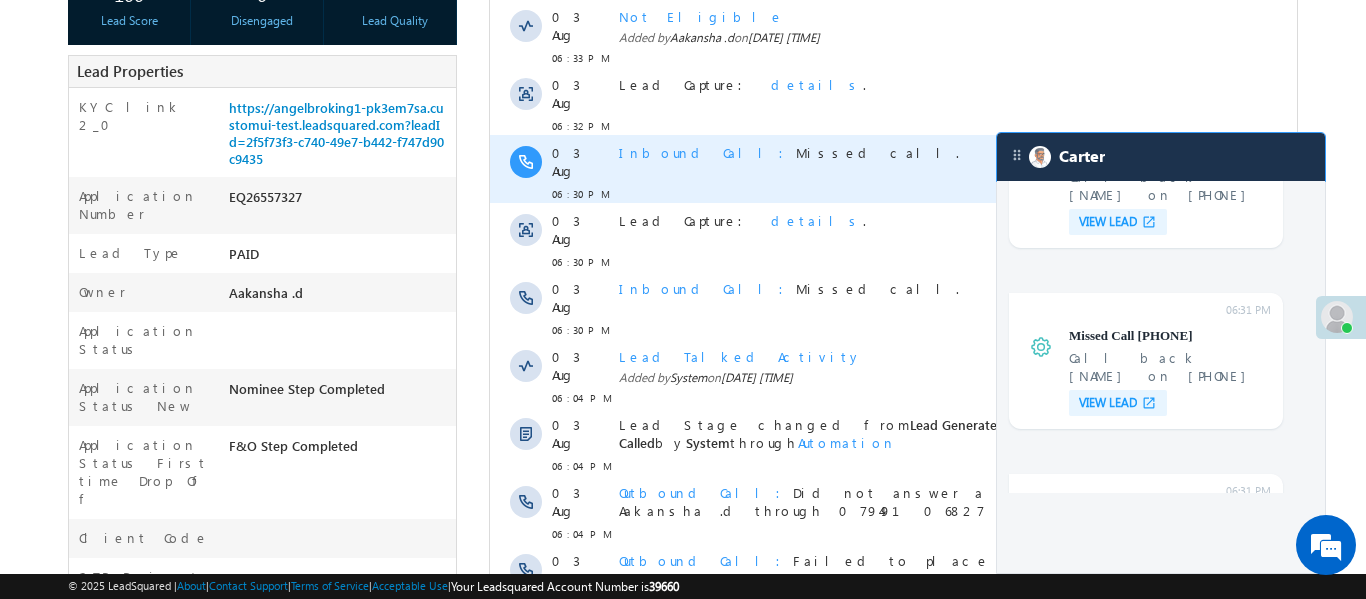 scroll, scrollTop: 7498, scrollLeft: 0, axis: vertical 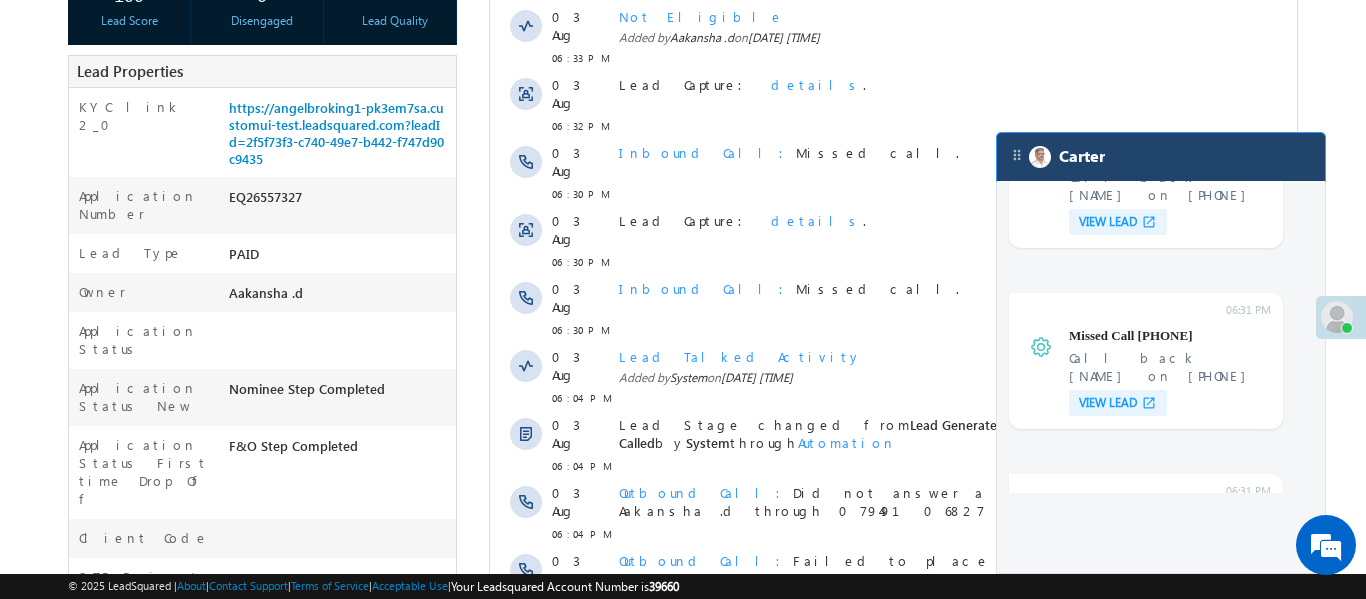 click on "Carter" at bounding box center [1161, 157] 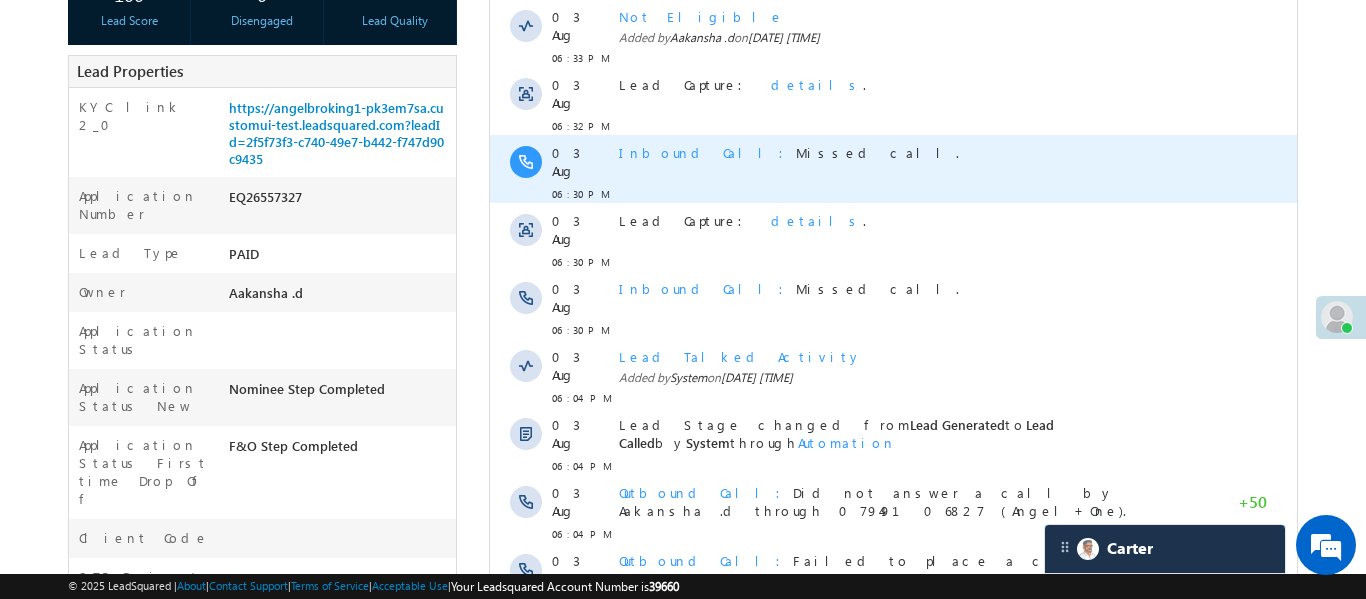 scroll, scrollTop: 7629, scrollLeft: 0, axis: vertical 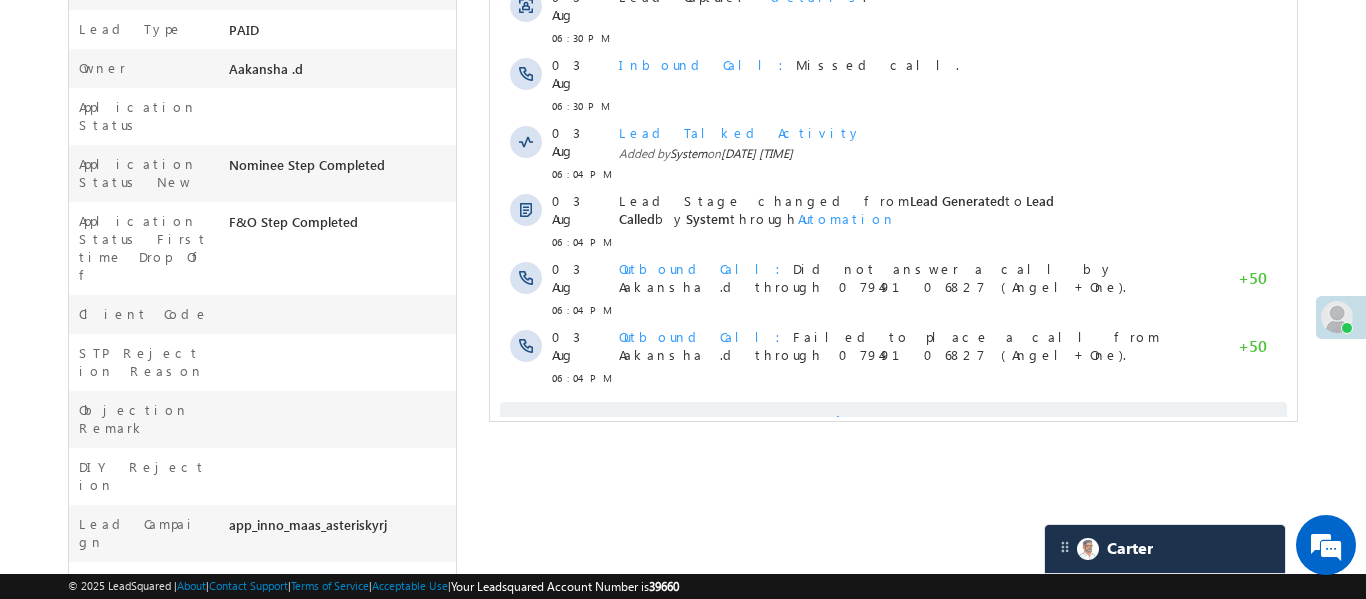 click on "Show More" at bounding box center (892, 422) 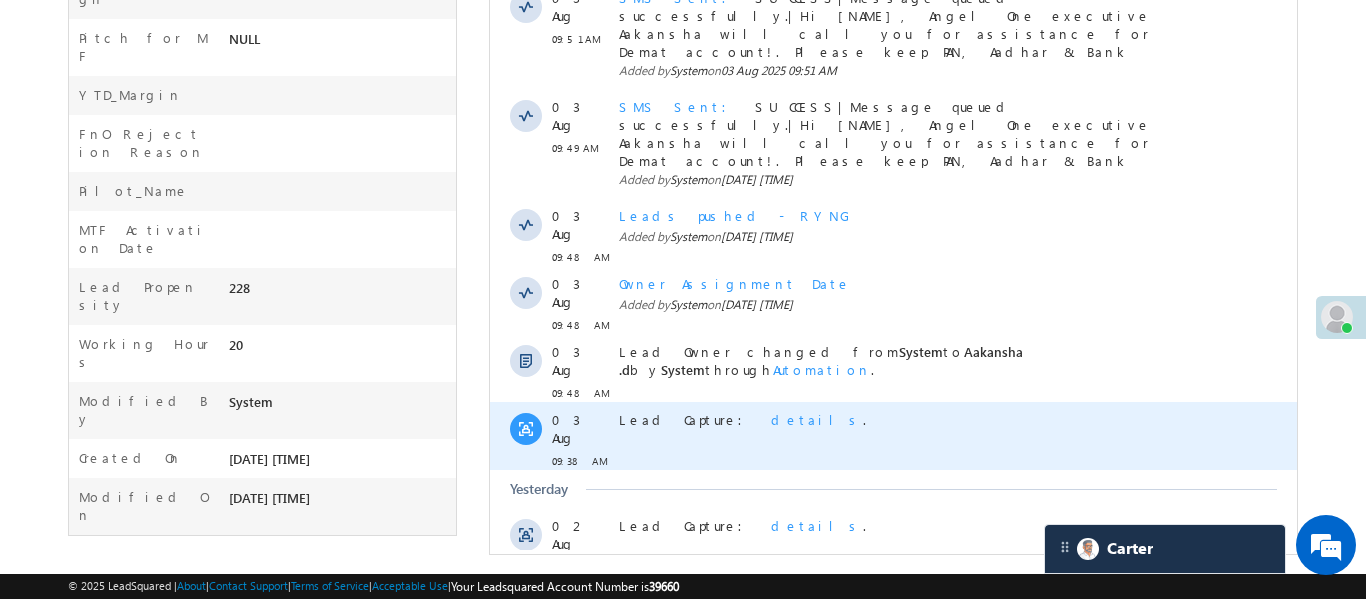 scroll, scrollTop: 1172, scrollLeft: 0, axis: vertical 